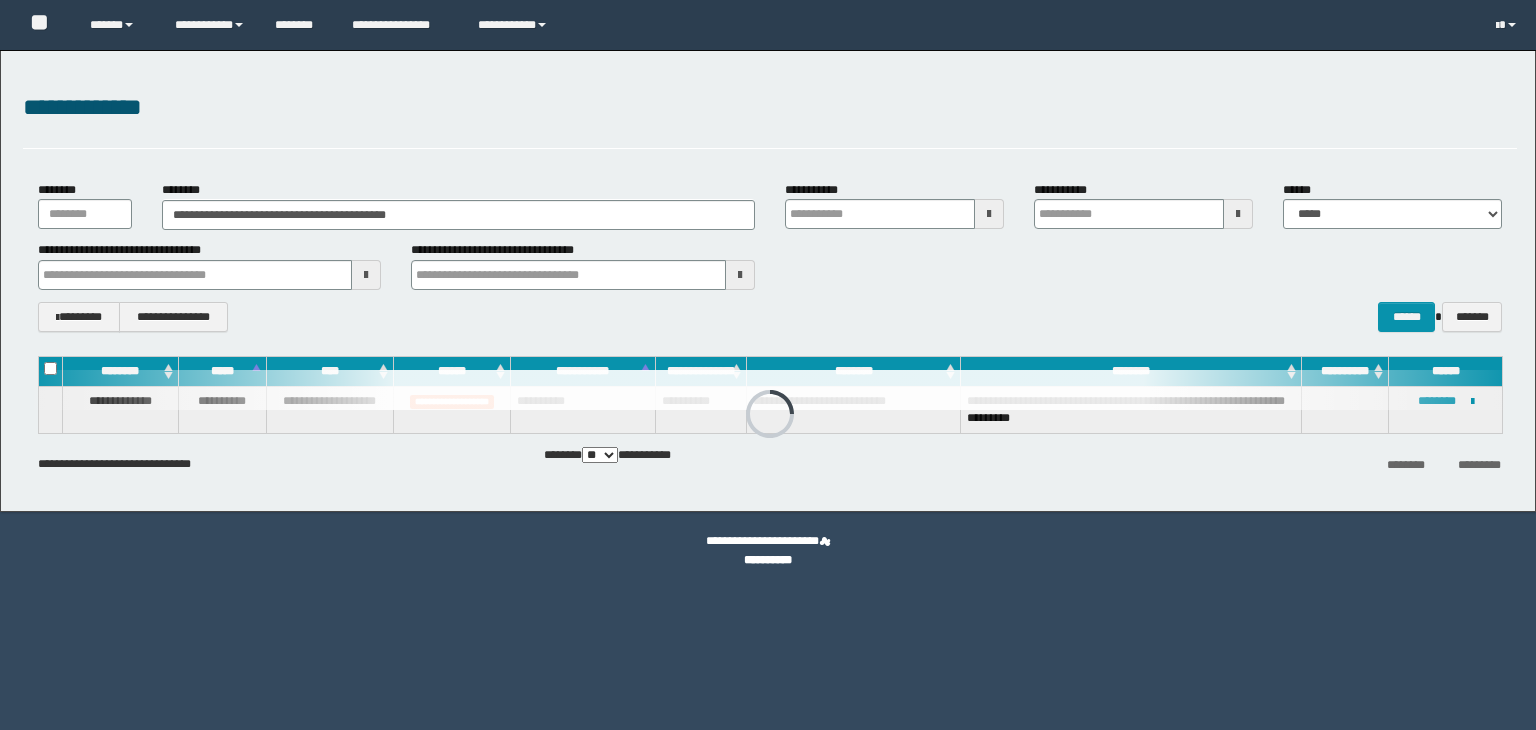 scroll, scrollTop: 0, scrollLeft: 0, axis: both 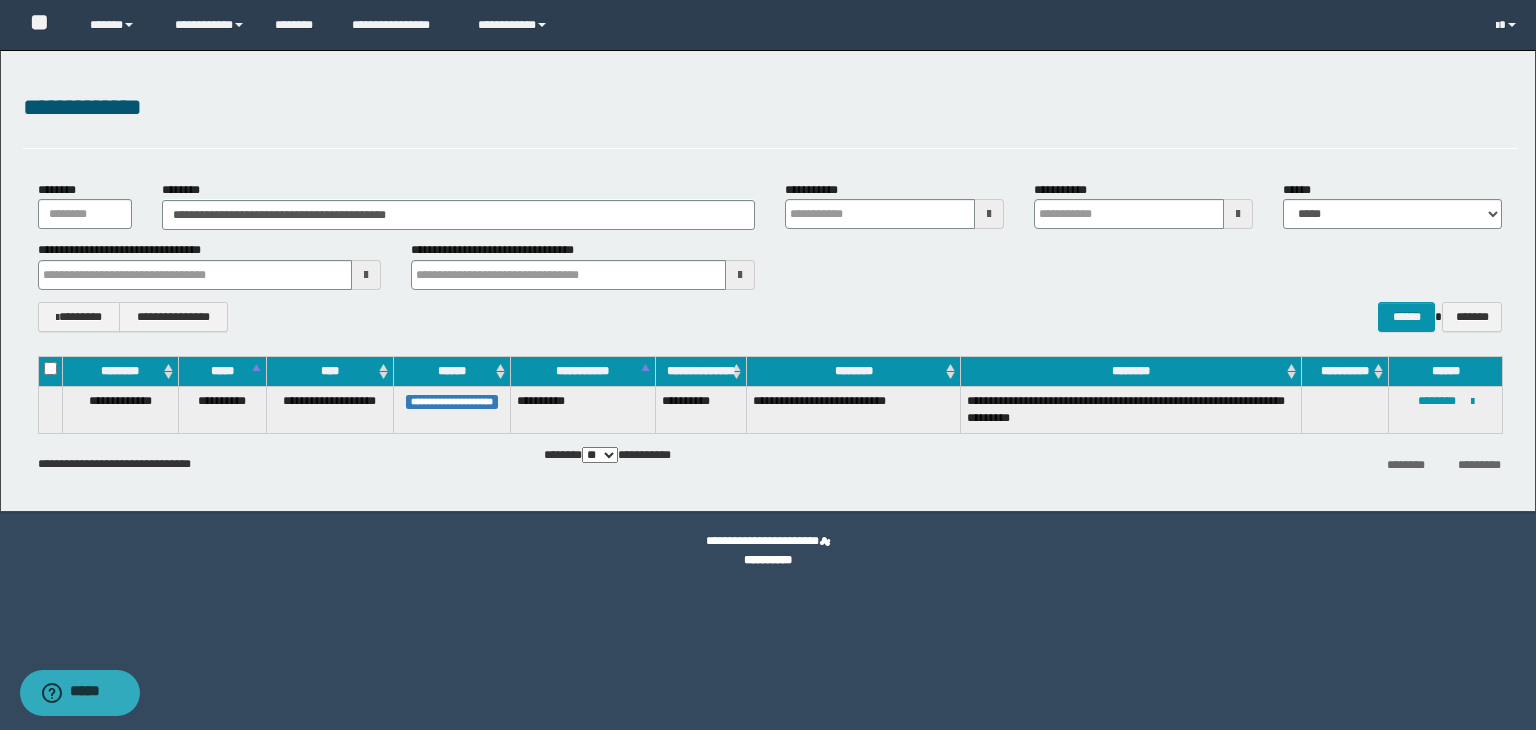 click on "**********" at bounding box center (770, 256) 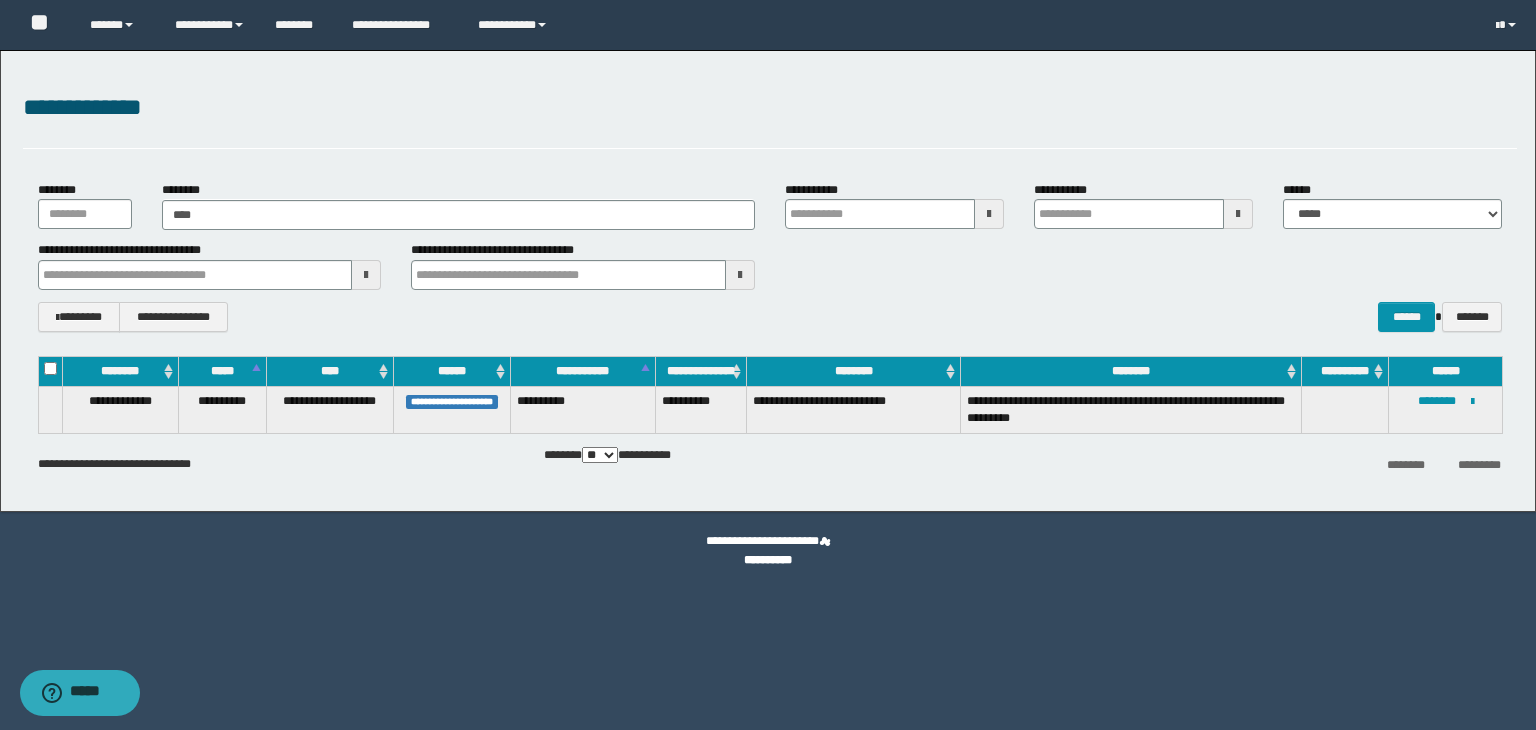 type on "*****" 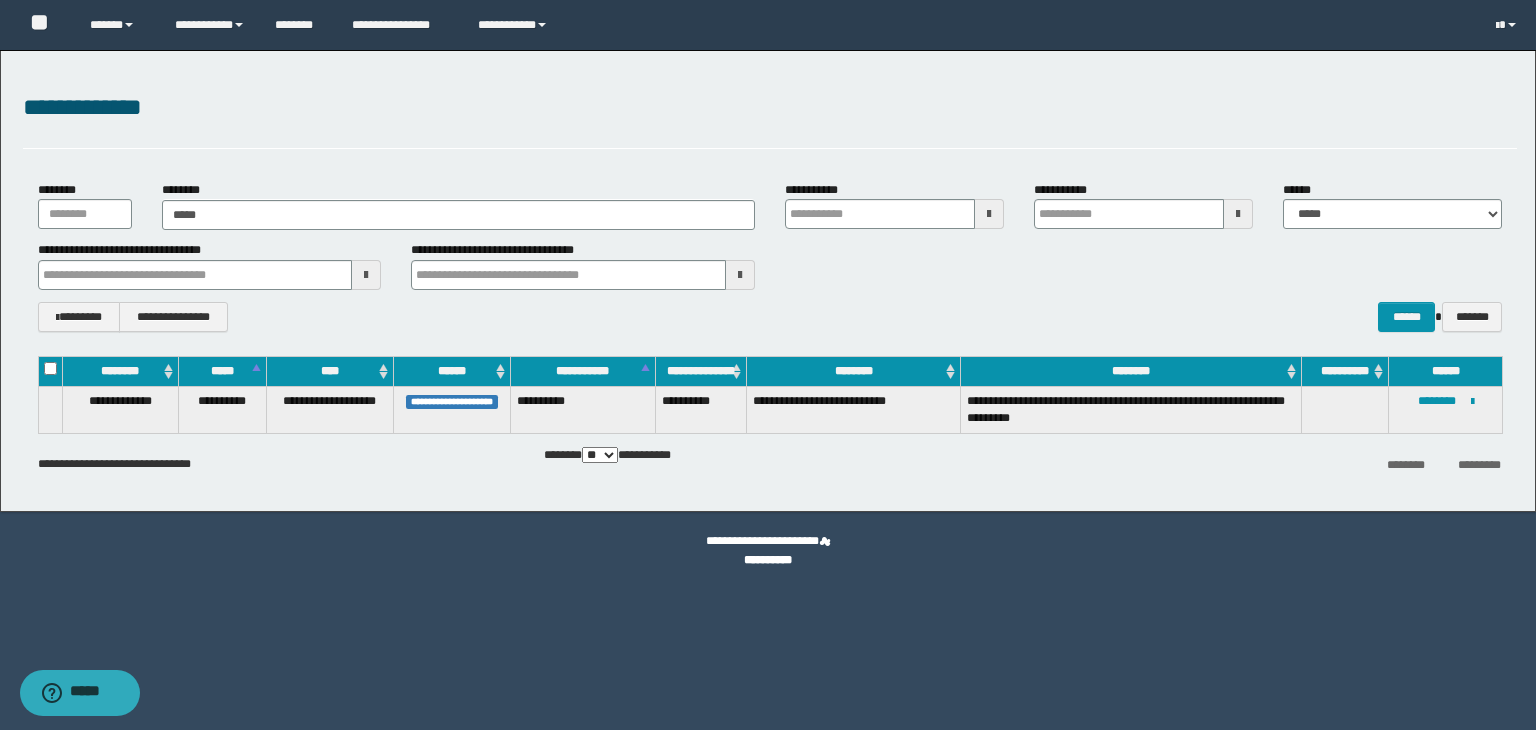 type on "*****" 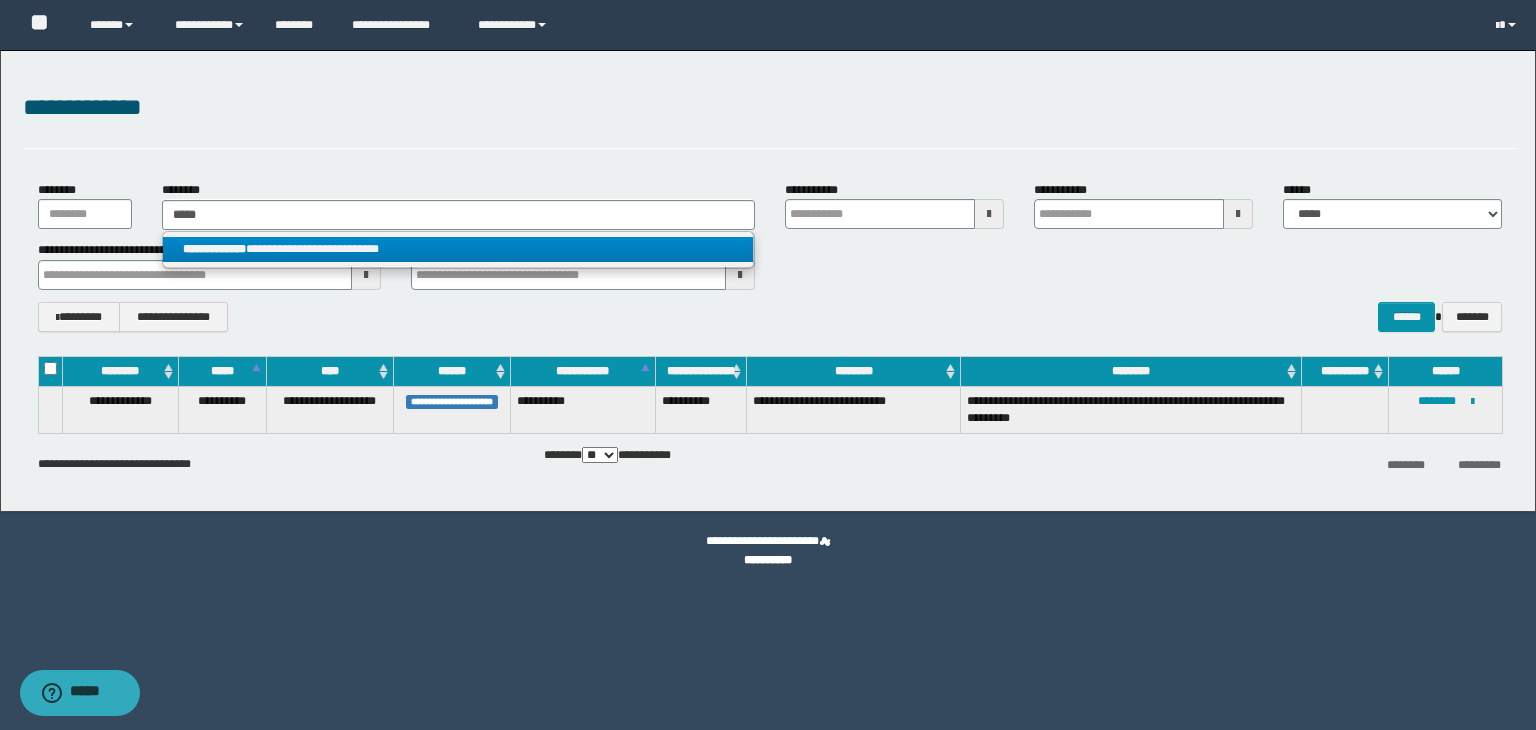 type on "*****" 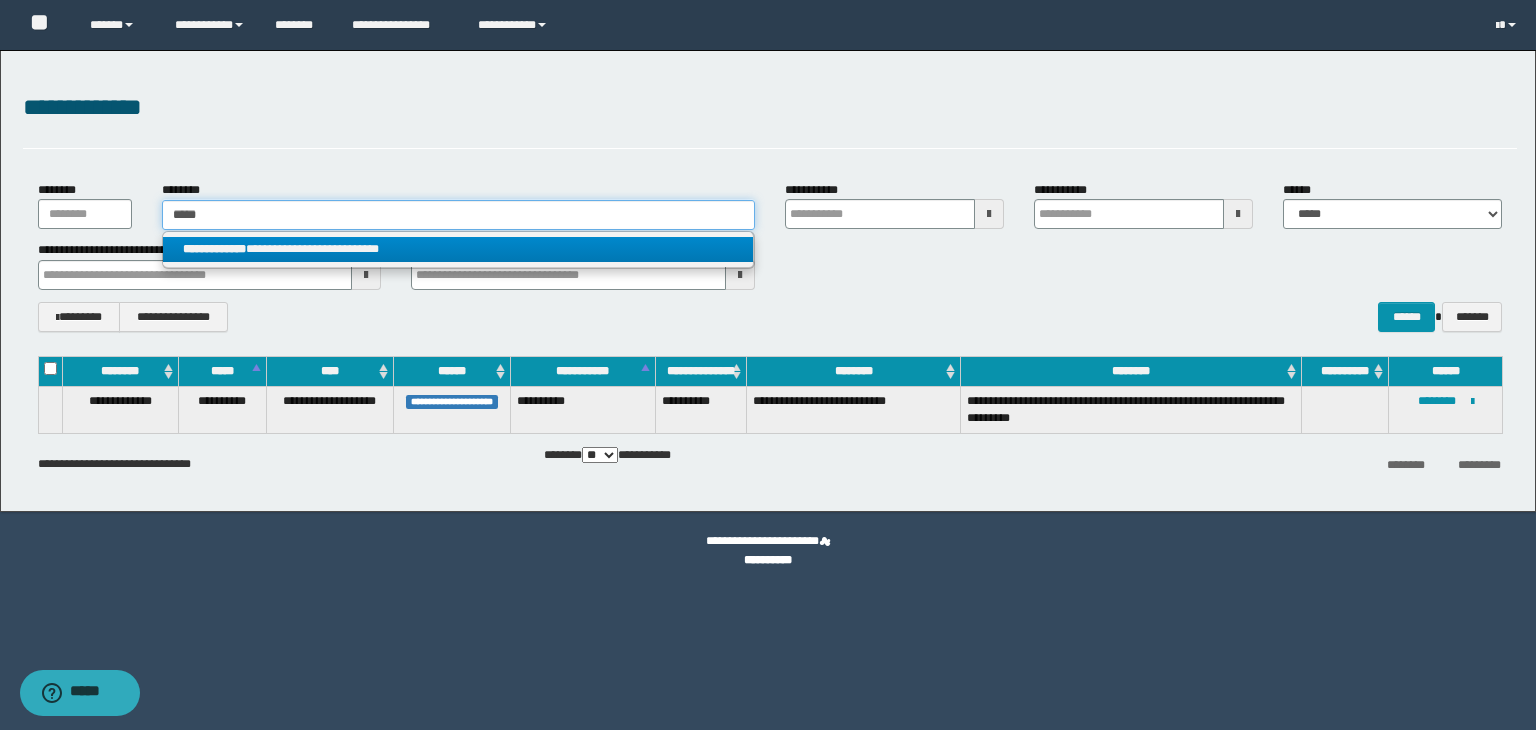 type 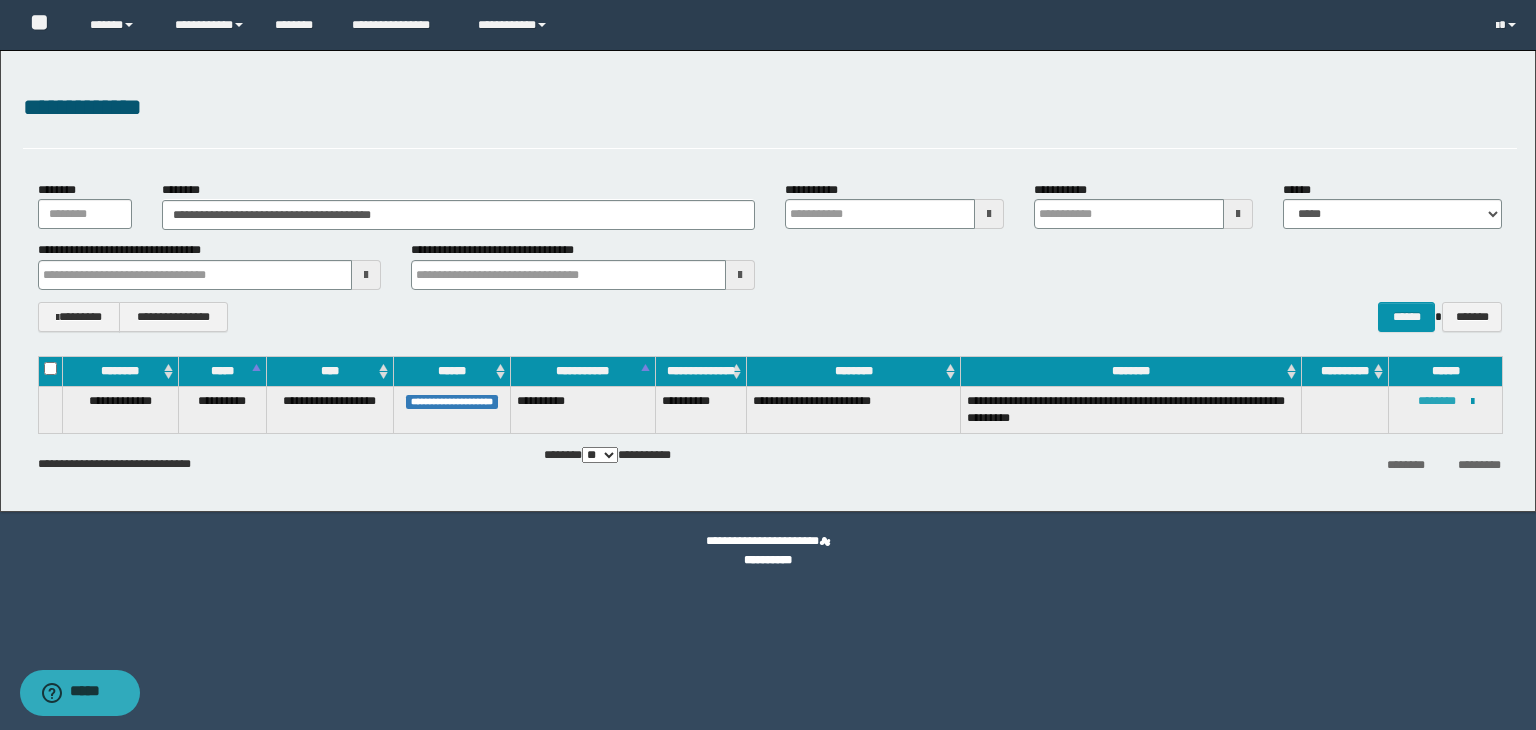 click on "********" at bounding box center (1437, 401) 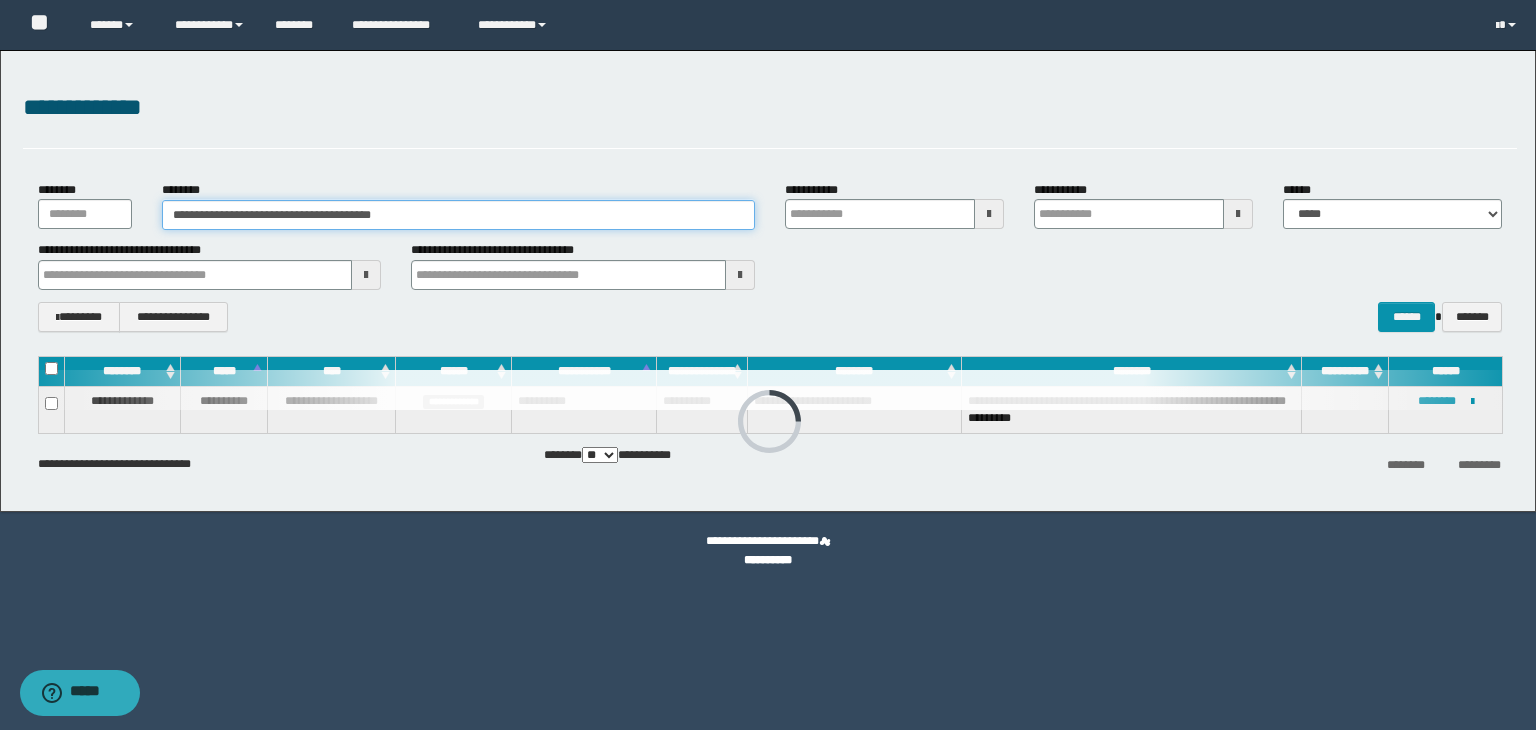 drag, startPoint x: 444, startPoint y: 205, endPoint x: 97, endPoint y: 206, distance: 347.00143 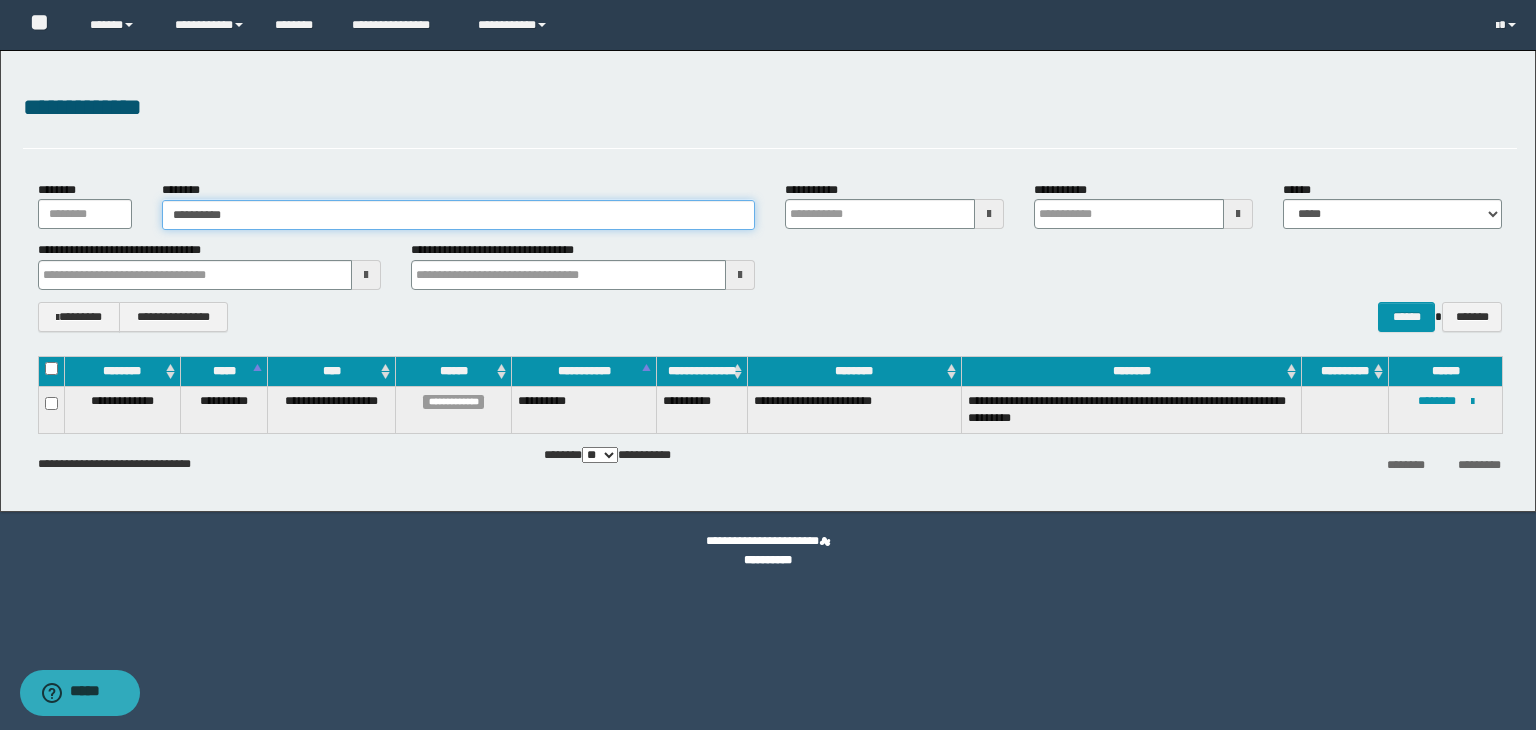 type on "**********" 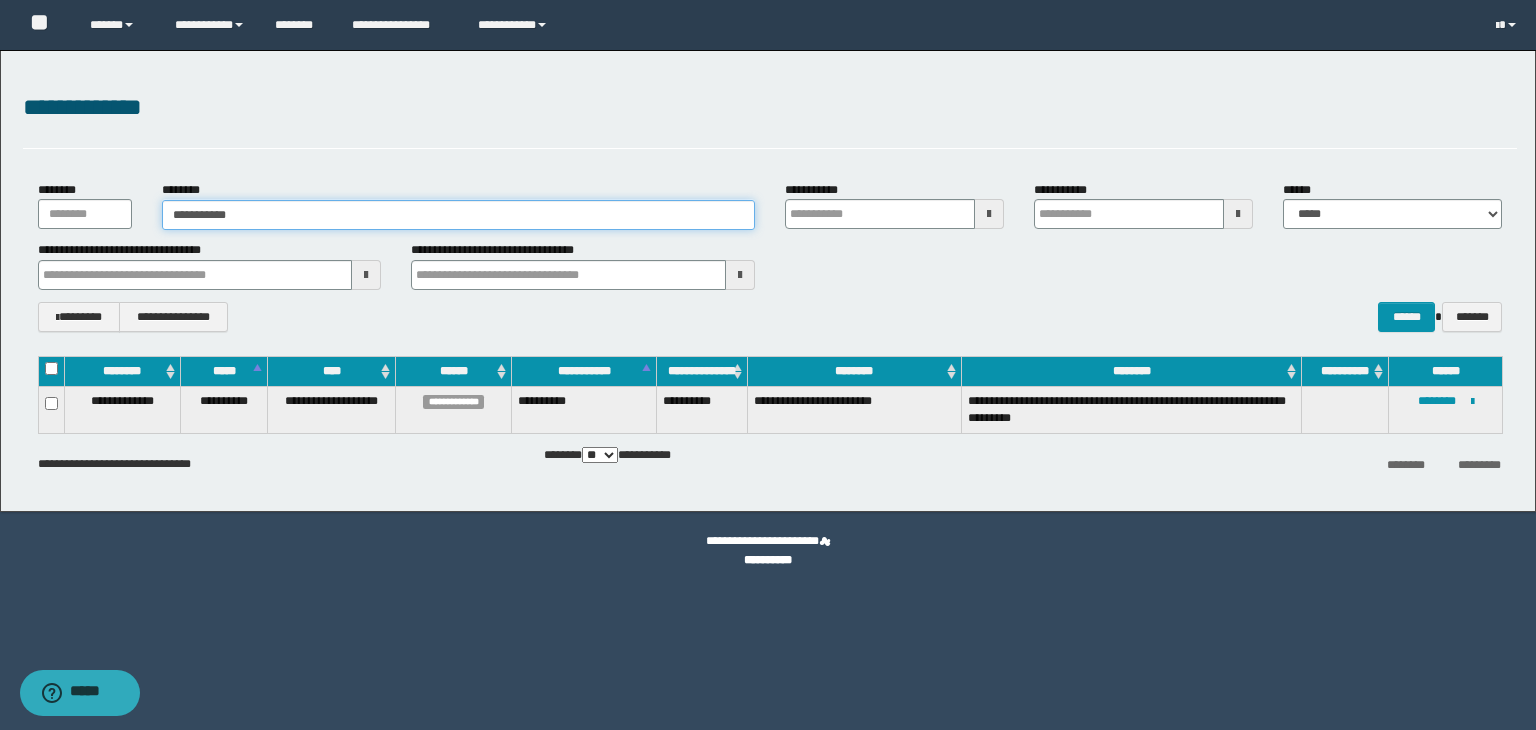 type on "**********" 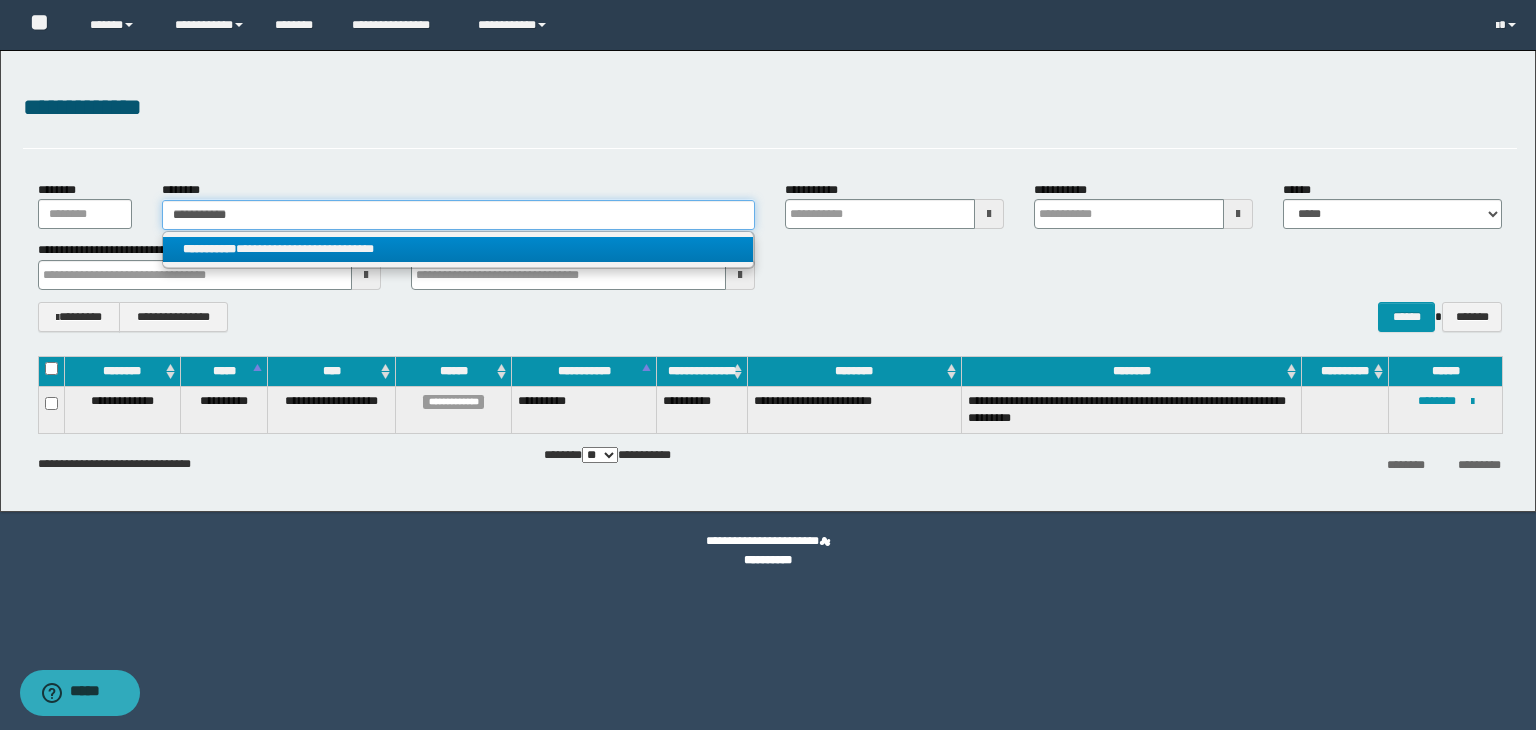 type on "**********" 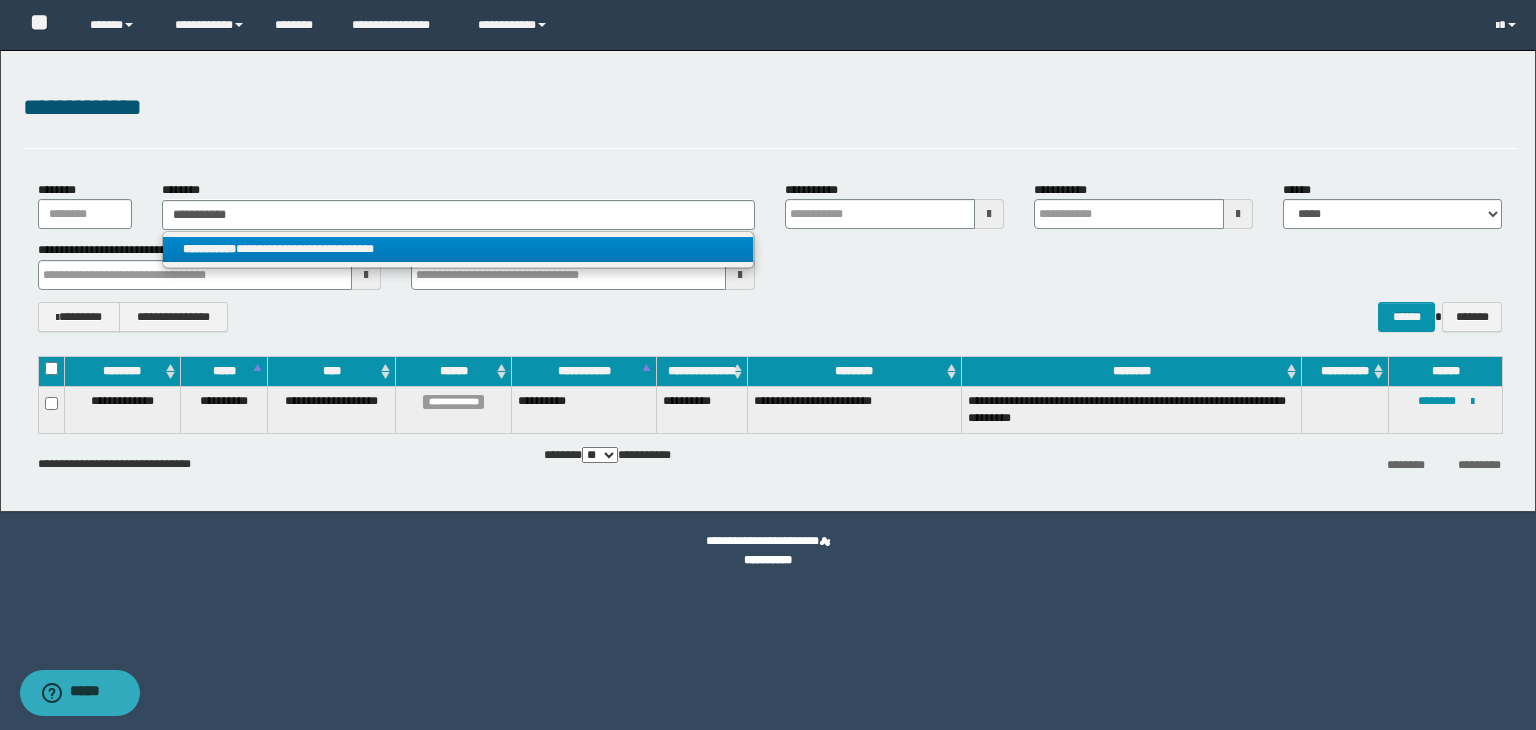 click on "**********" at bounding box center (458, 249) 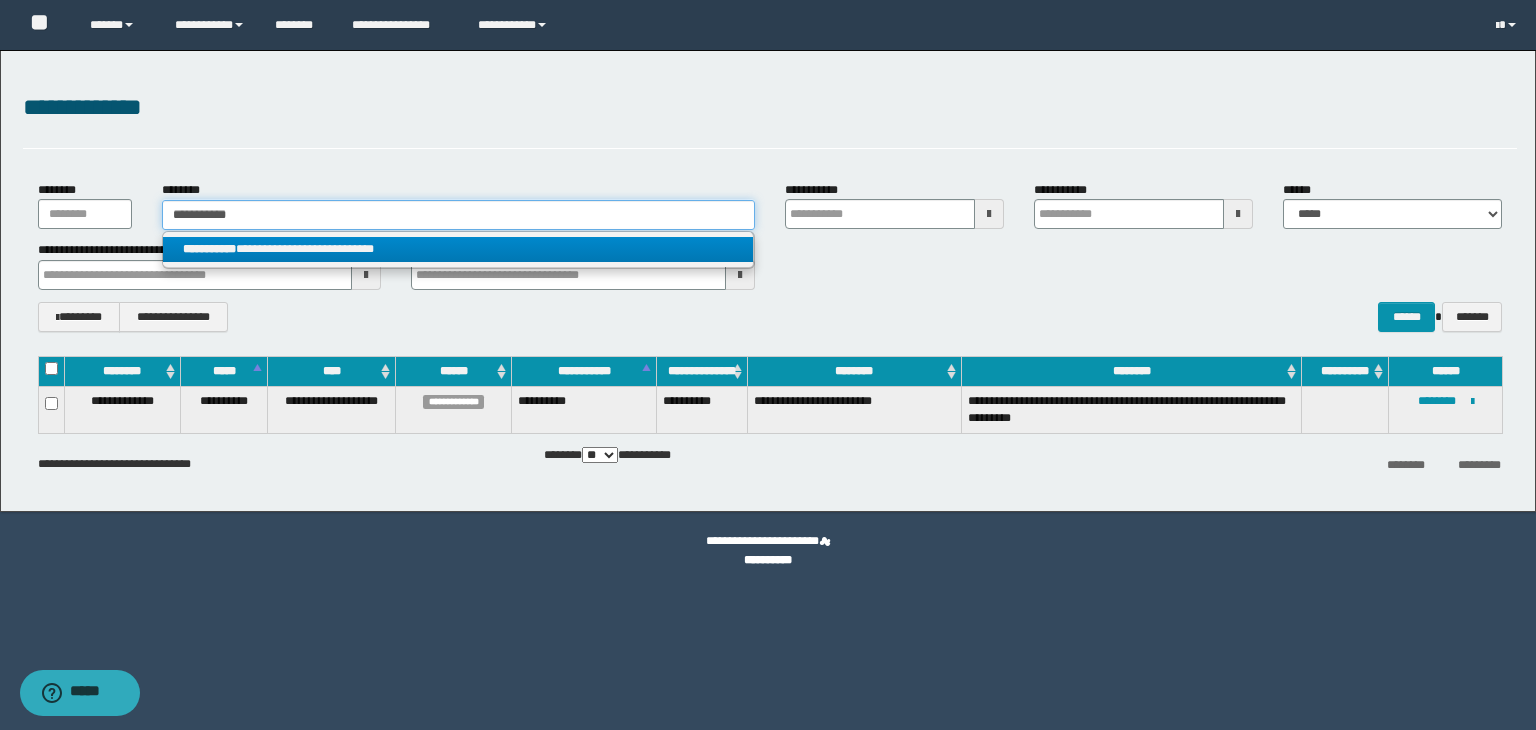 type 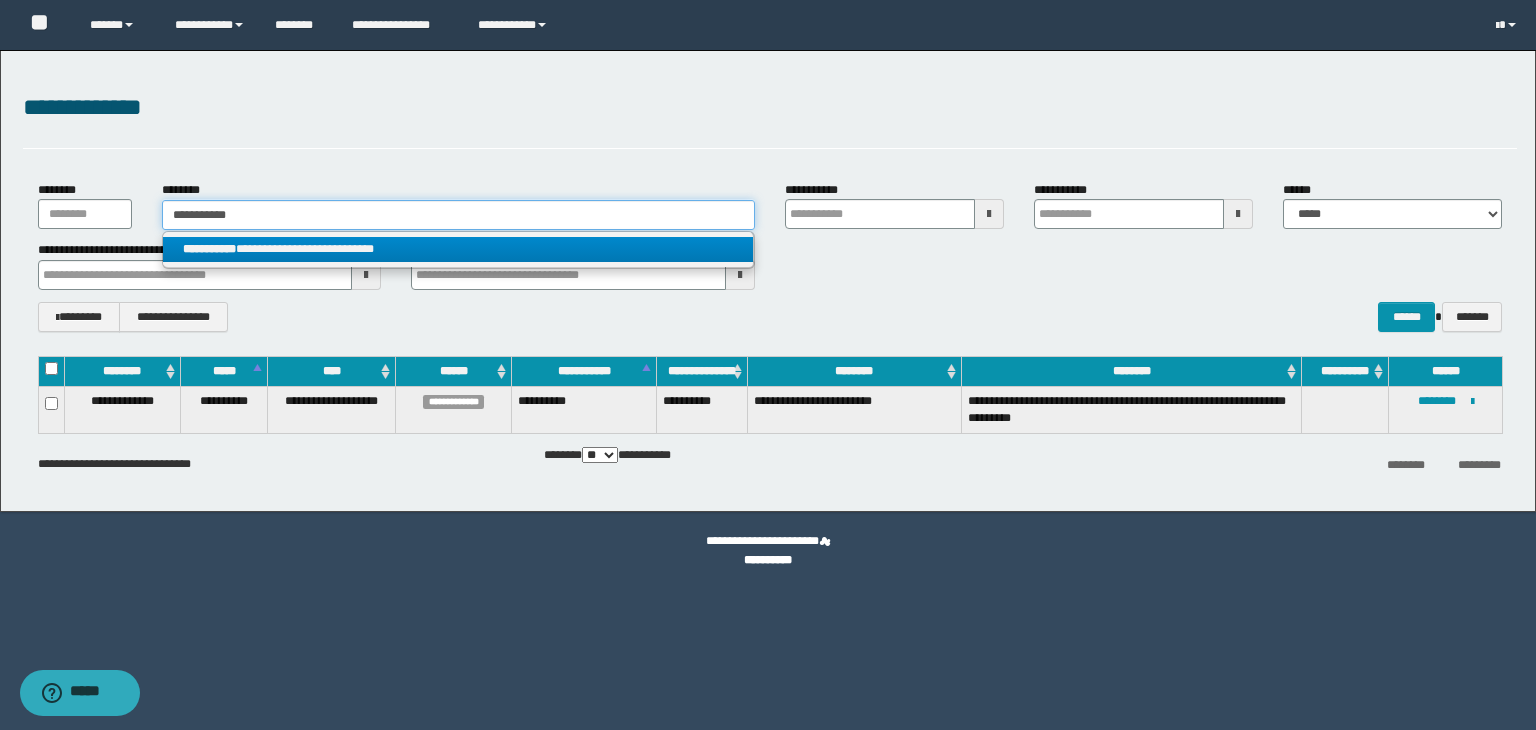 type on "**********" 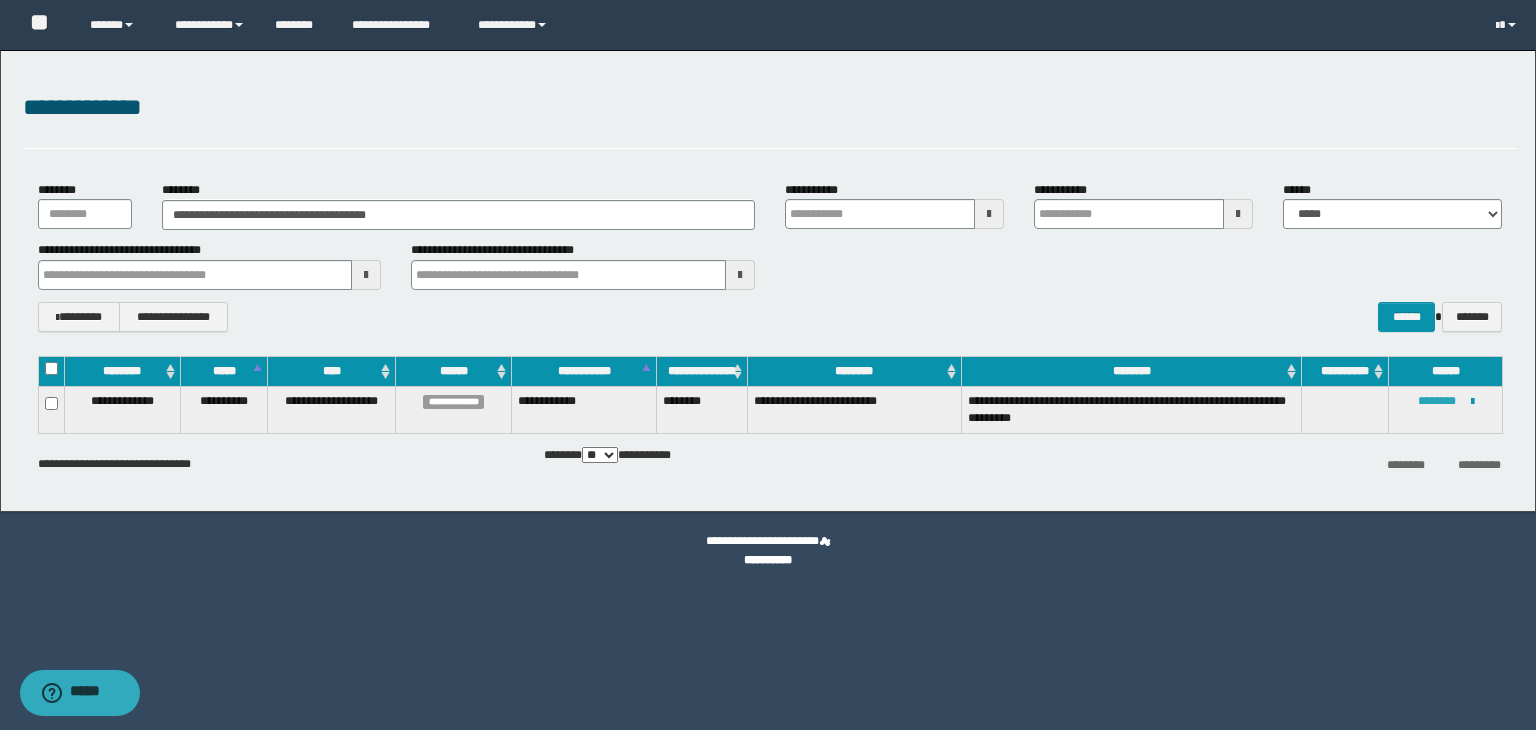 click on "********" at bounding box center [1437, 401] 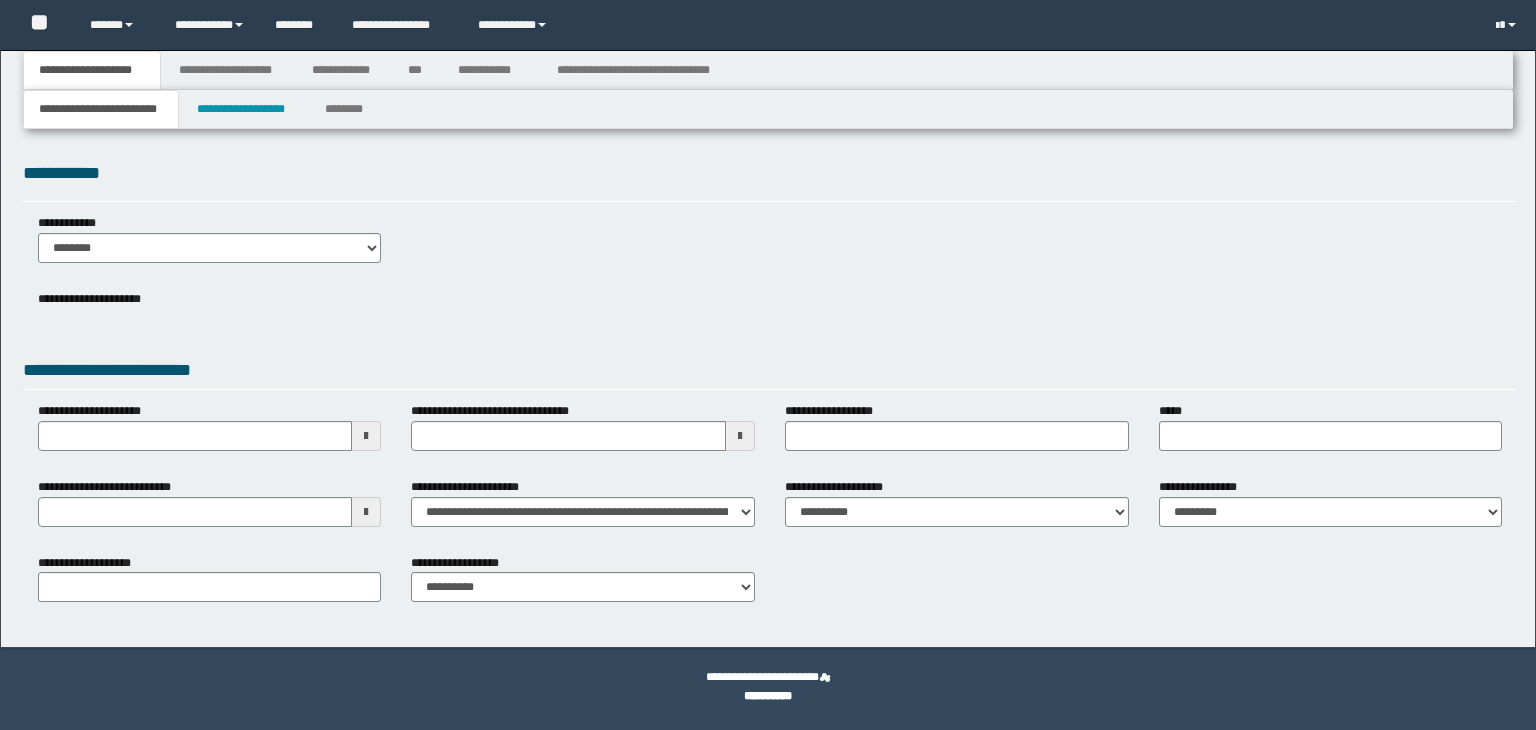 scroll, scrollTop: 0, scrollLeft: 0, axis: both 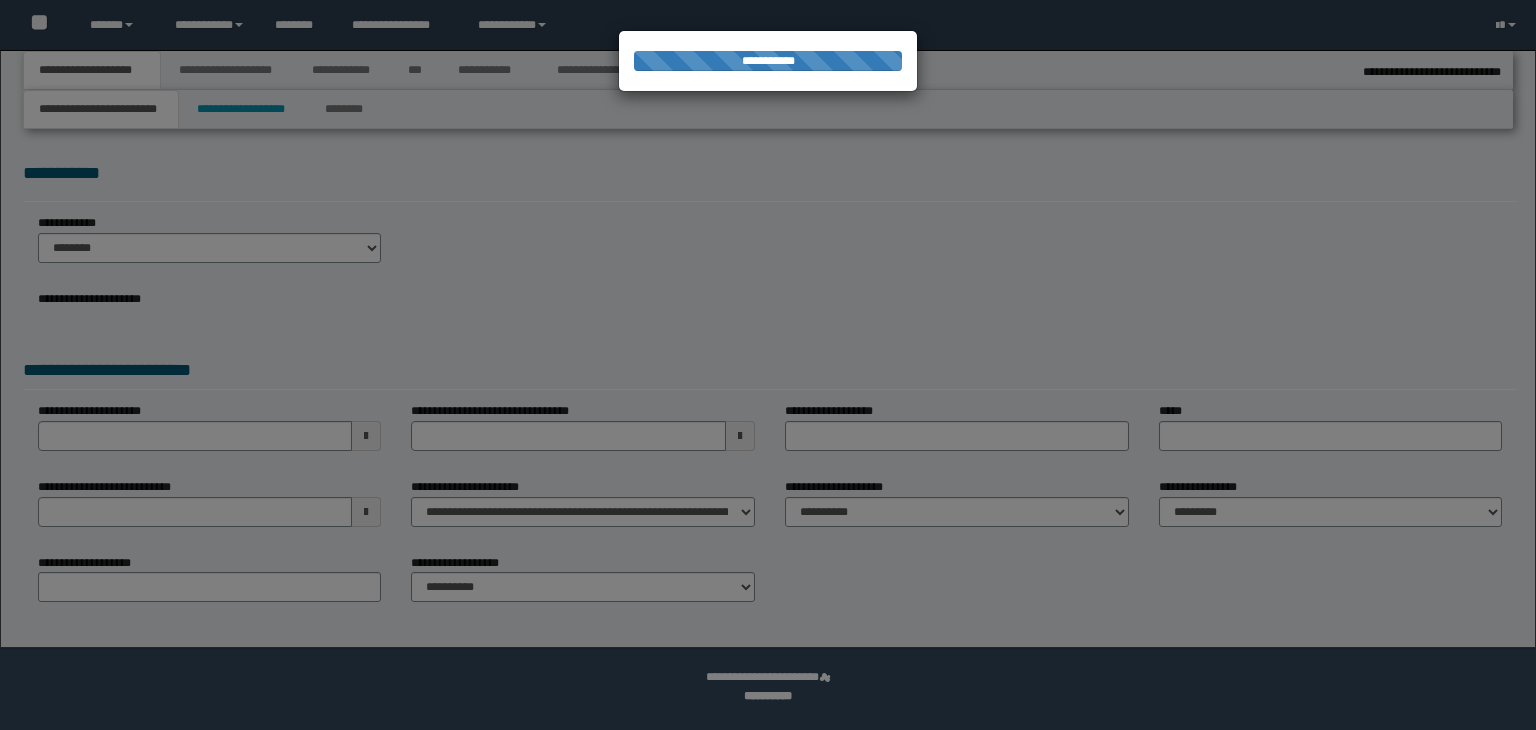 select on "**" 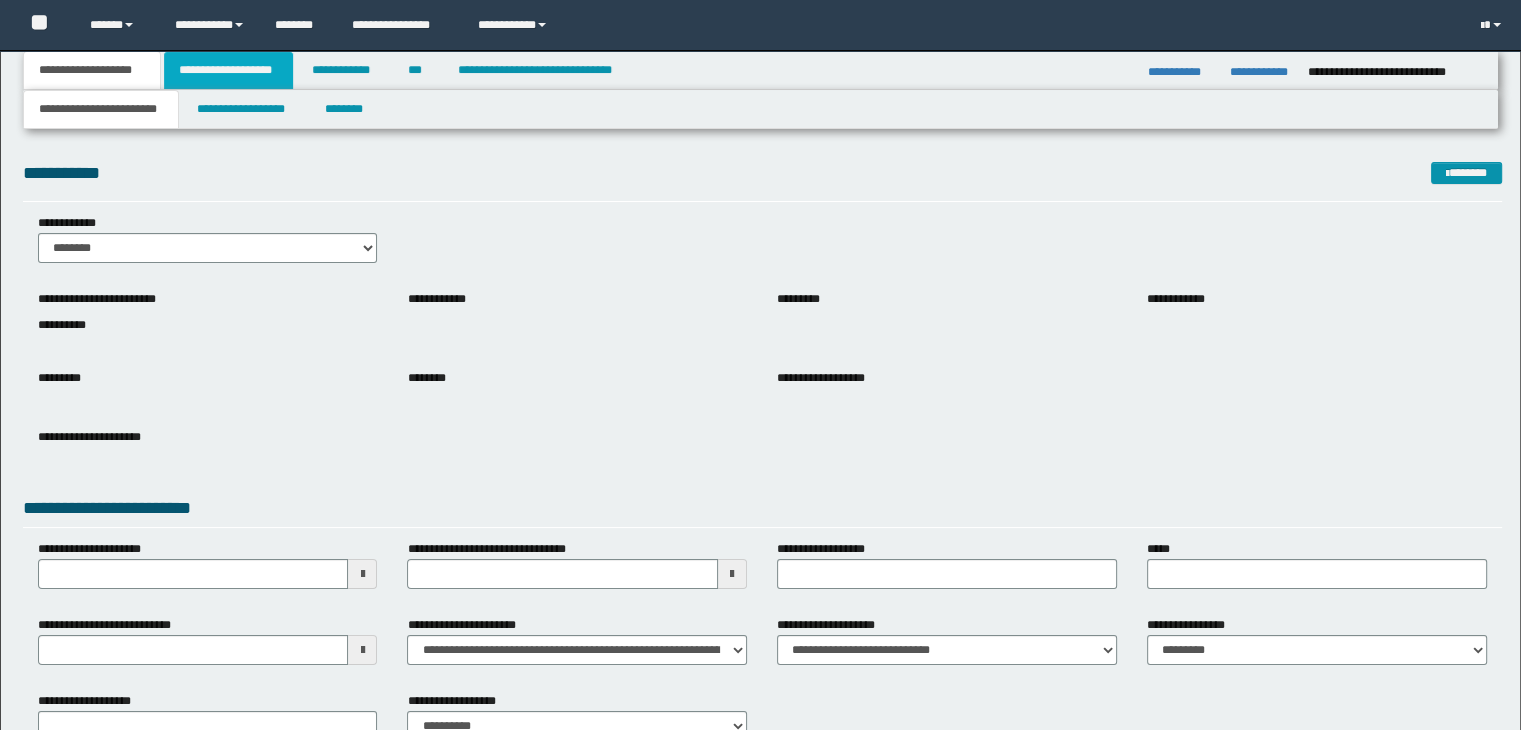 click on "**********" at bounding box center (228, 70) 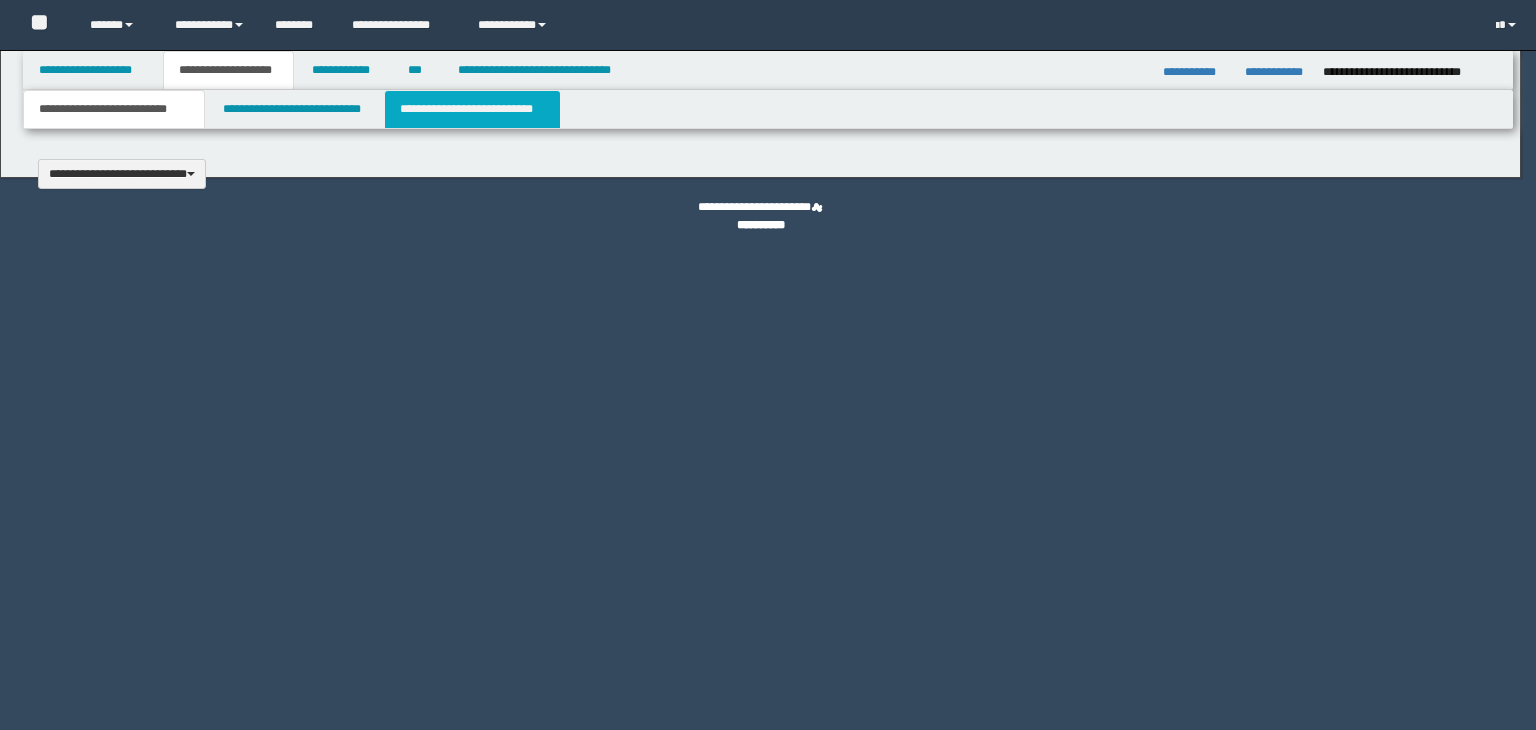 type 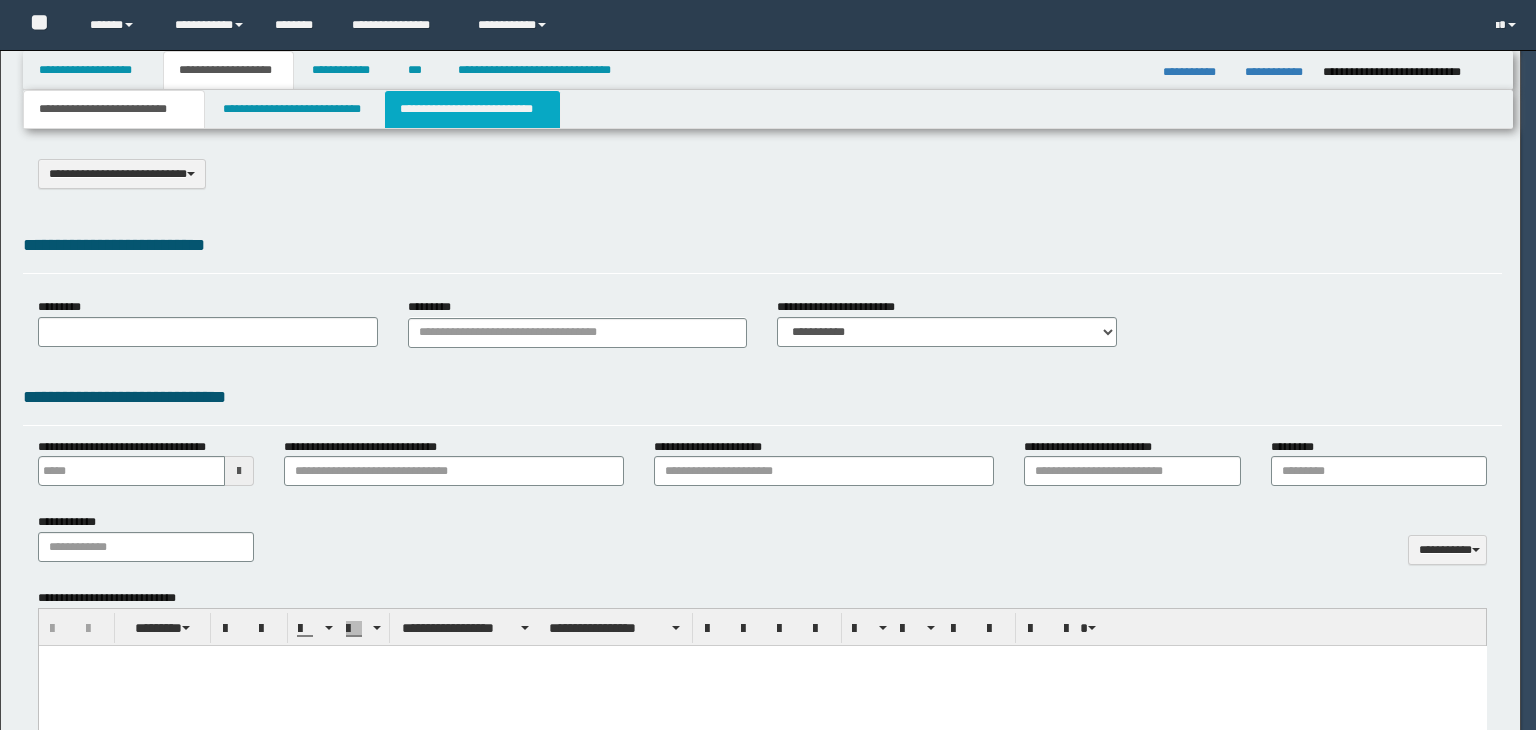 scroll, scrollTop: 0, scrollLeft: 0, axis: both 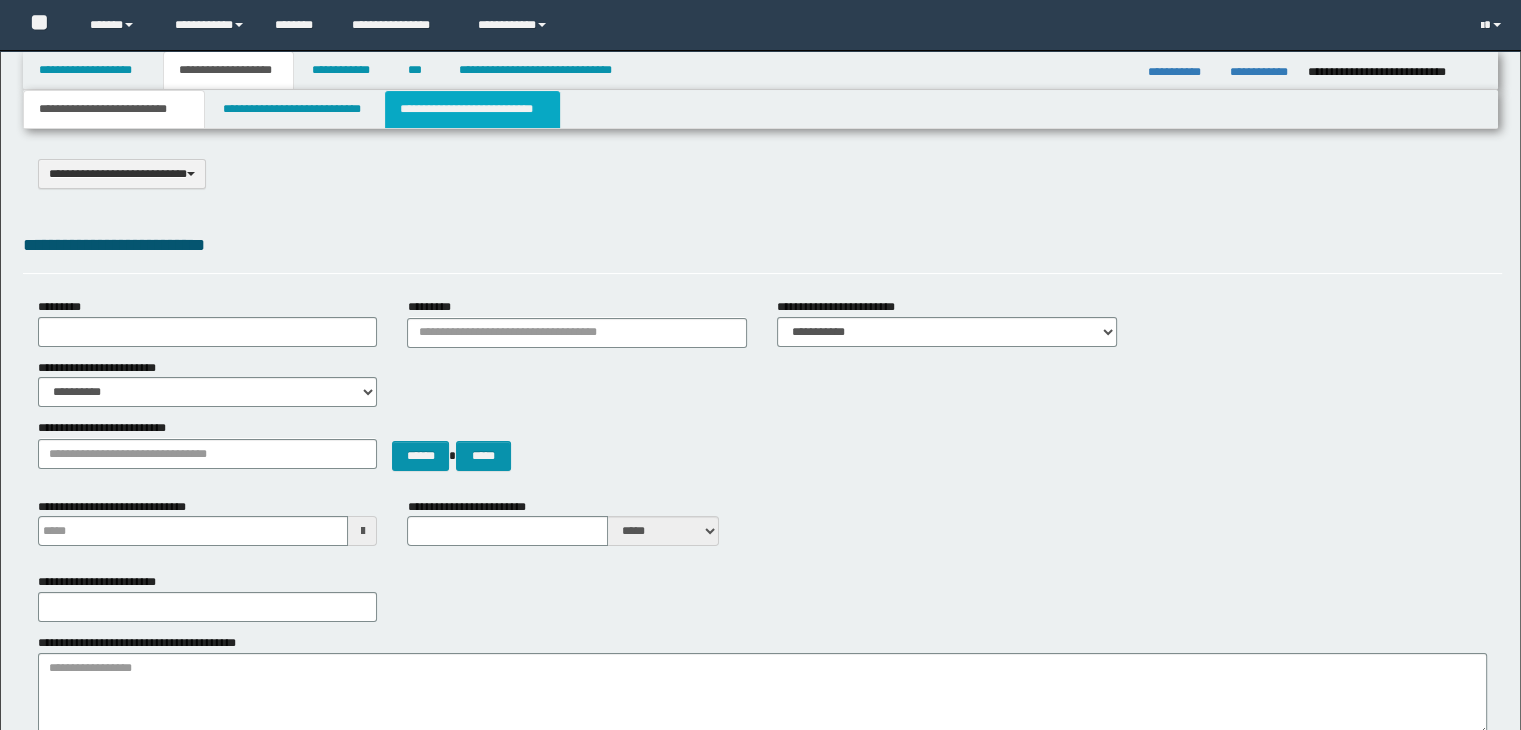 click on "**********" at bounding box center (472, 109) 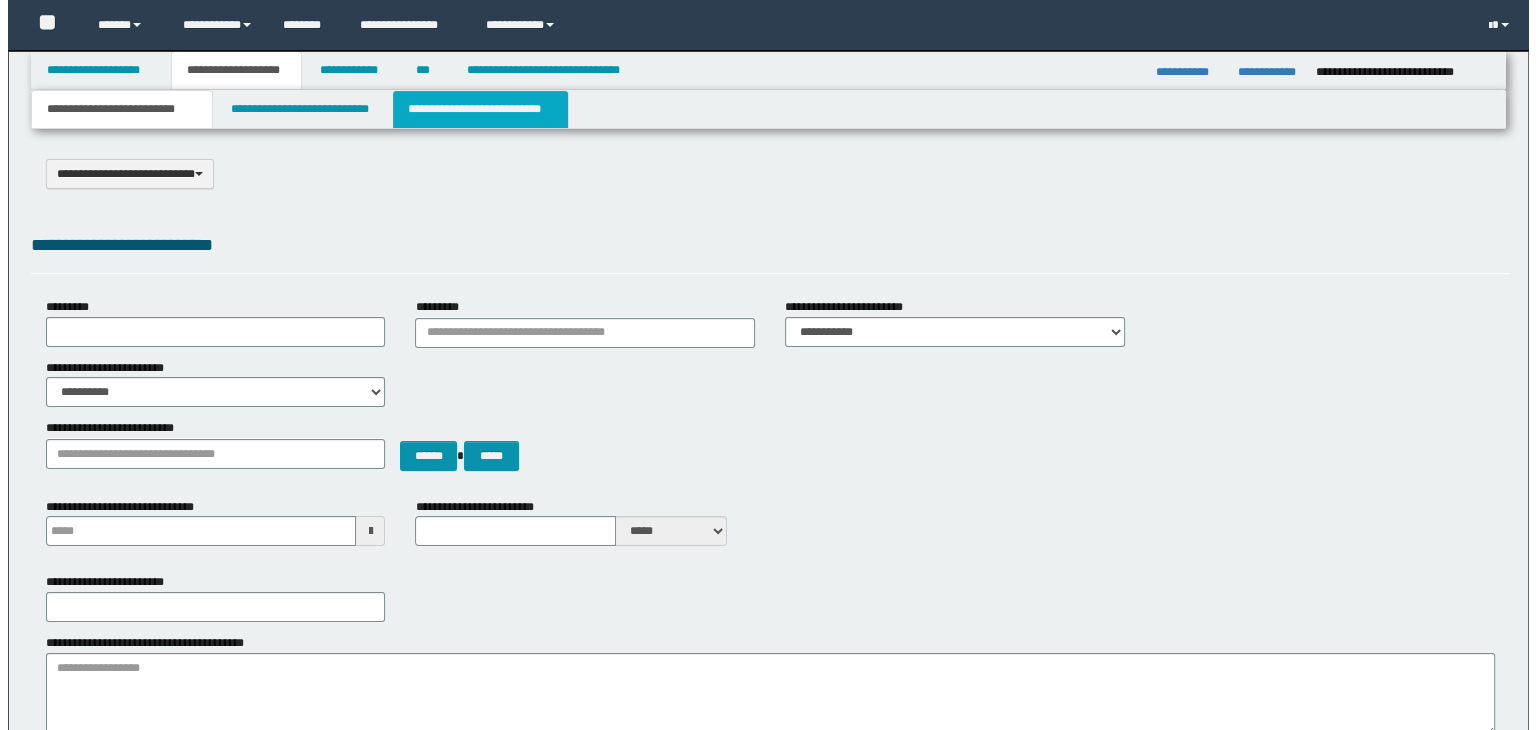 scroll, scrollTop: 0, scrollLeft: 0, axis: both 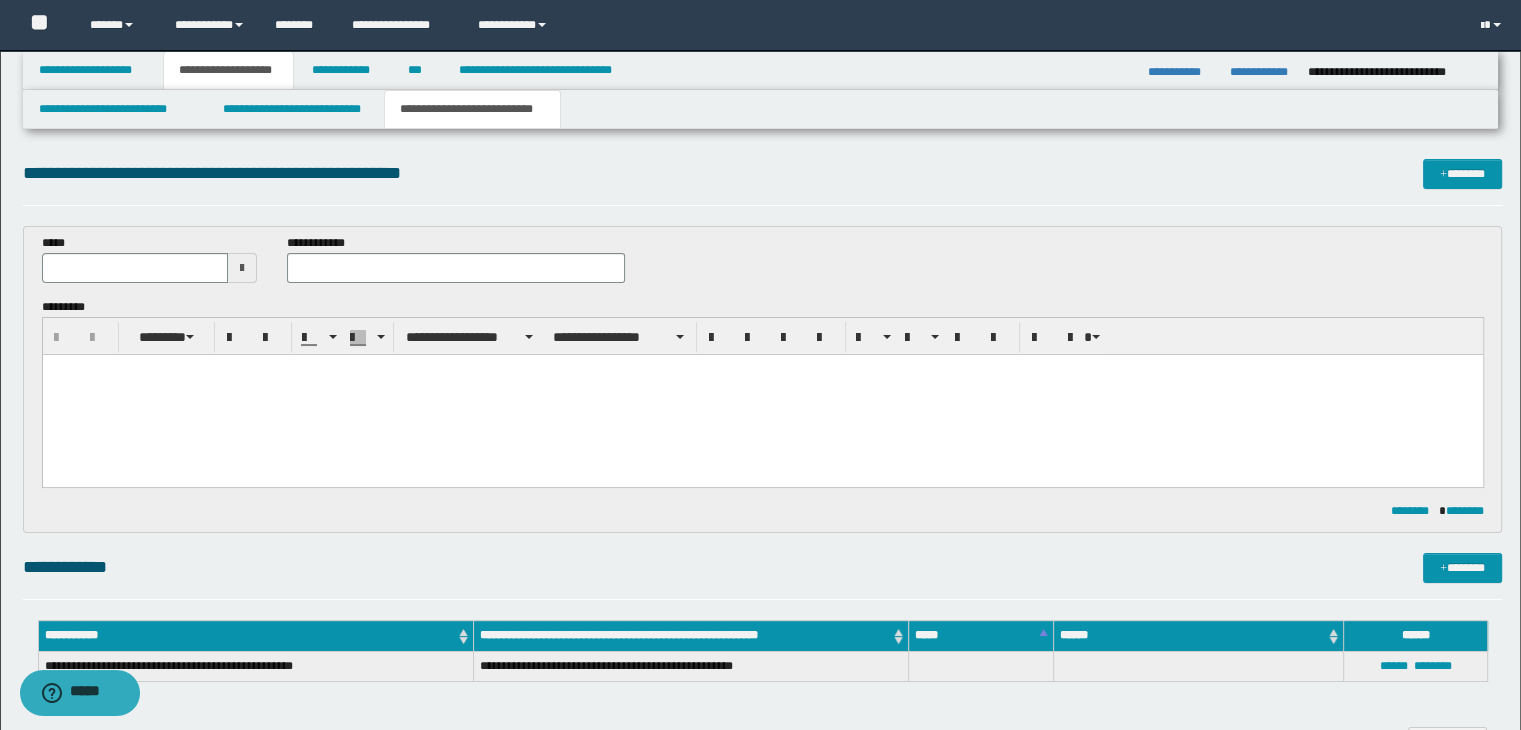 drag, startPoint x: 448, startPoint y: 396, endPoint x: 453, endPoint y: 386, distance: 11.18034 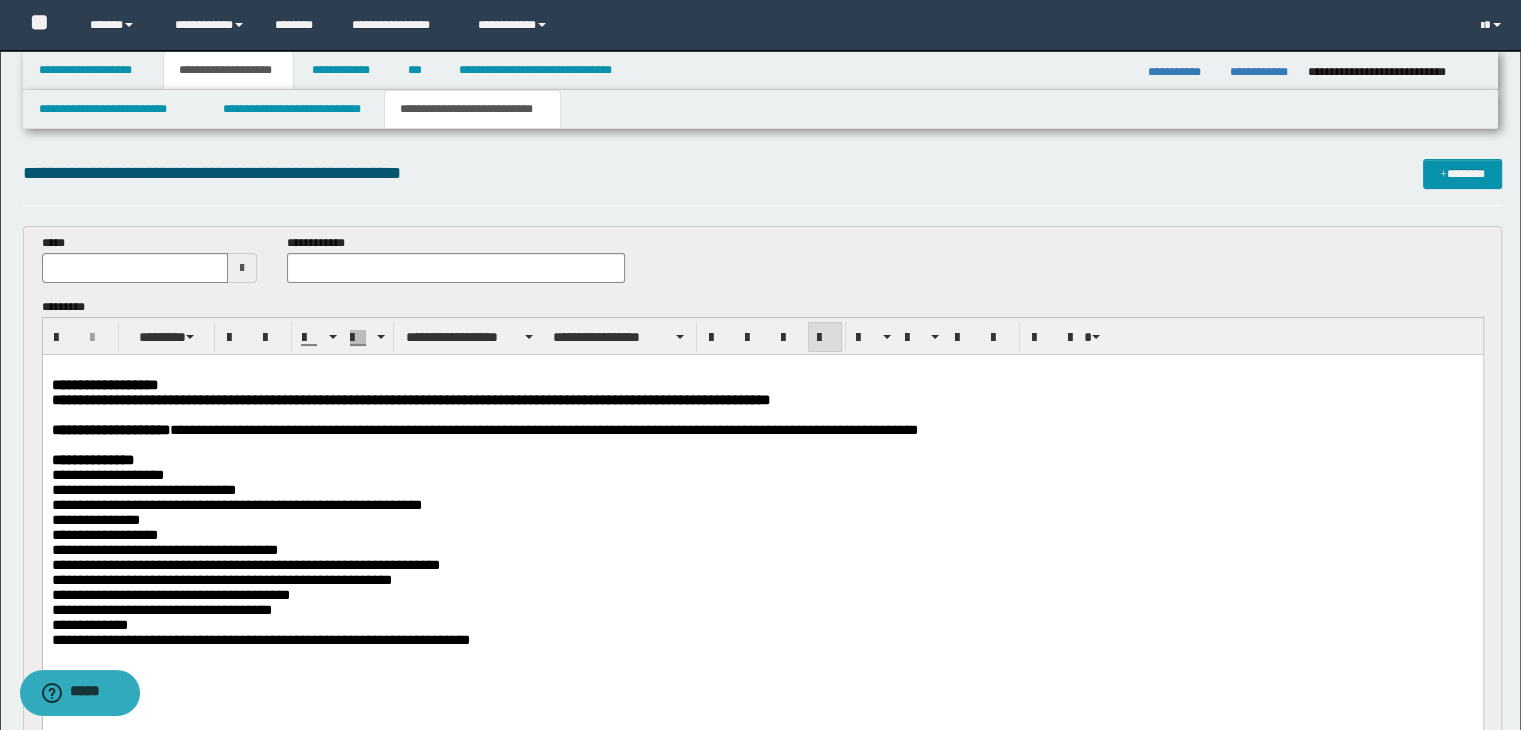 click at bounding box center (242, 268) 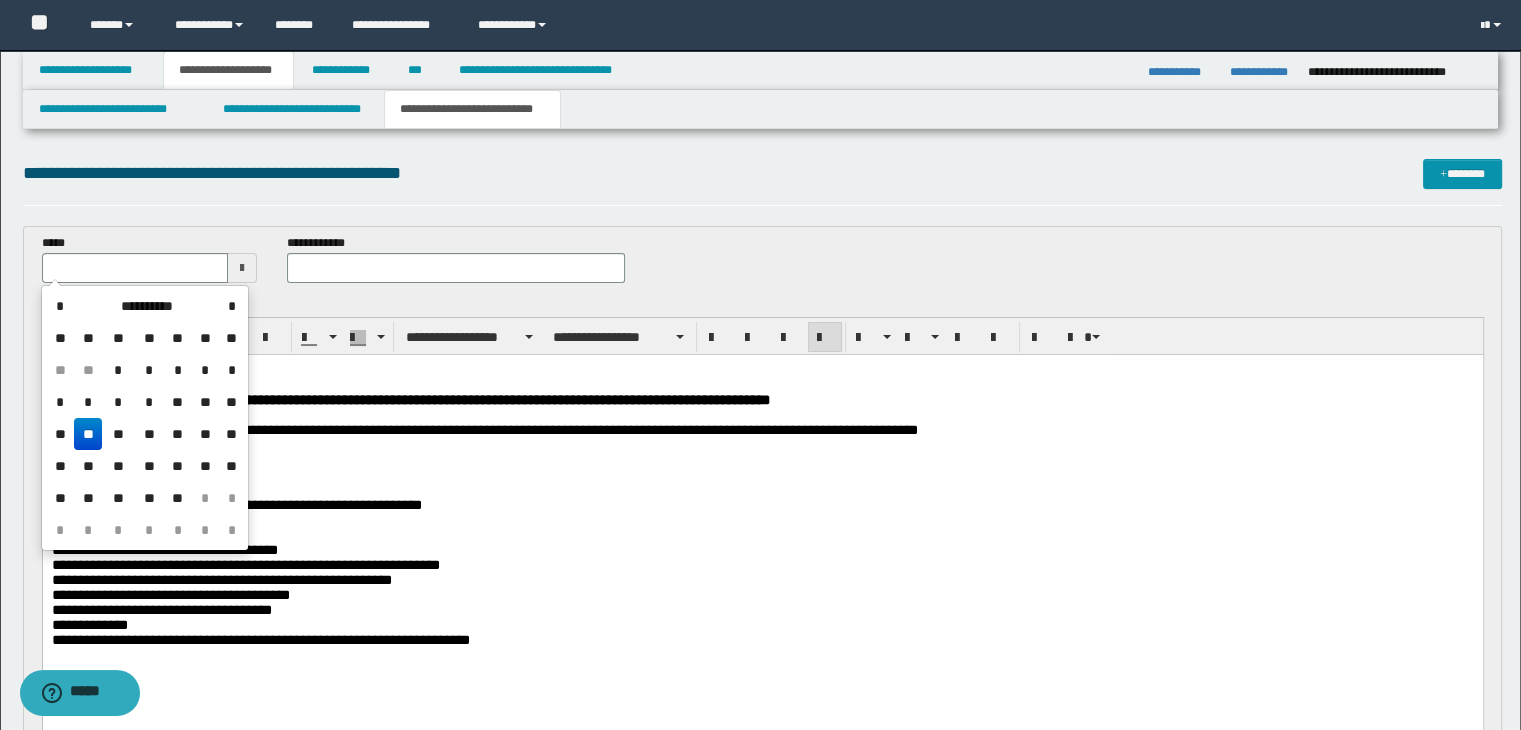 click on "**" at bounding box center (88, 434) 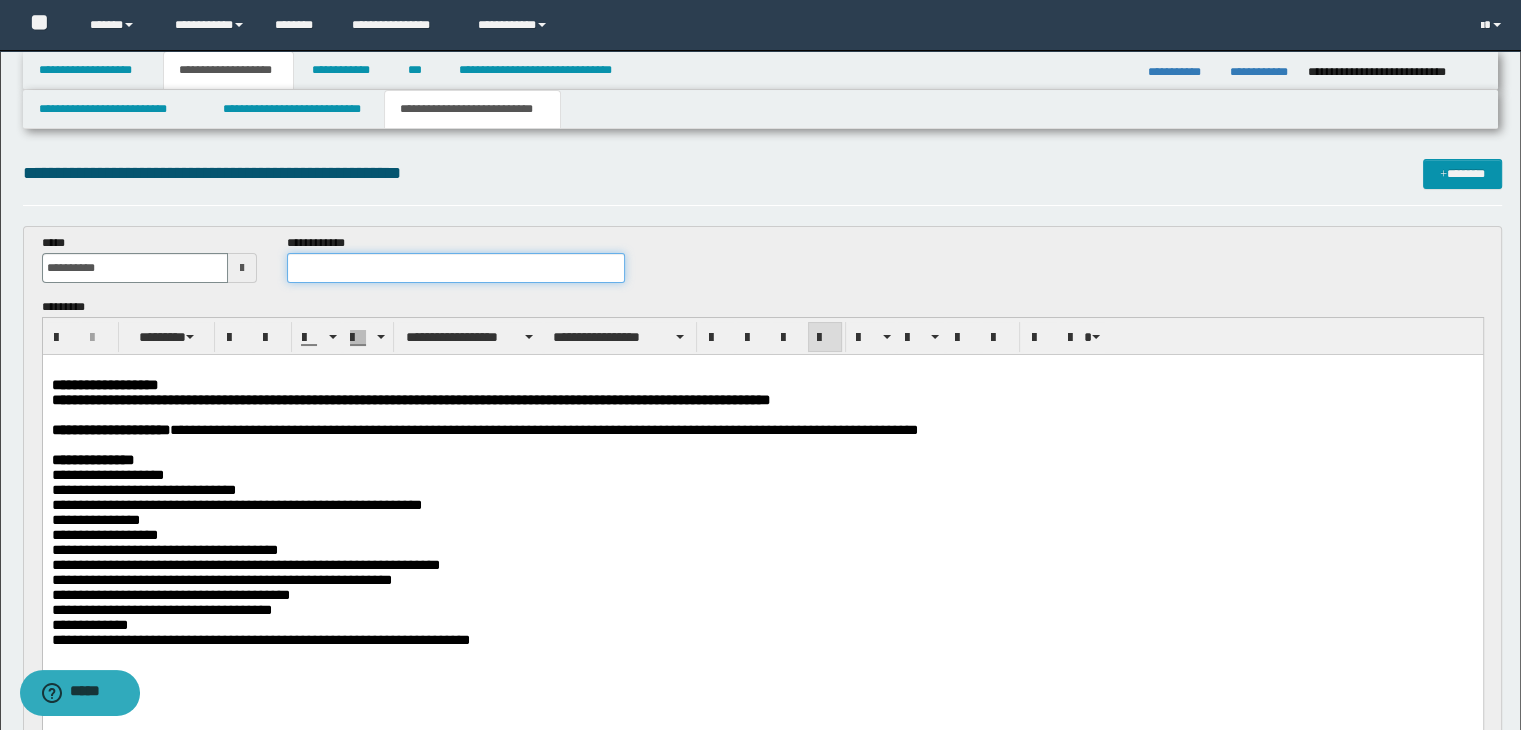 click at bounding box center (456, 268) 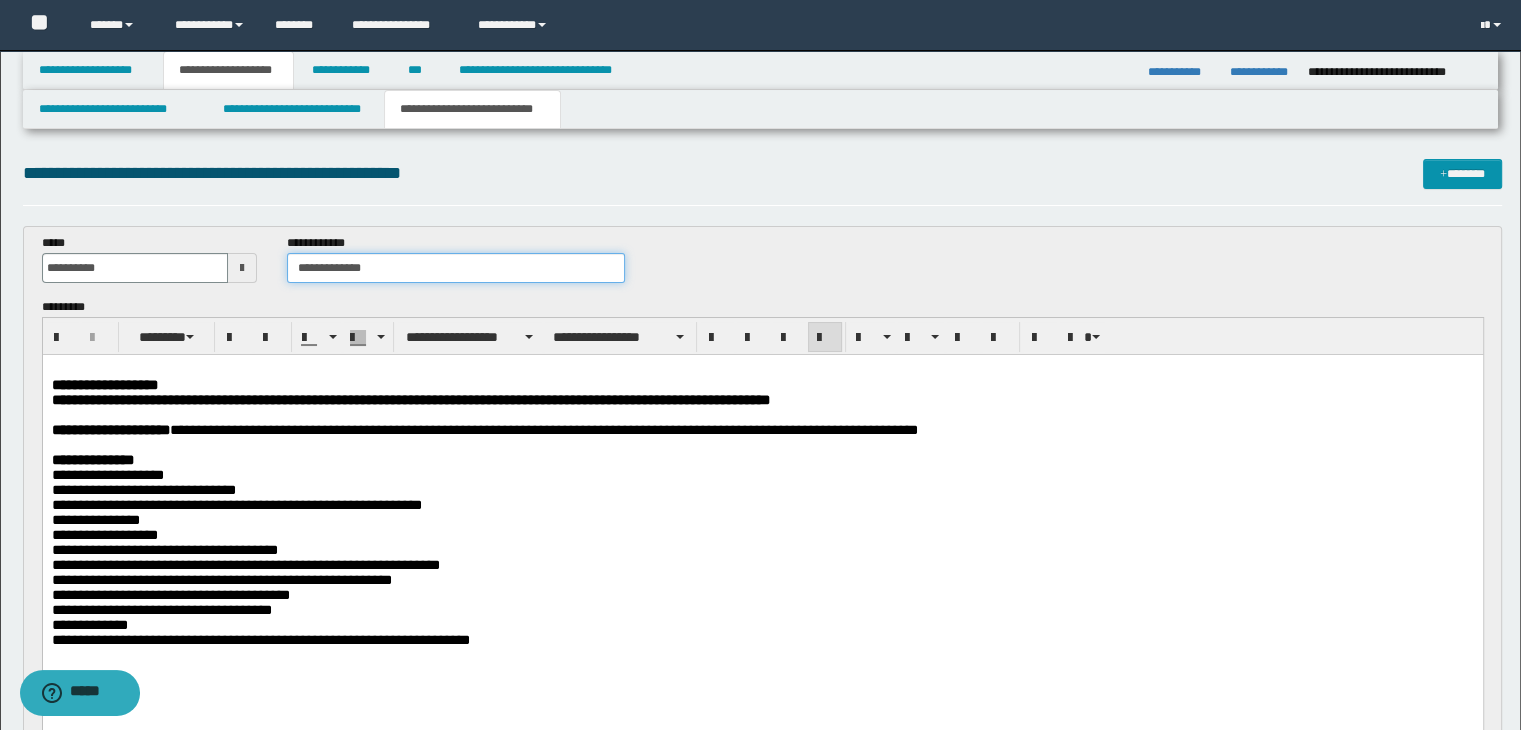 type on "**********" 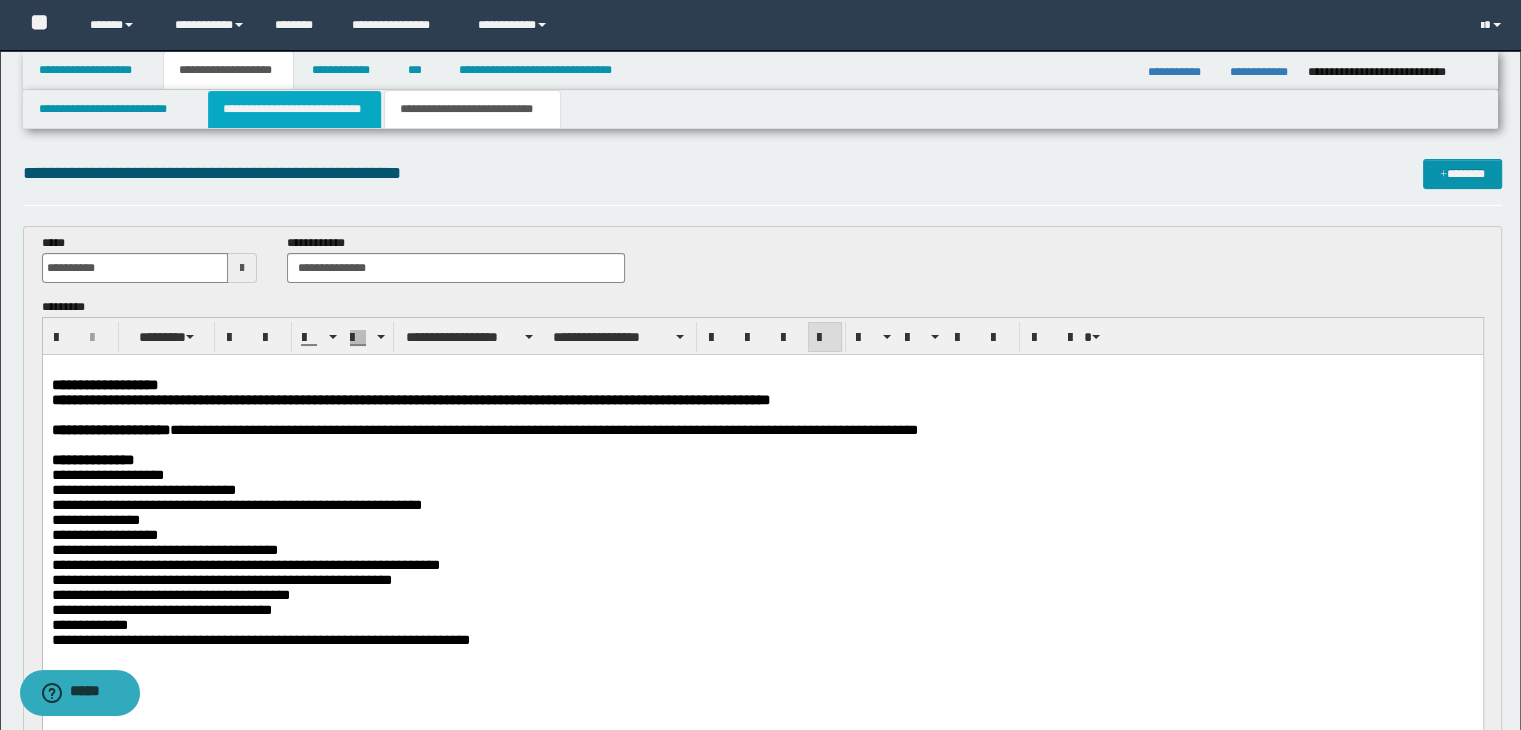 click on "**********" at bounding box center [294, 109] 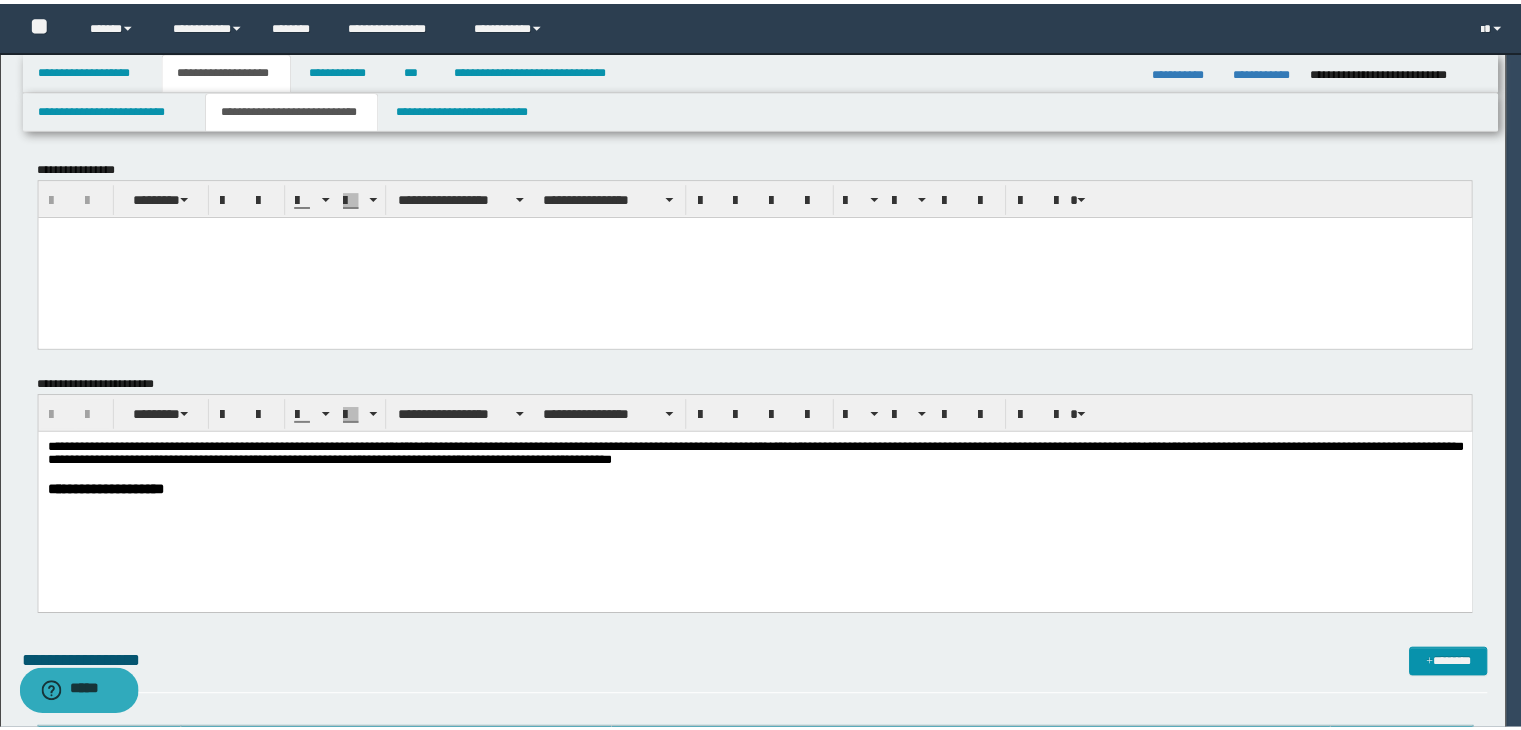 scroll, scrollTop: 0, scrollLeft: 0, axis: both 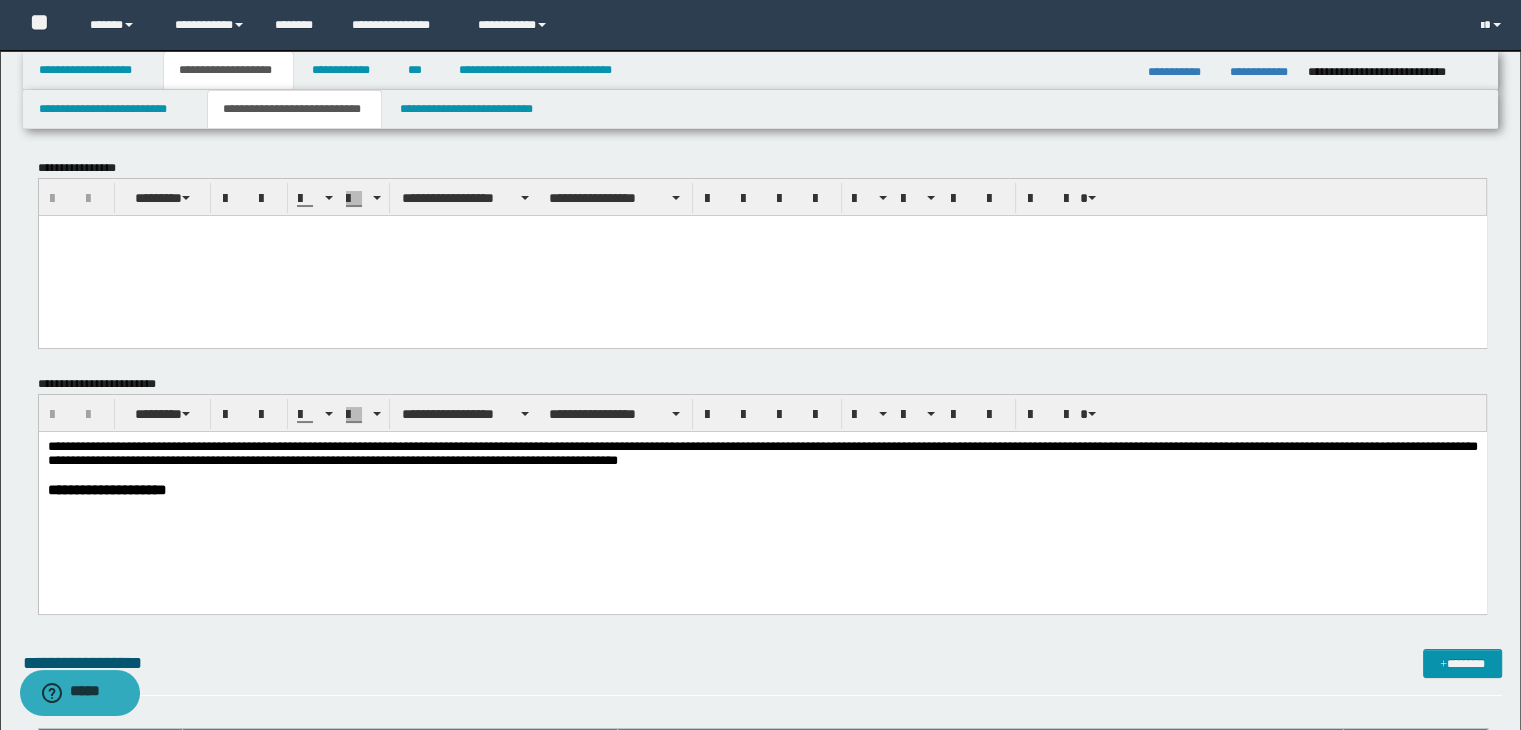 click at bounding box center [762, 255] 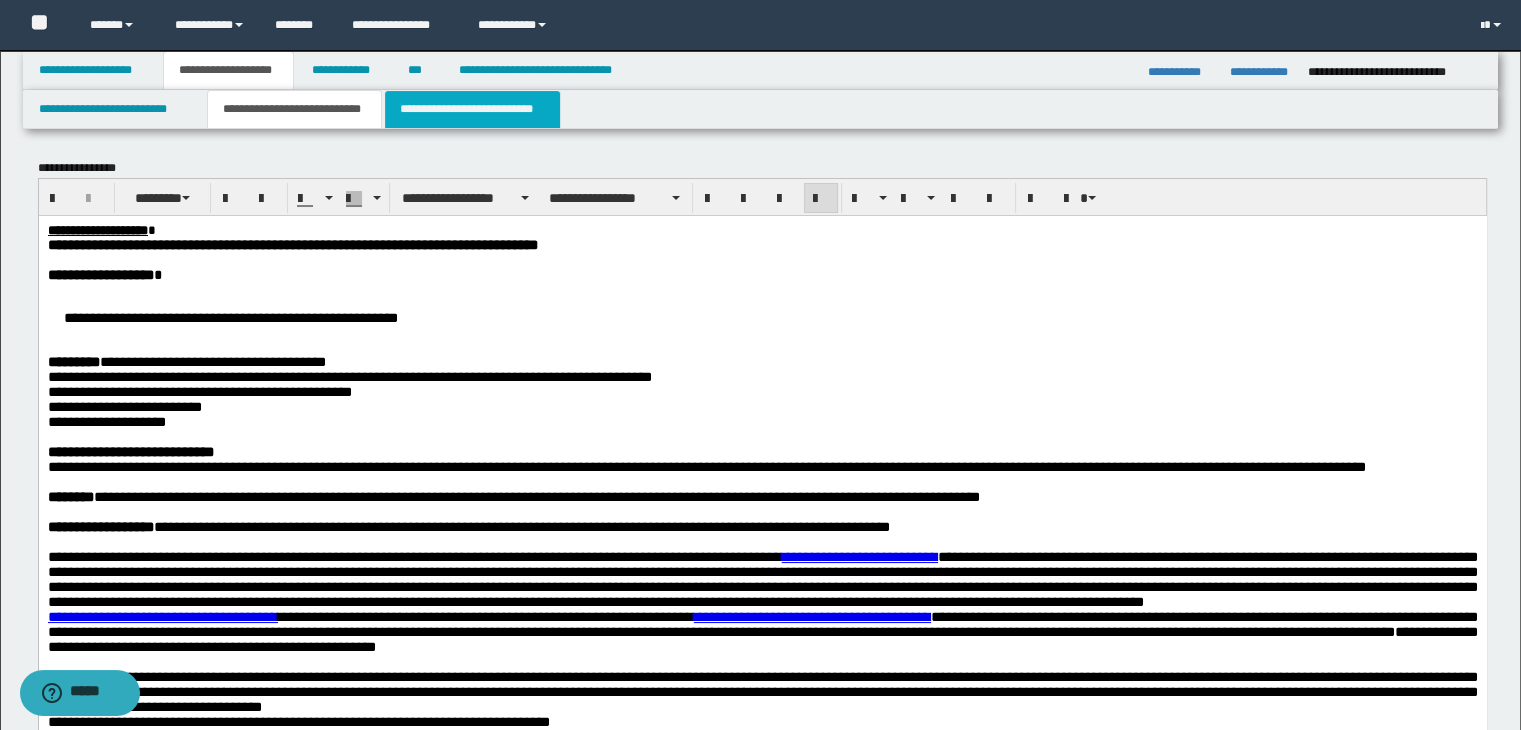 click on "**********" at bounding box center (472, 109) 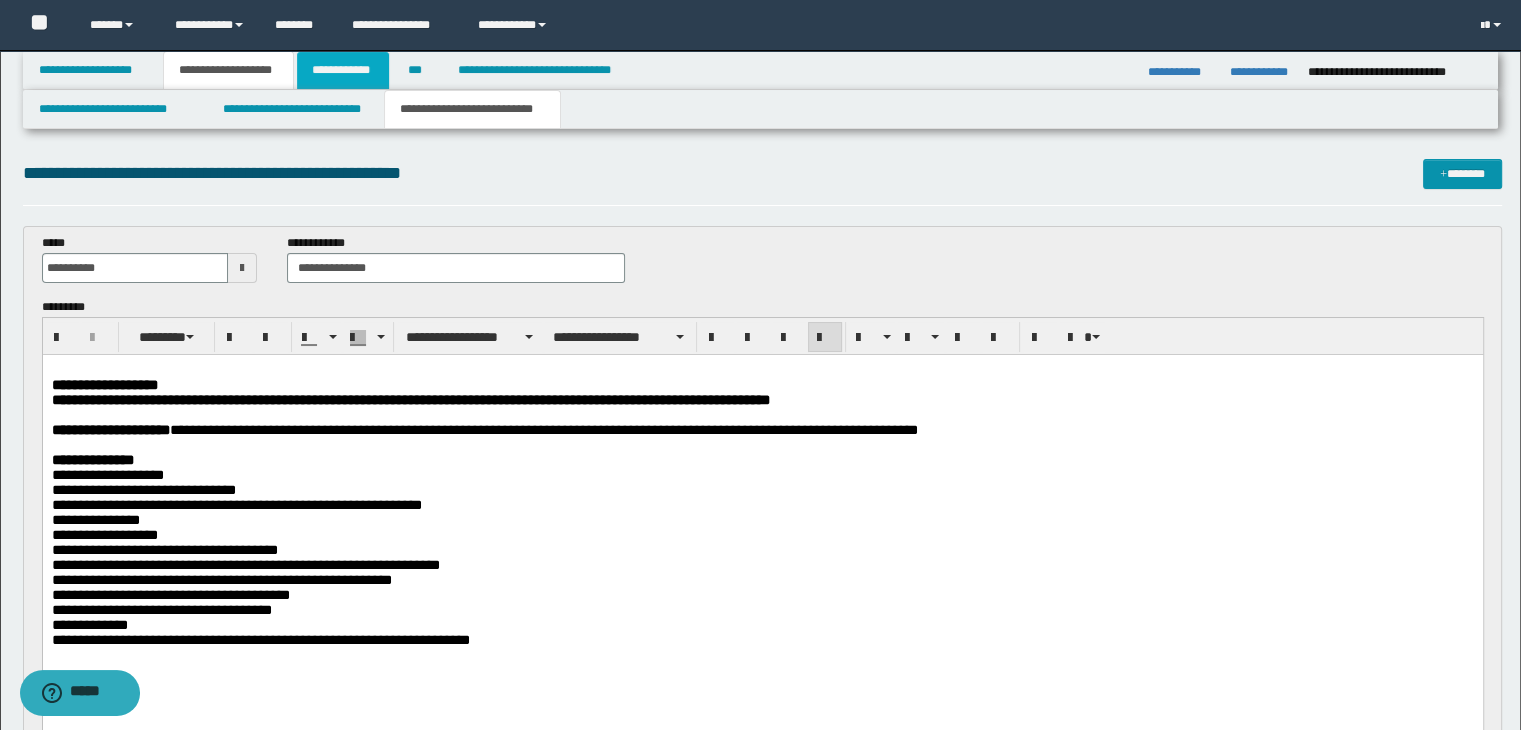 click on "**********" at bounding box center (343, 70) 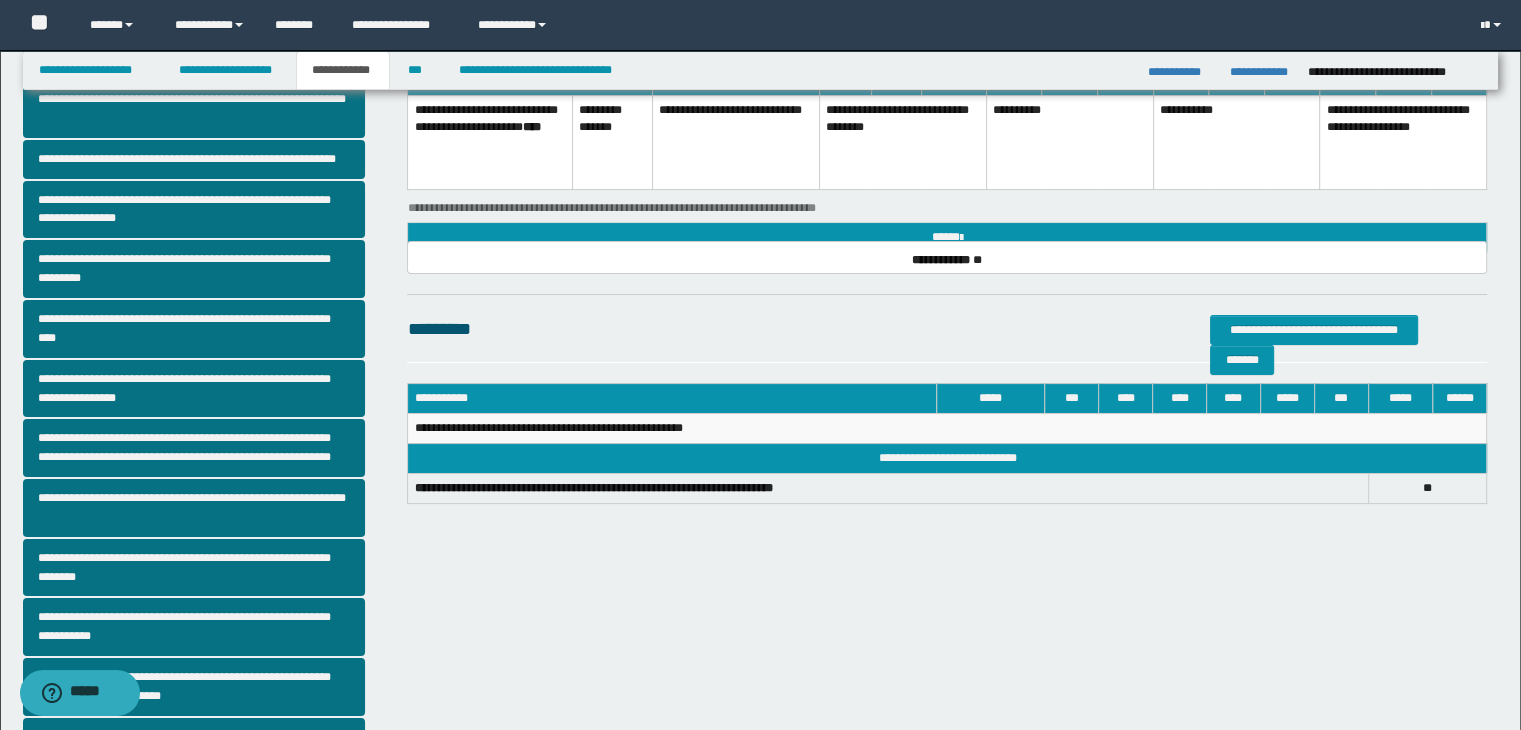 scroll, scrollTop: 381, scrollLeft: 0, axis: vertical 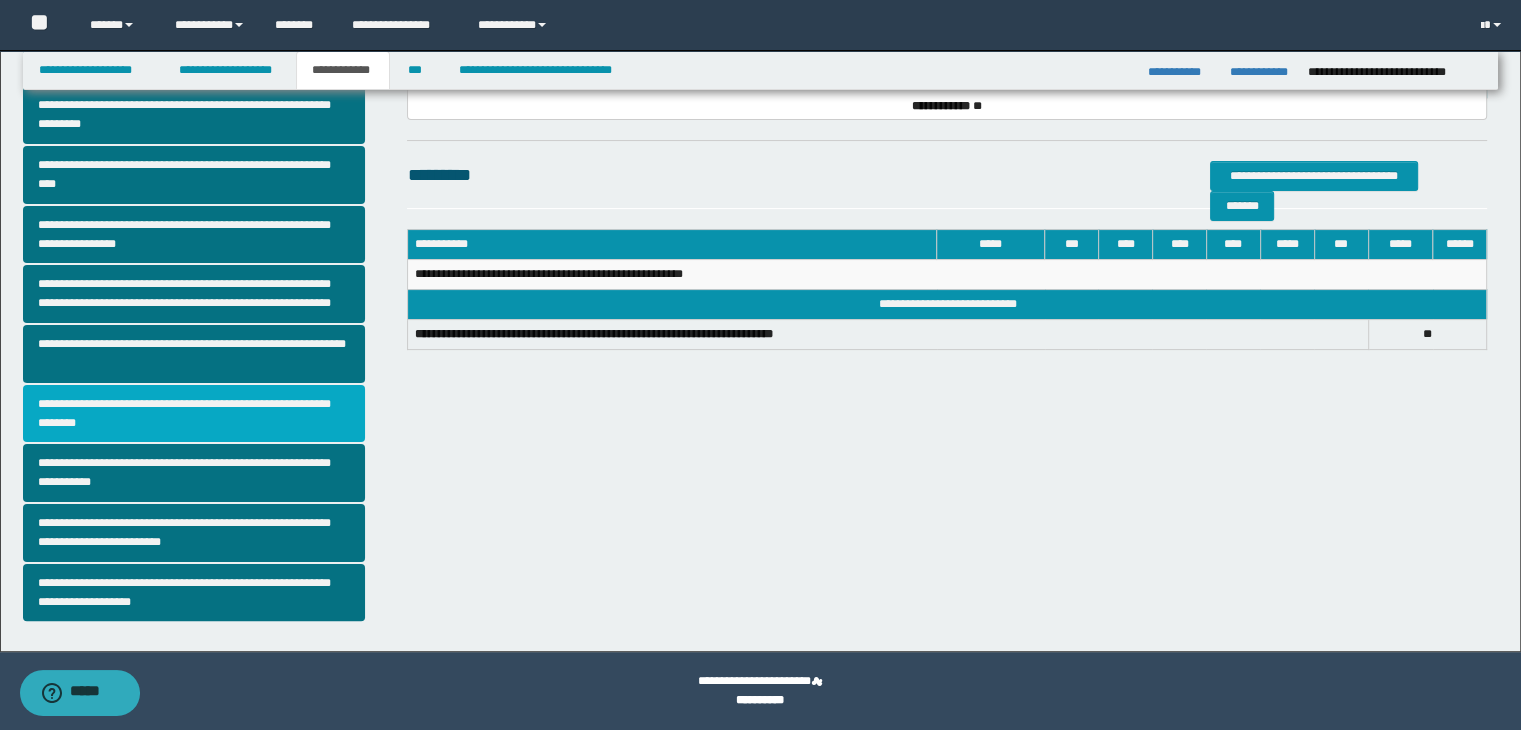 click on "**********" at bounding box center (194, 414) 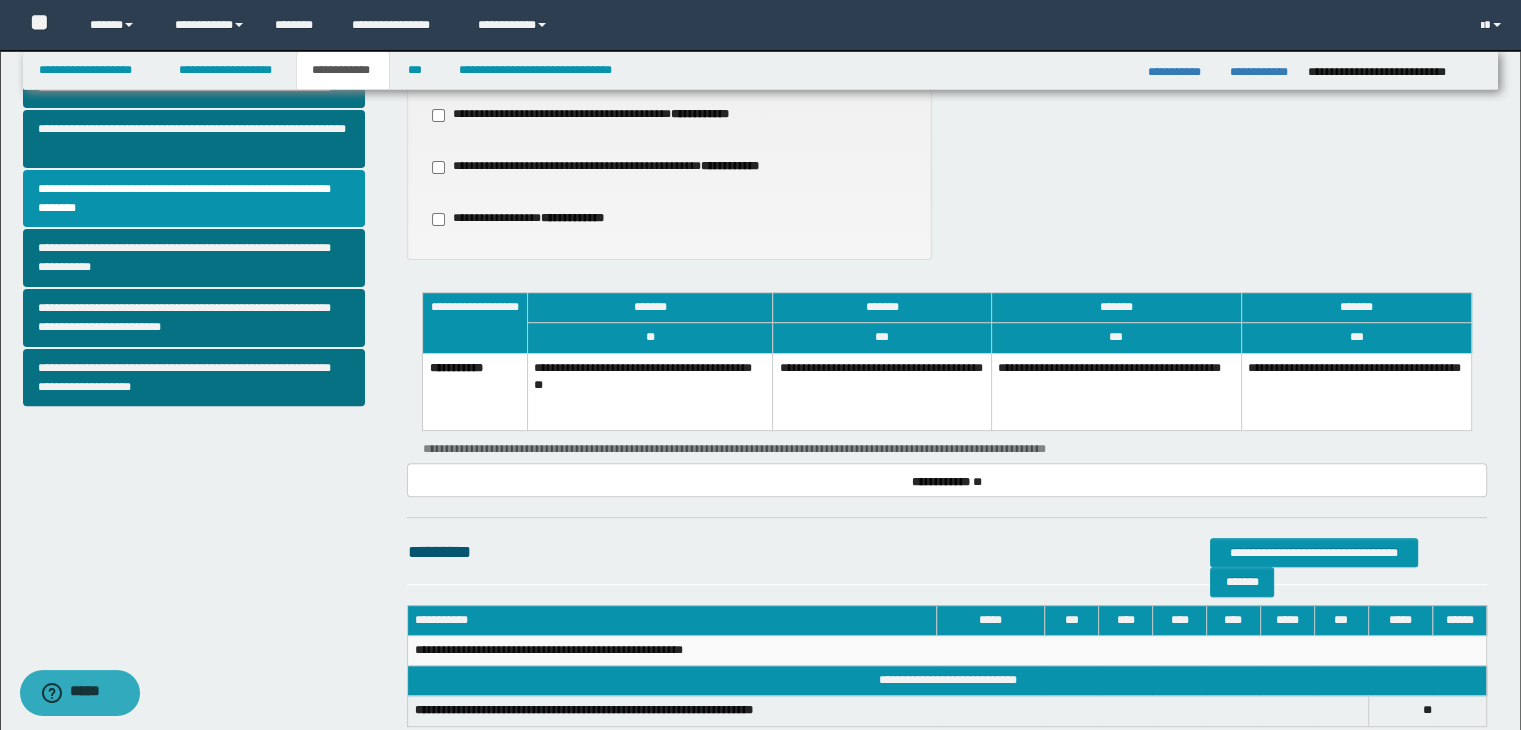 scroll, scrollTop: 600, scrollLeft: 0, axis: vertical 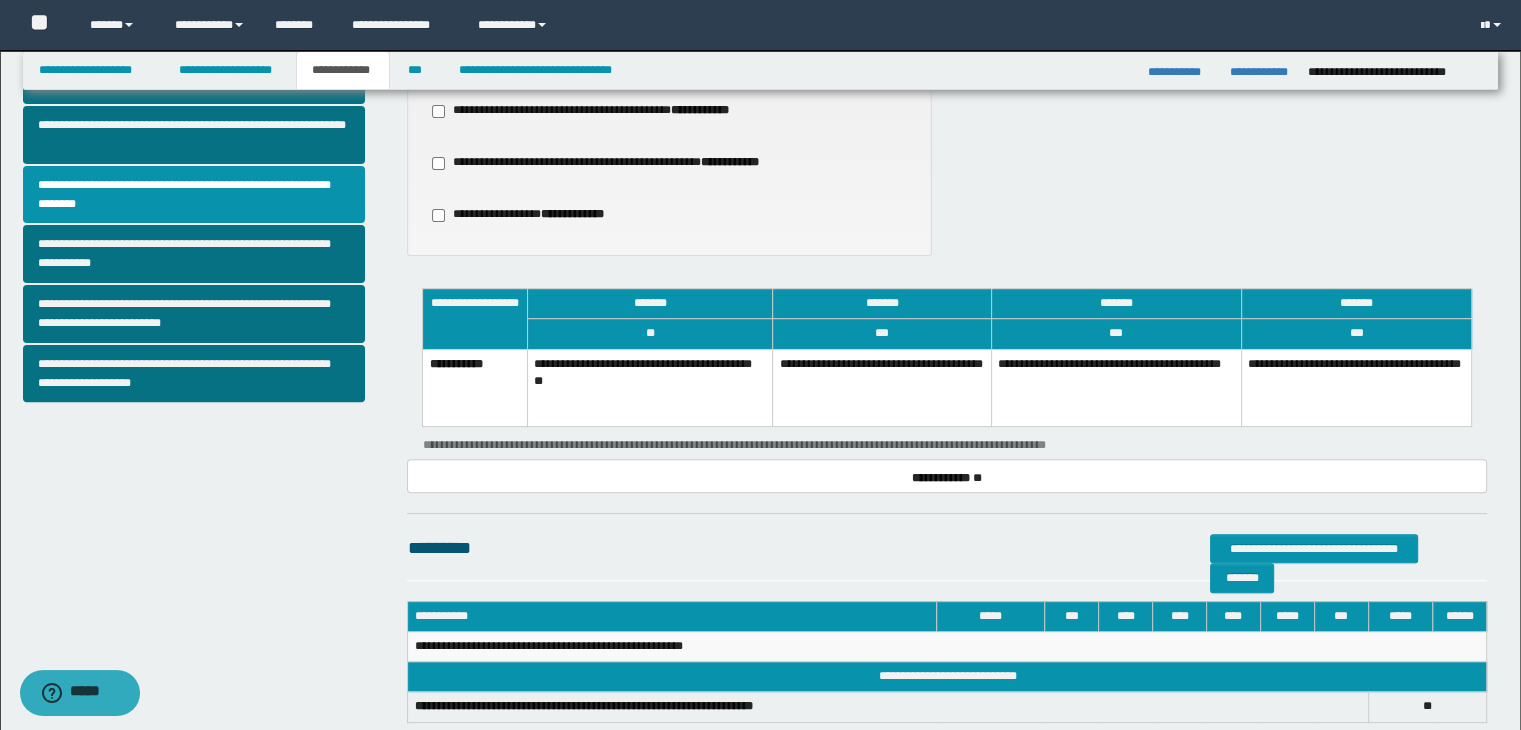 click on "**********" at bounding box center (882, 388) 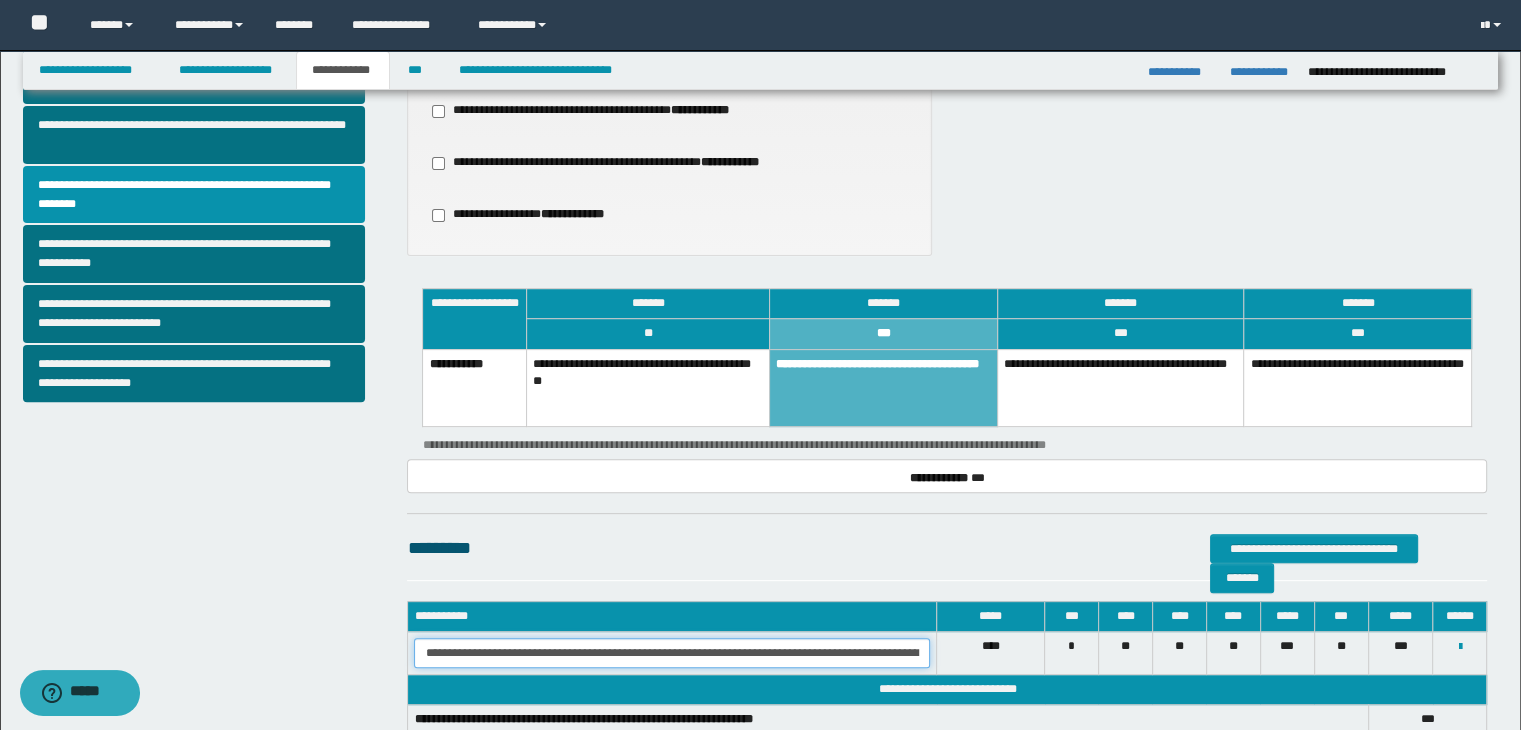 scroll, scrollTop: 0, scrollLeft: 100, axis: horizontal 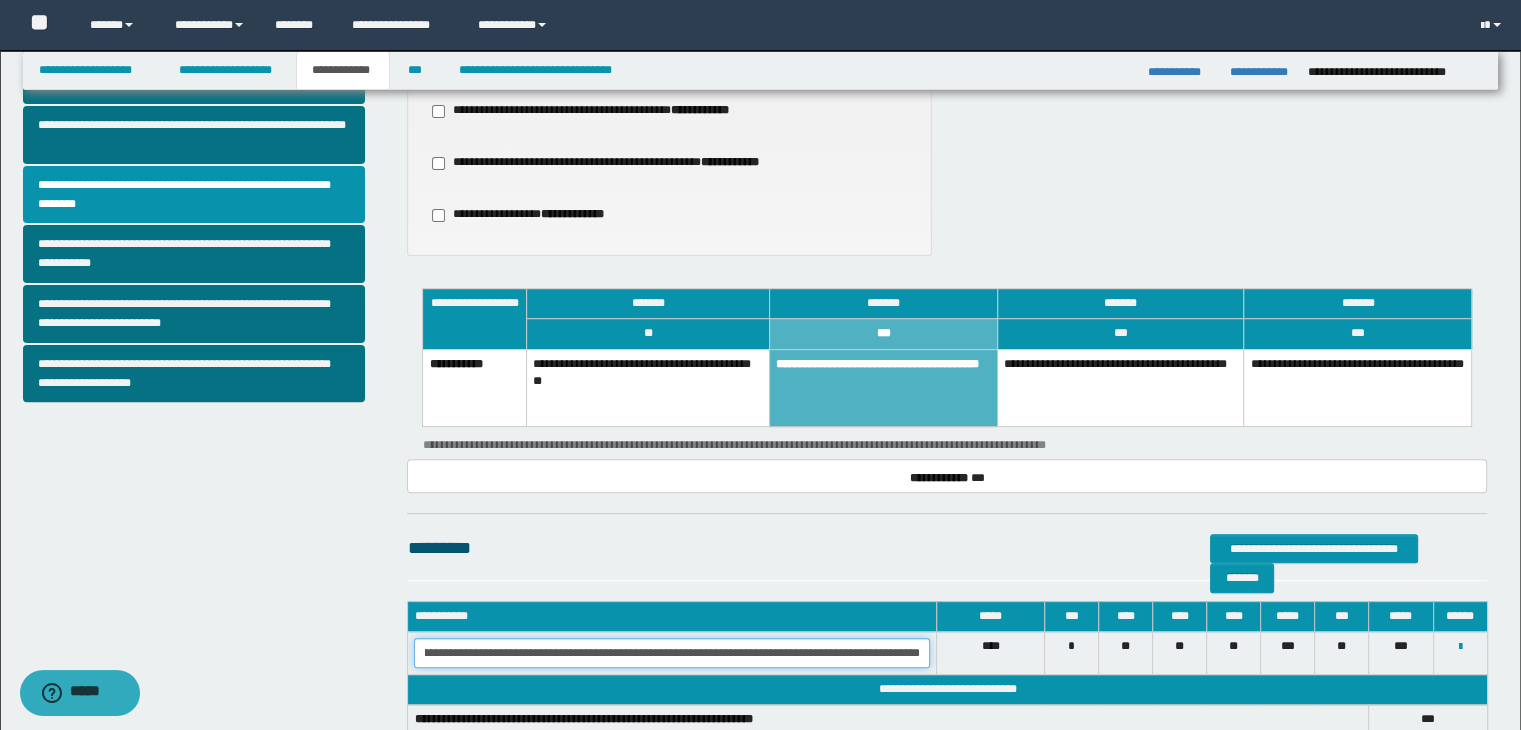 drag, startPoint x: 420, startPoint y: 652, endPoint x: 1083, endPoint y: 683, distance: 663.72437 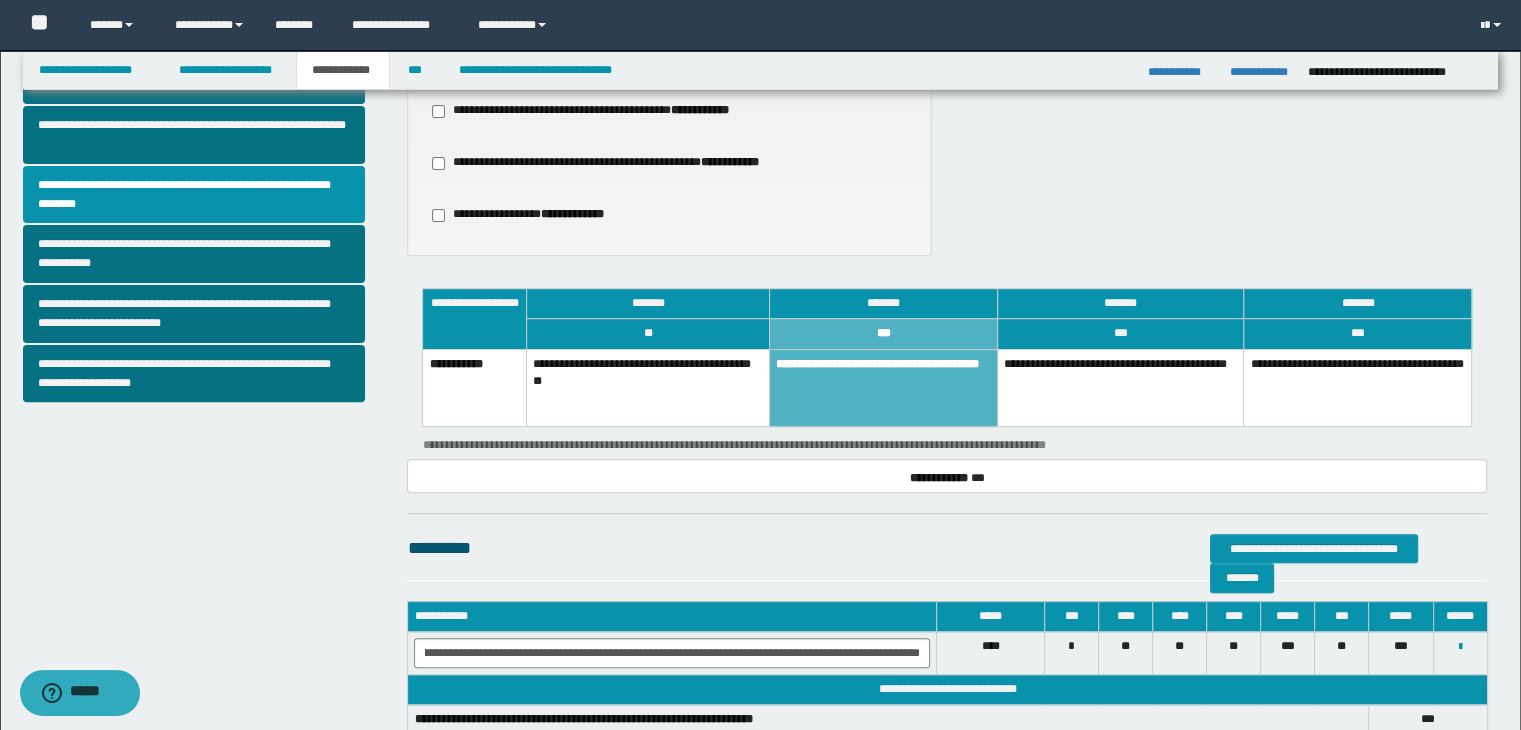 scroll, scrollTop: 0, scrollLeft: 0, axis: both 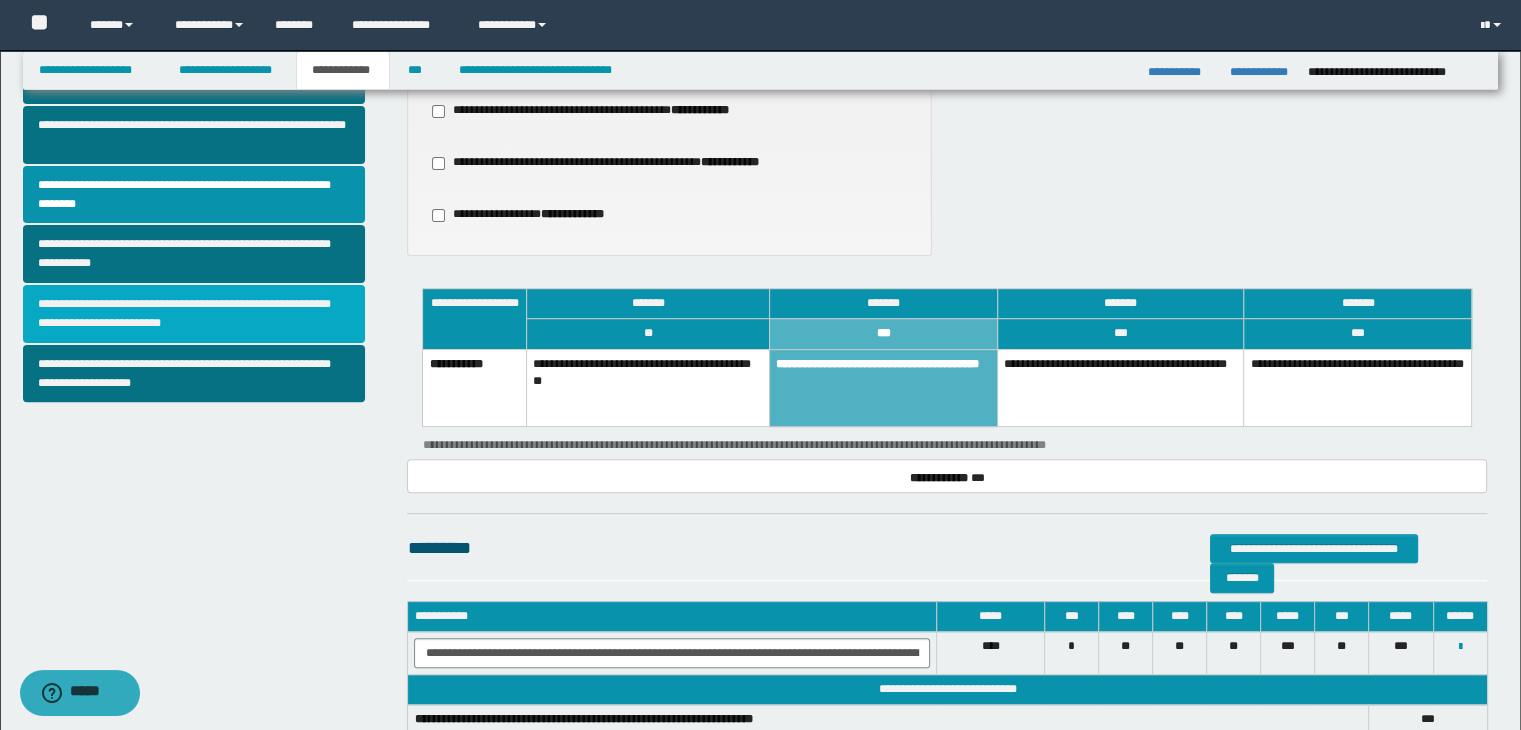 click on "**********" at bounding box center (194, 314) 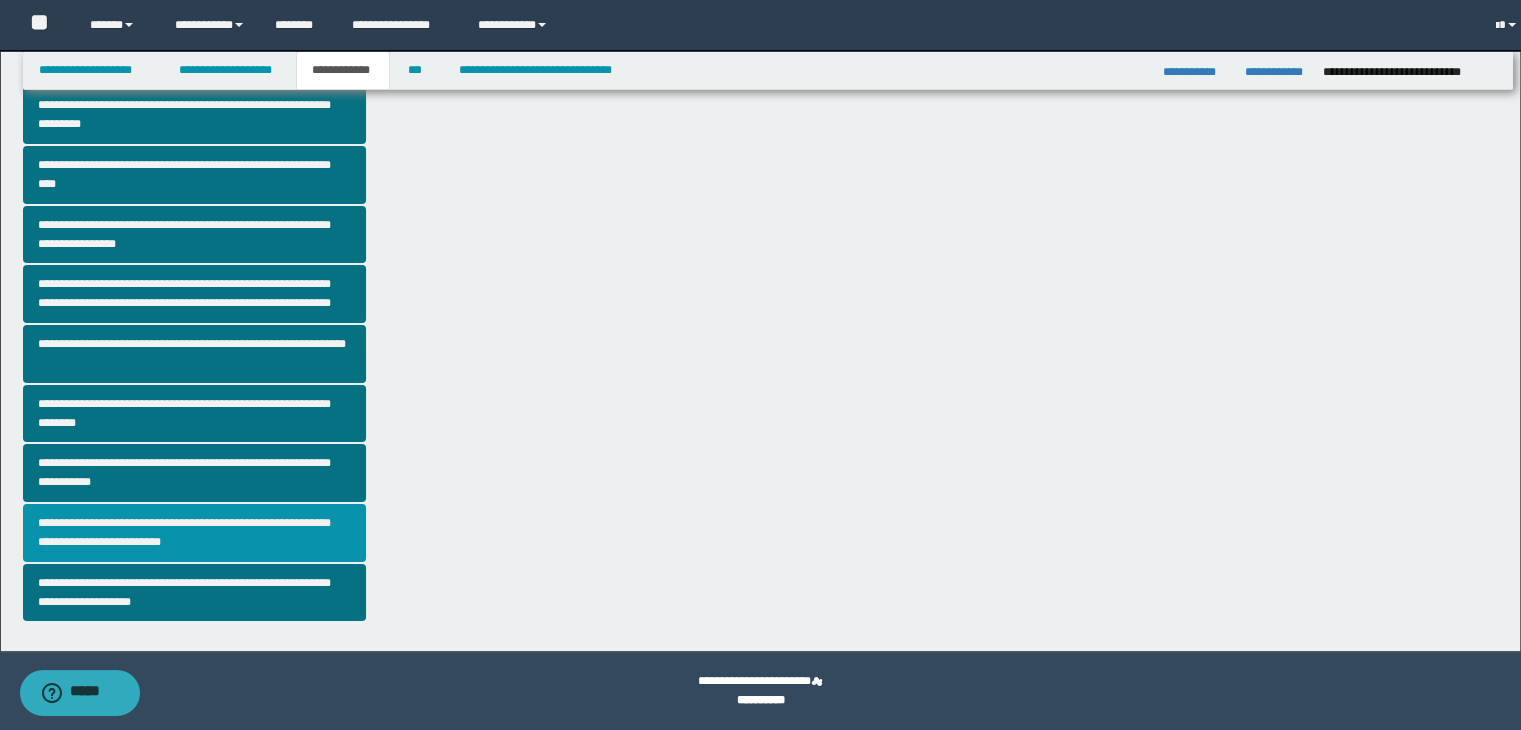 scroll, scrollTop: 0, scrollLeft: 0, axis: both 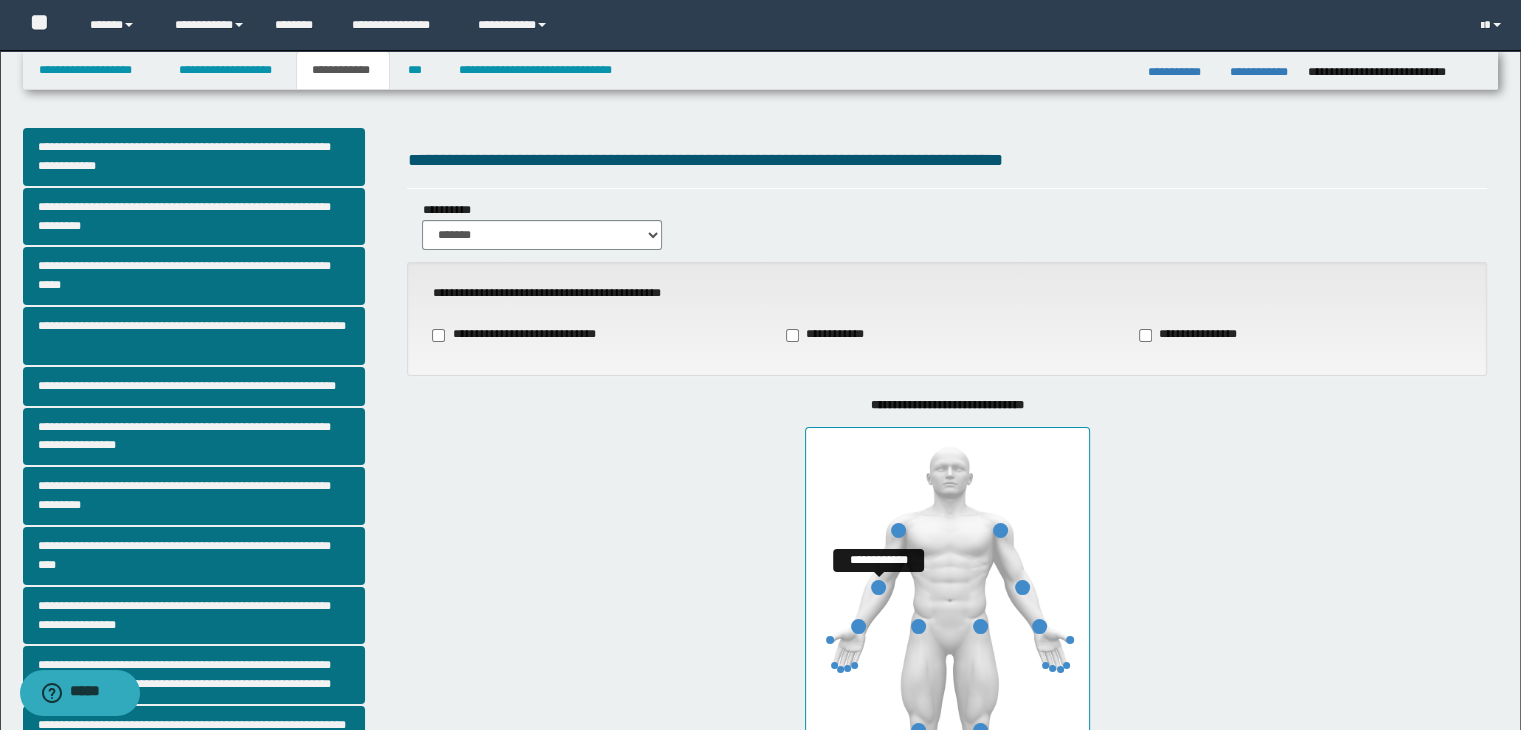 click at bounding box center [878, 587] 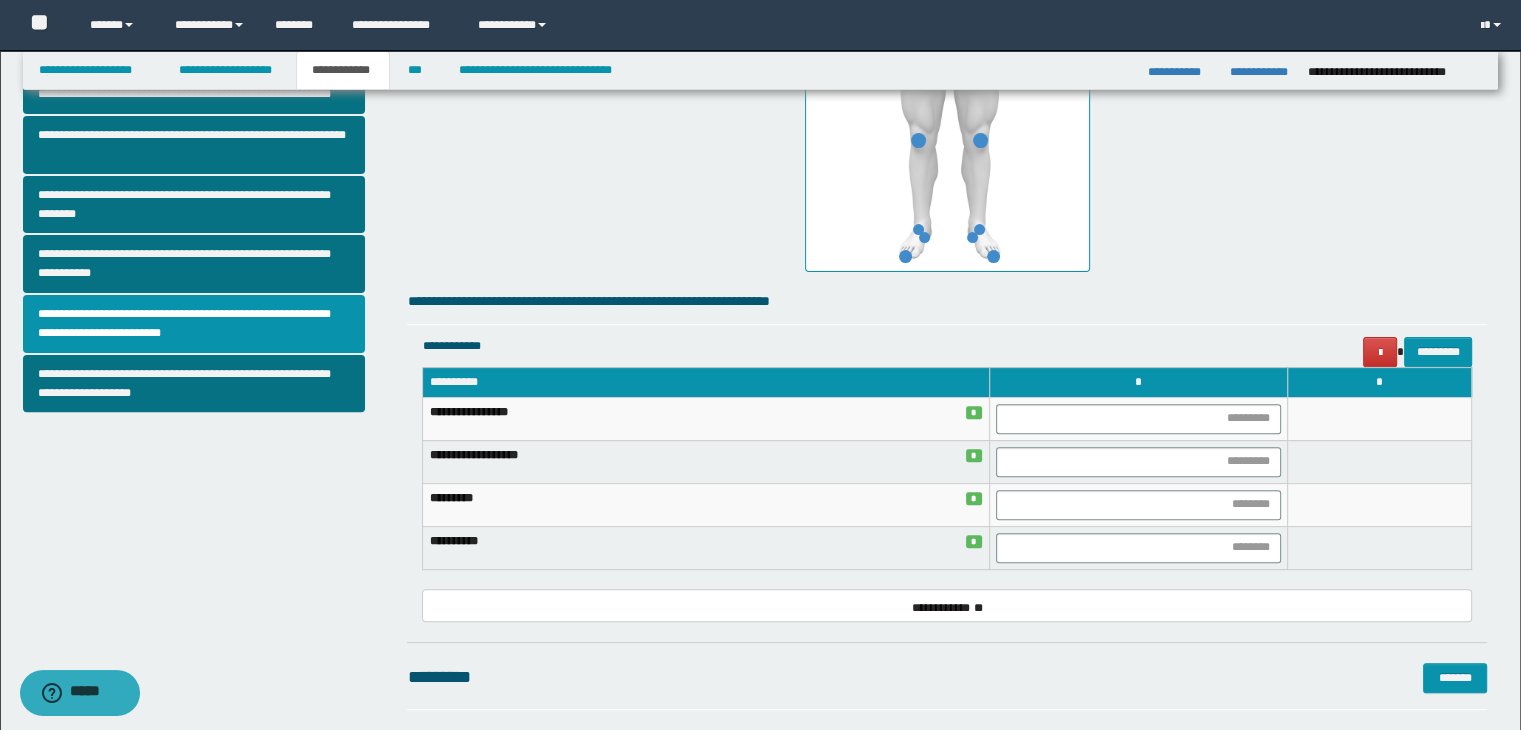 scroll, scrollTop: 695, scrollLeft: 0, axis: vertical 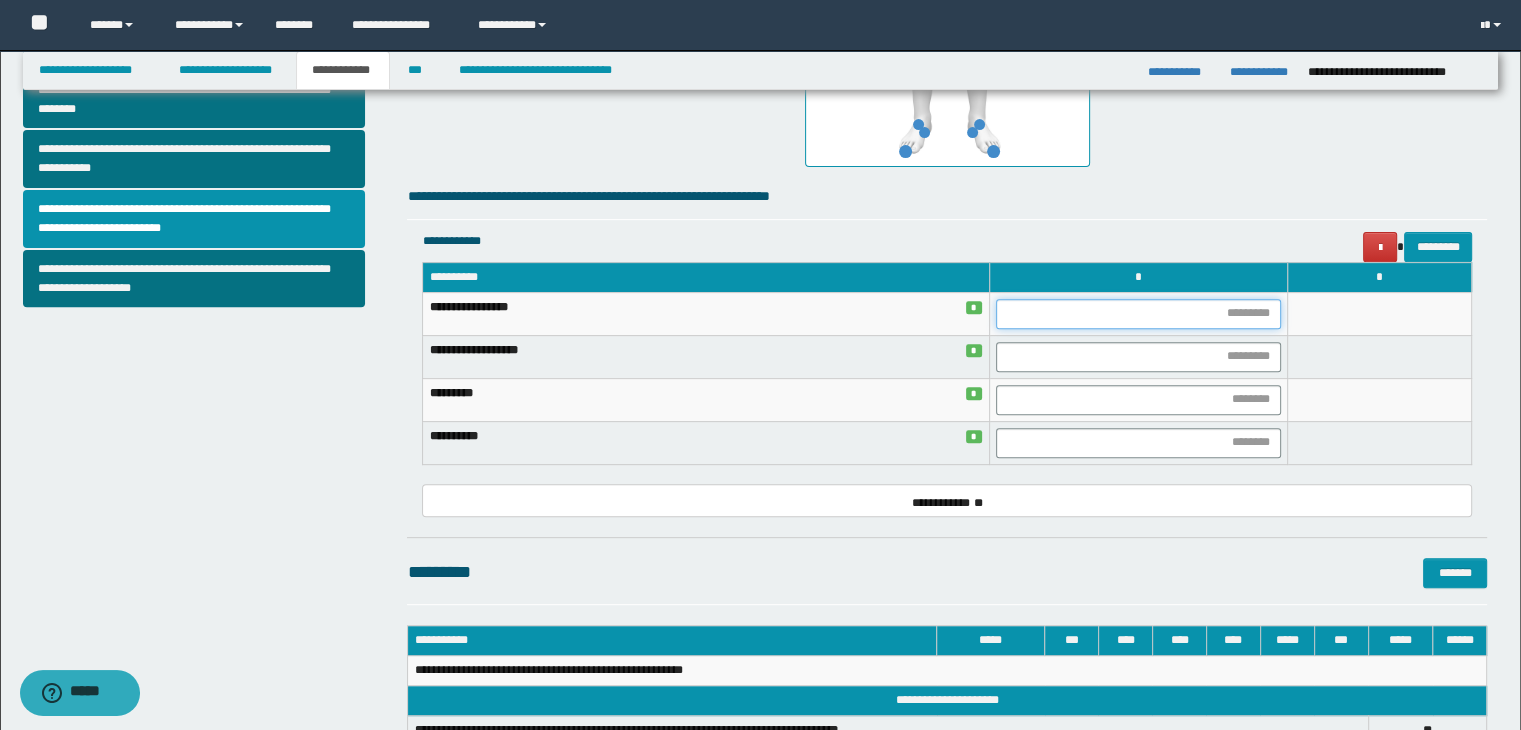 click at bounding box center [1138, 314] 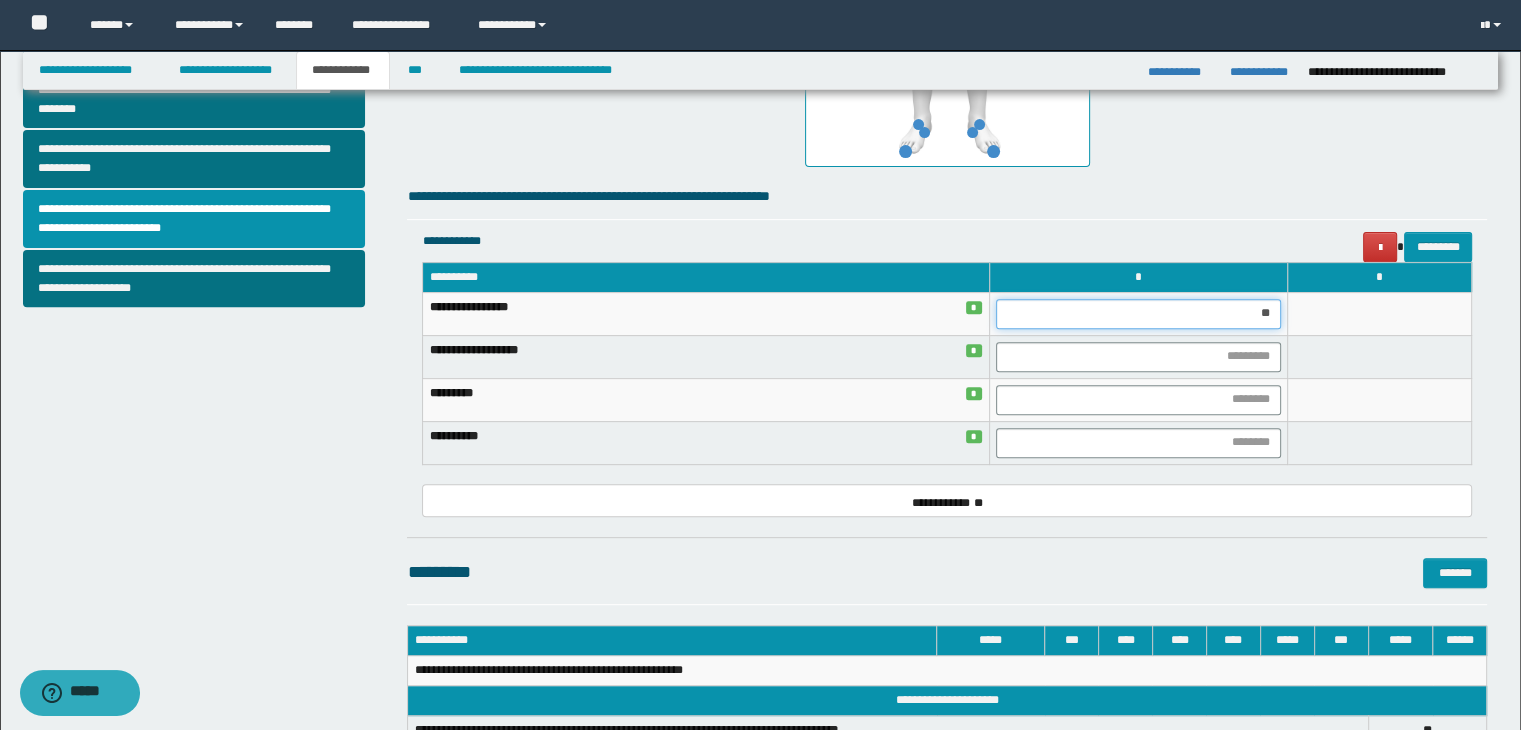 type on "***" 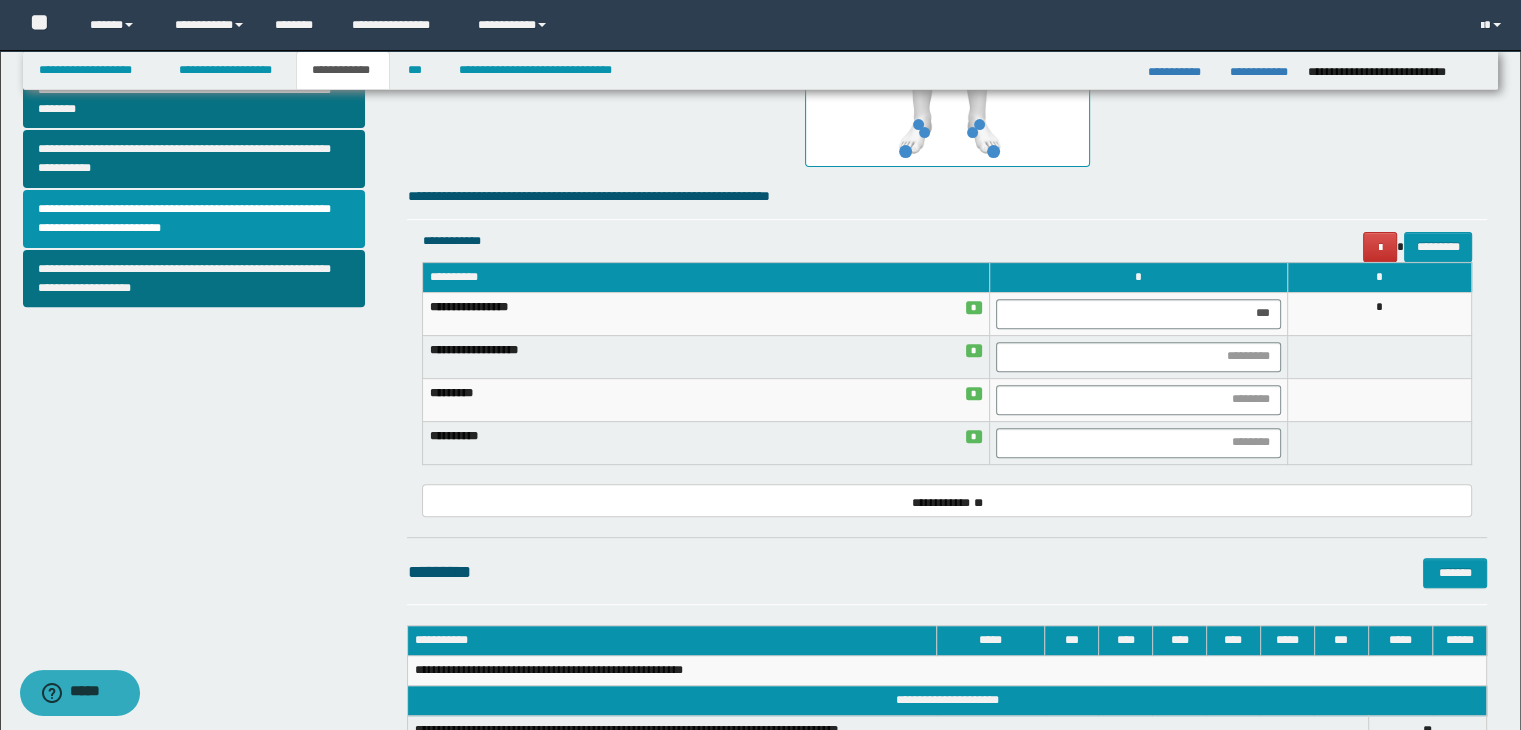 click on "*" at bounding box center [1380, 313] 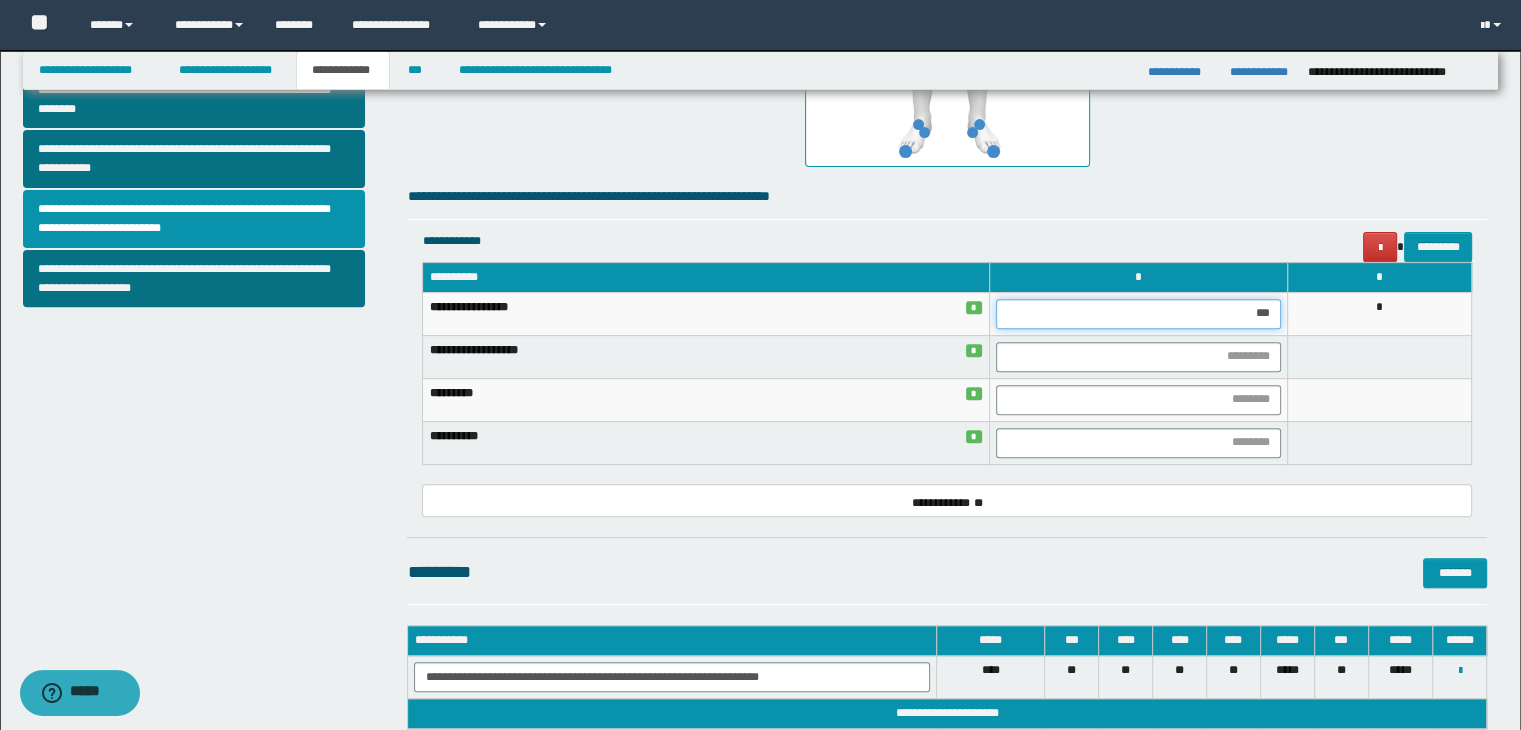 drag, startPoint x: 1269, startPoint y: 311, endPoint x: 1240, endPoint y: 313, distance: 29.068884 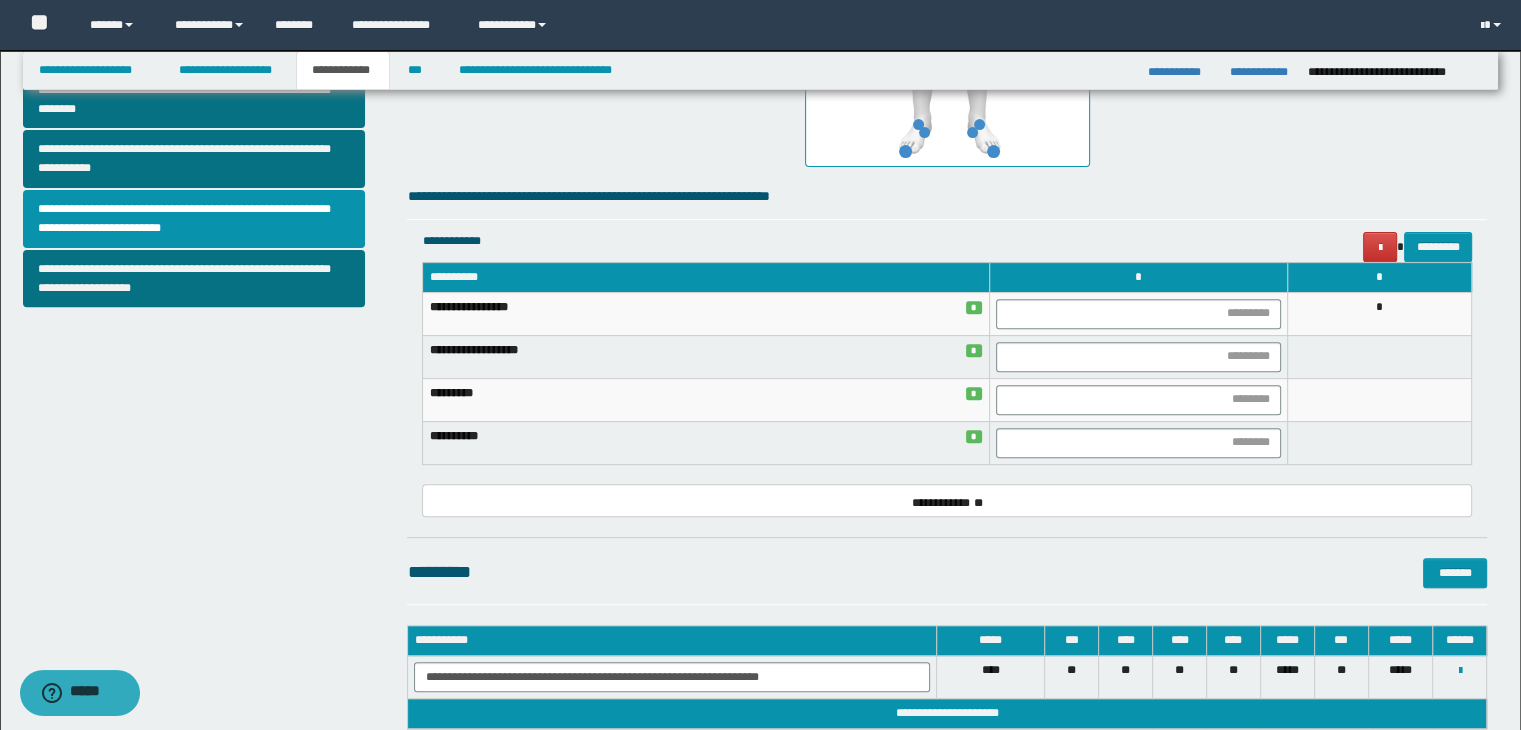 click on "*" at bounding box center (1380, 313) 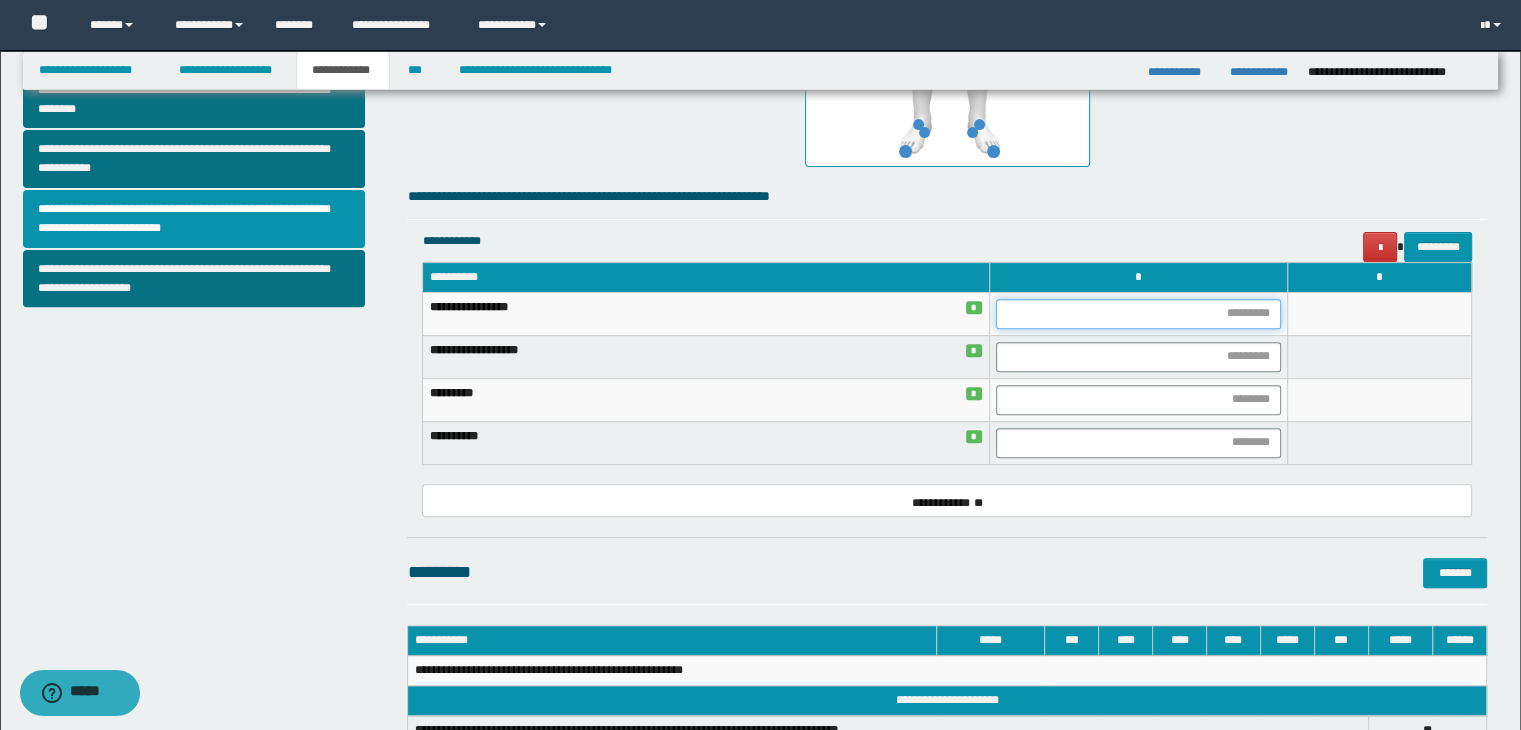 click at bounding box center (1138, 314) 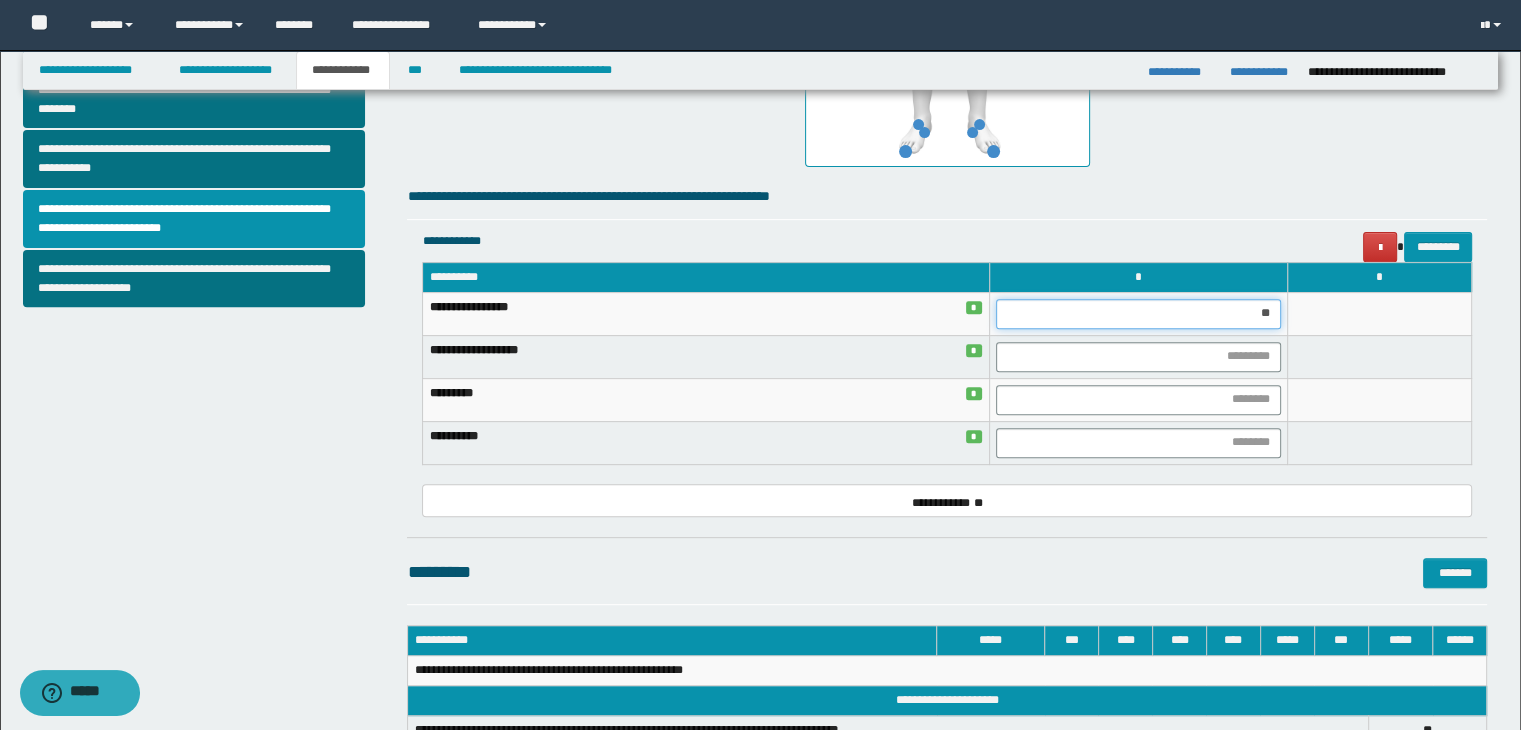 type on "***" 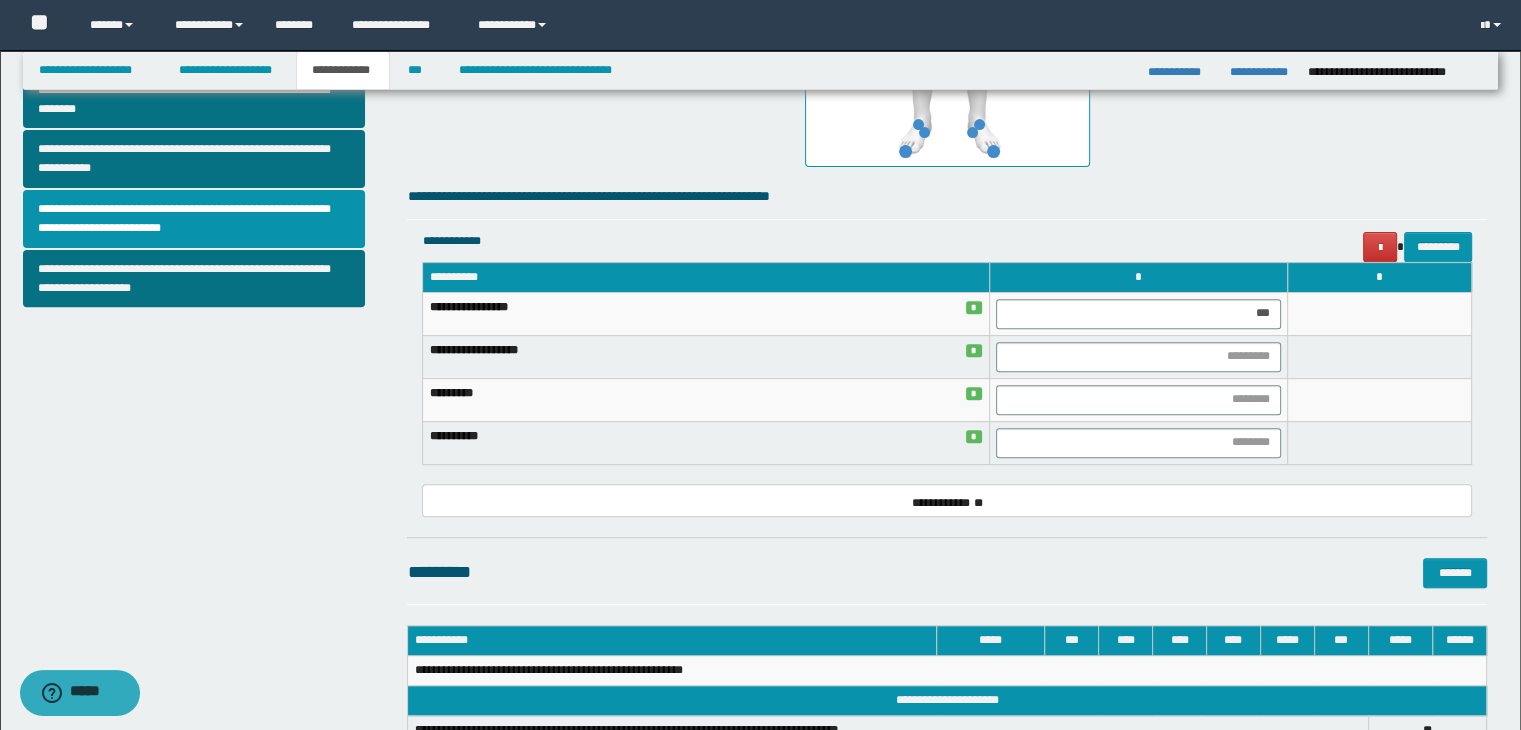 click at bounding box center [1380, 313] 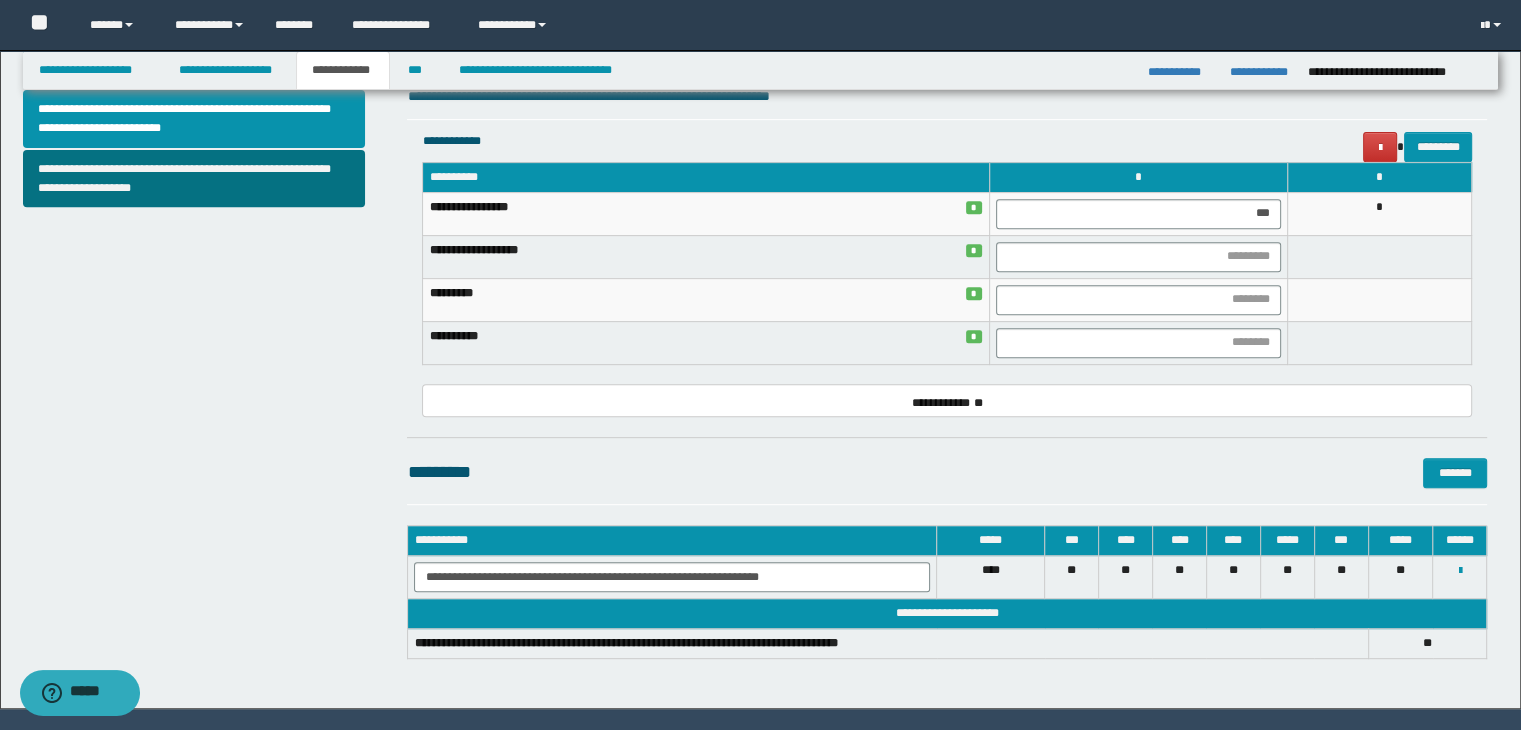 scroll, scrollTop: 852, scrollLeft: 0, axis: vertical 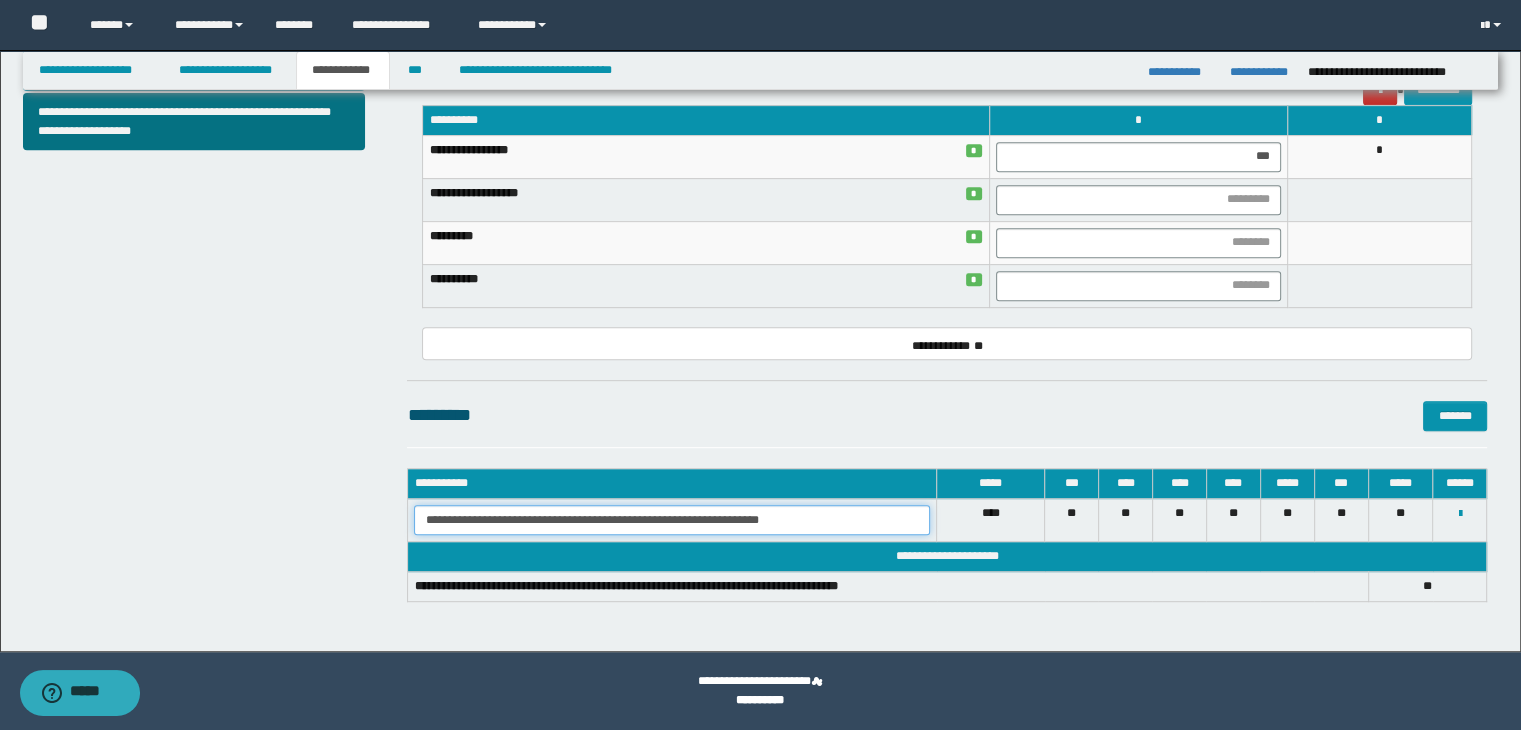 drag, startPoint x: 424, startPoint y: 510, endPoint x: 853, endPoint y: 511, distance: 429.00116 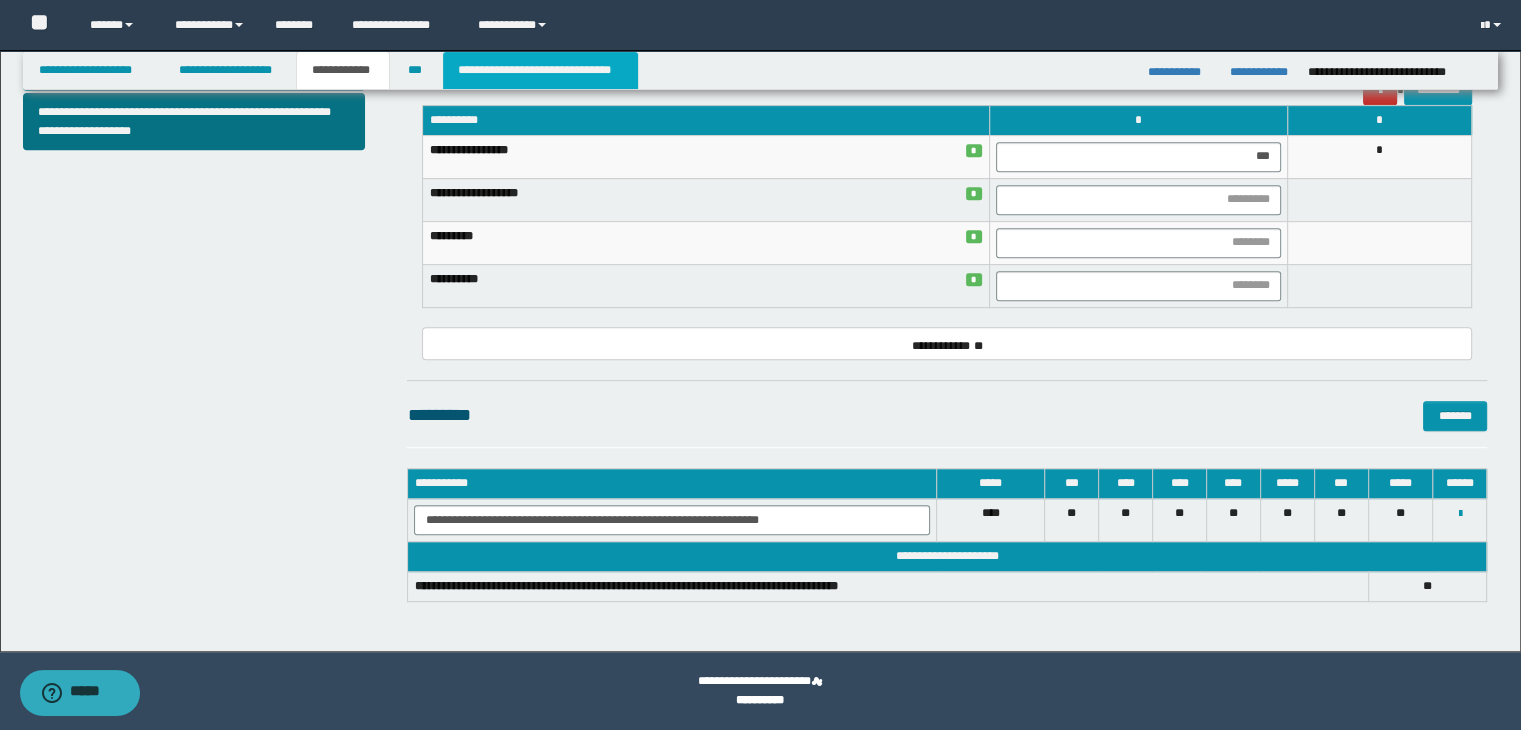 click on "**********" at bounding box center [540, 70] 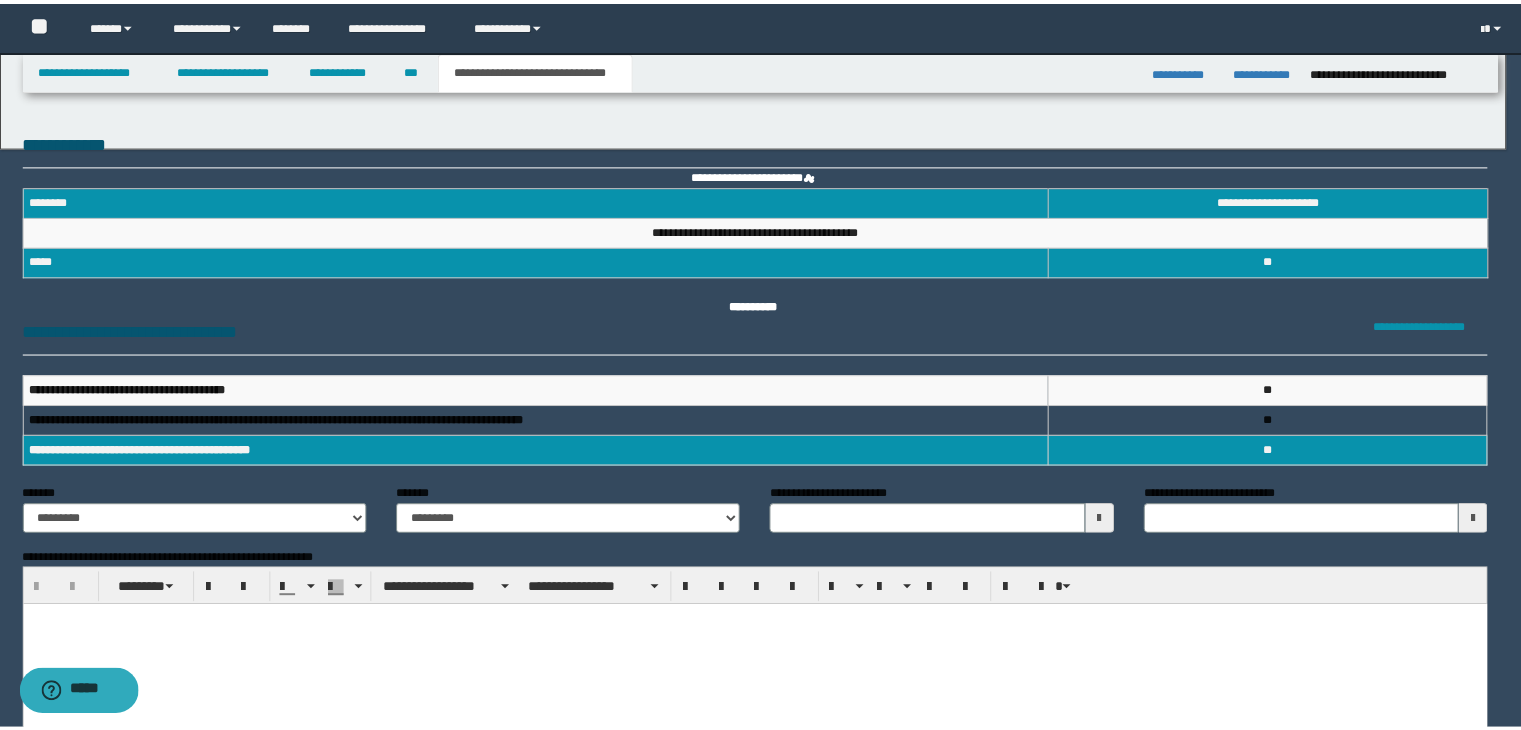 scroll, scrollTop: 0, scrollLeft: 0, axis: both 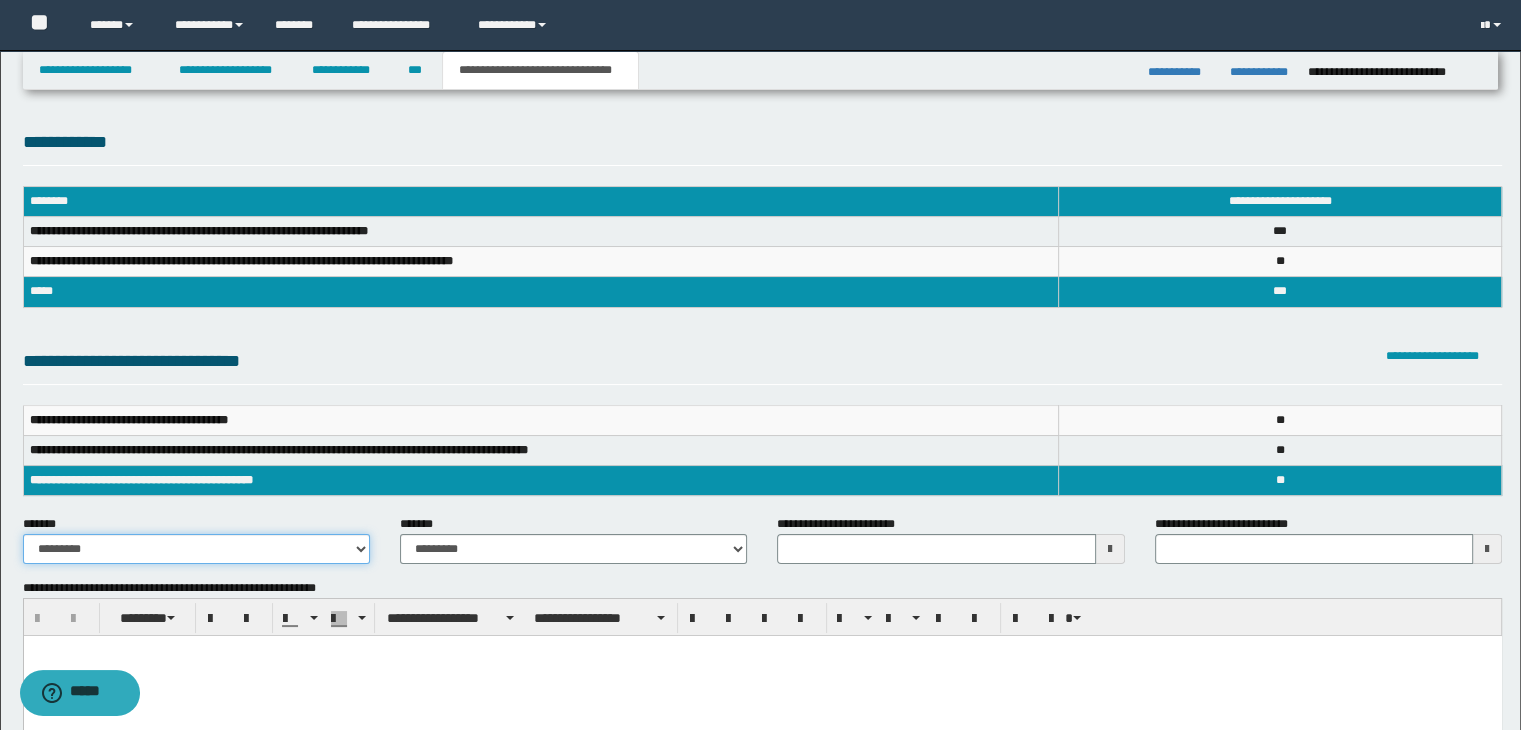 click on "**********" at bounding box center (196, 549) 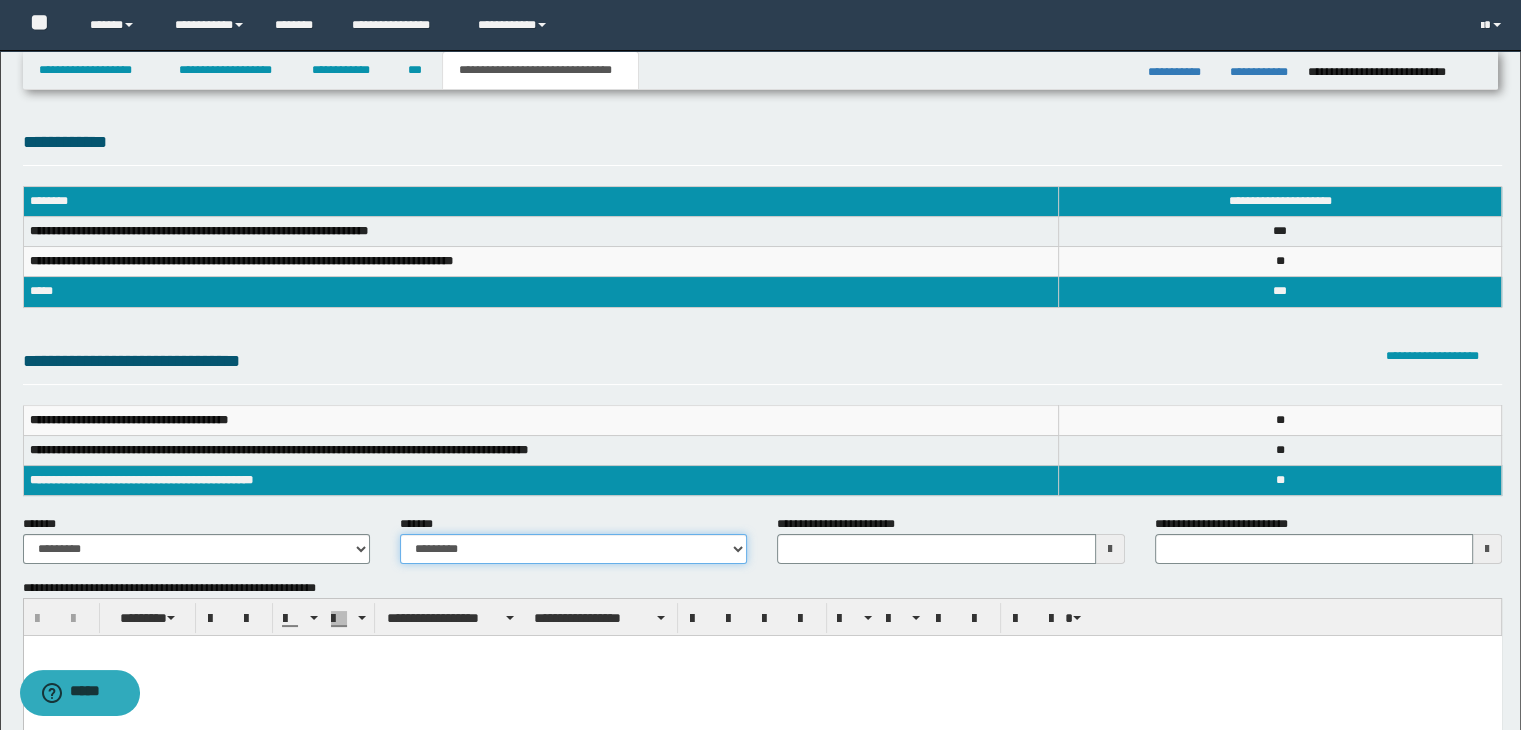 click on "**********" at bounding box center [573, 549] 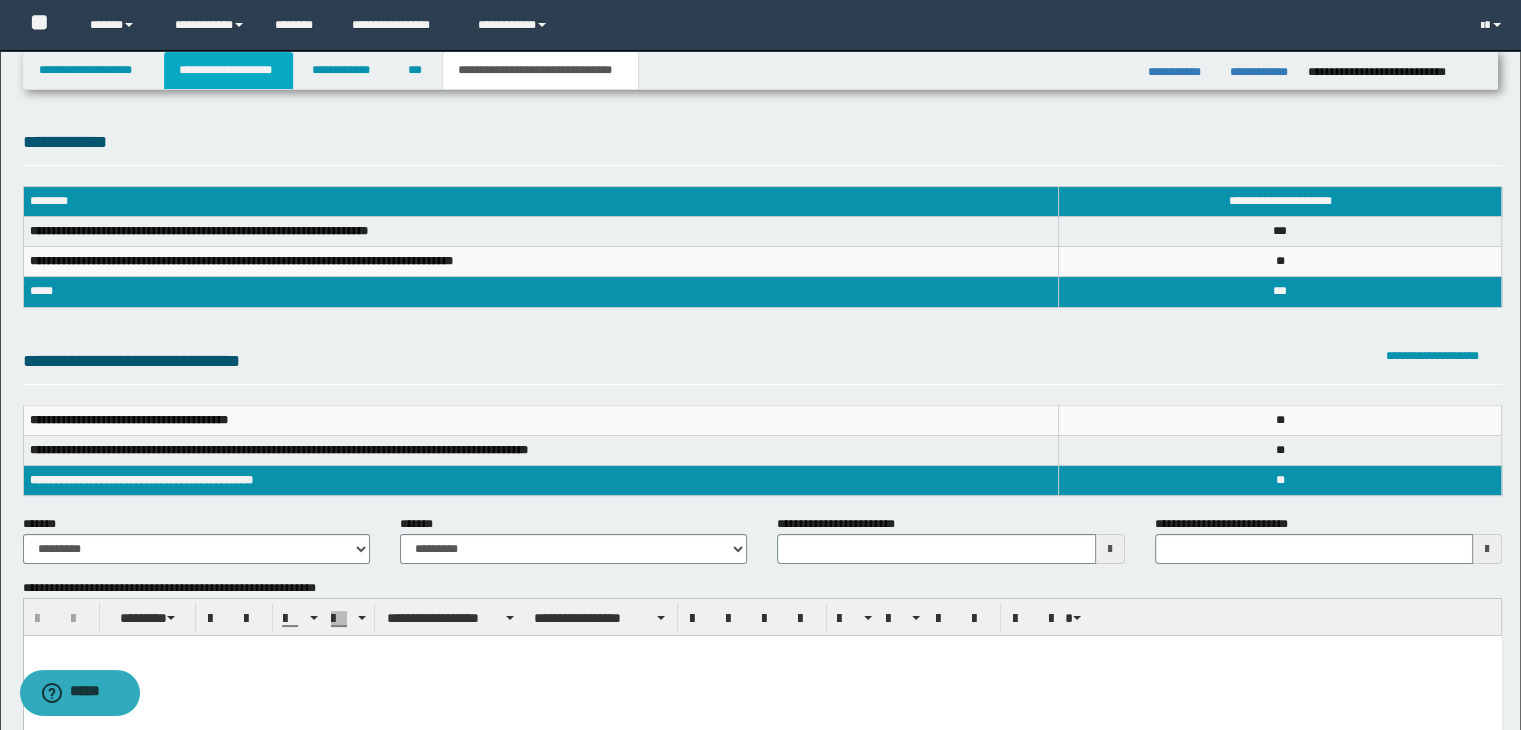 click on "**********" at bounding box center (228, 70) 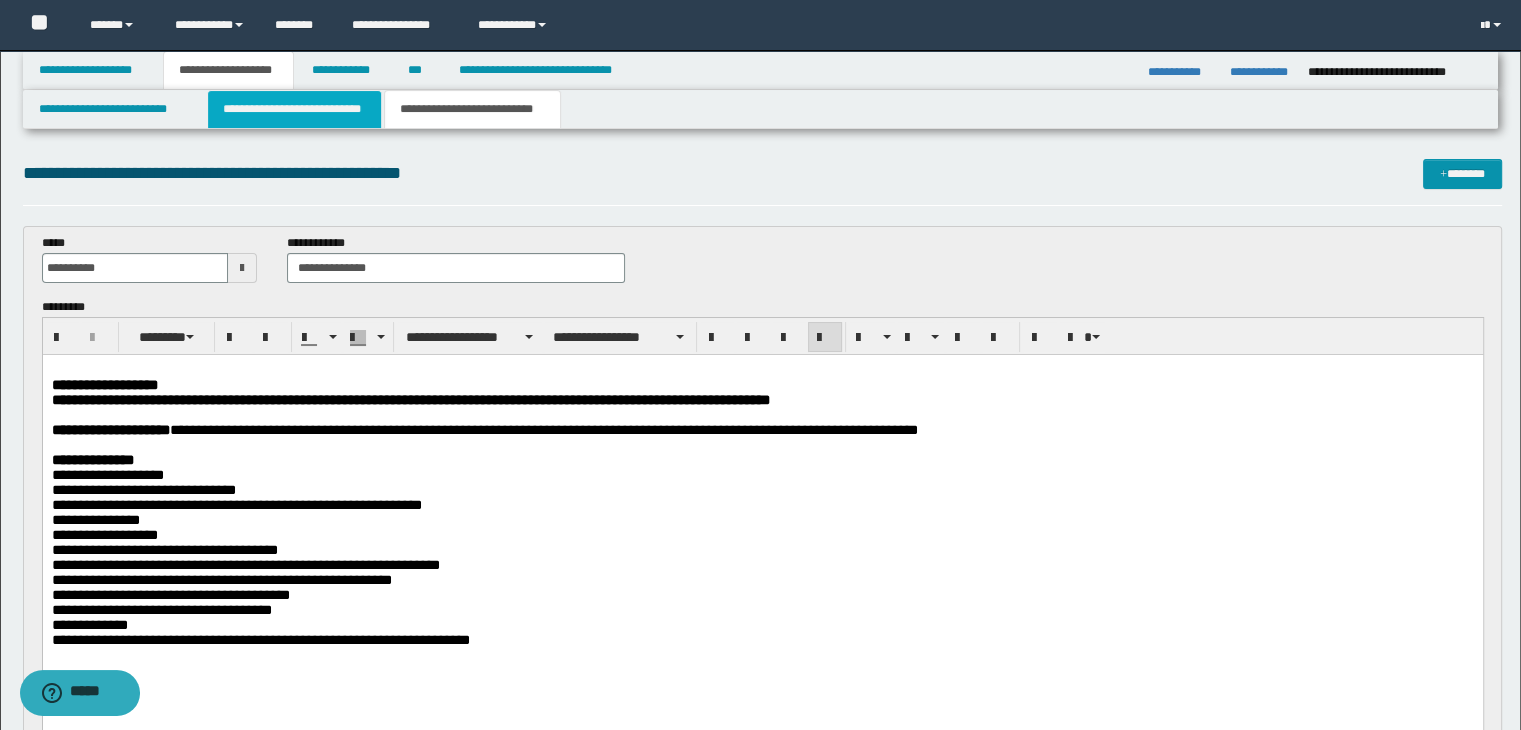 click on "**********" at bounding box center (294, 109) 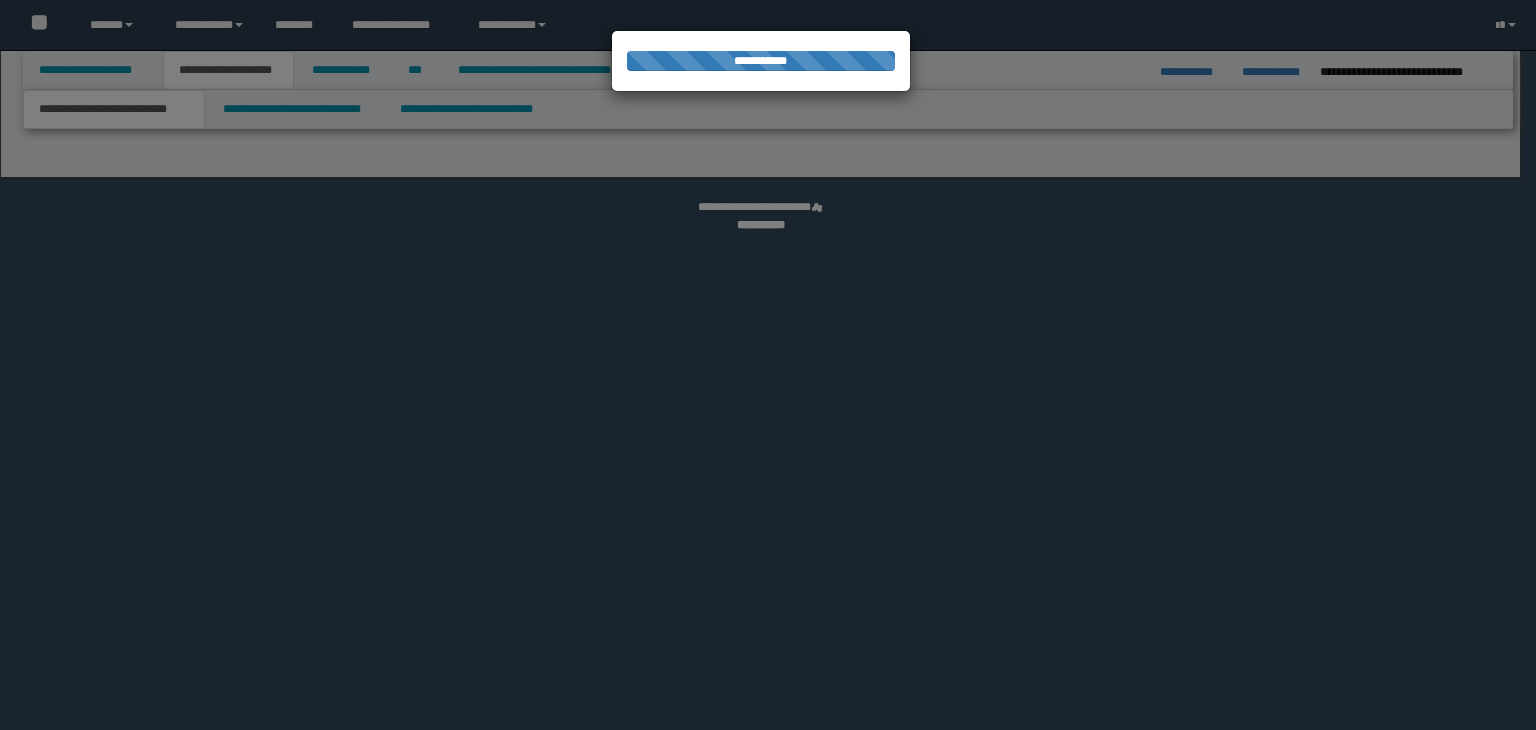 scroll, scrollTop: 0, scrollLeft: 0, axis: both 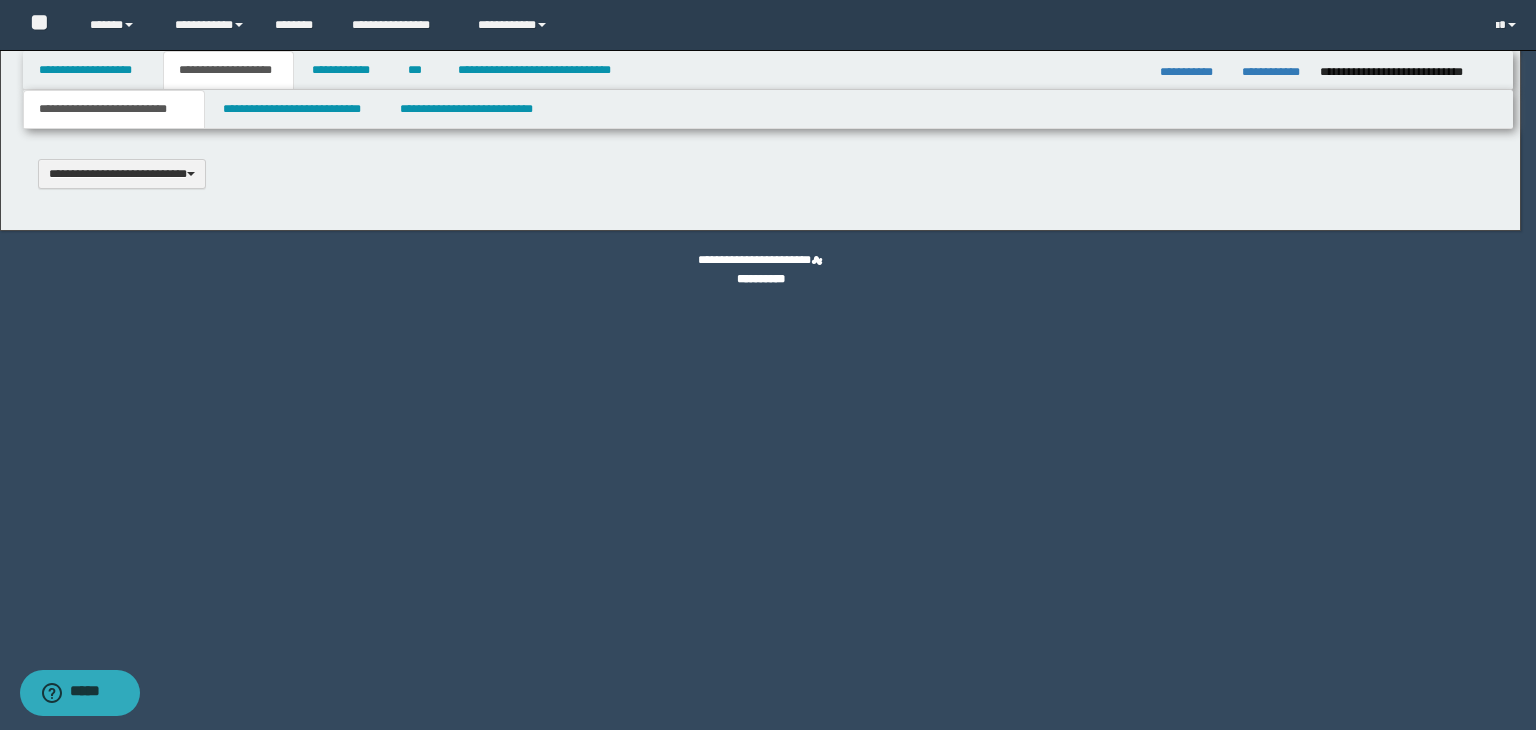 select on "*" 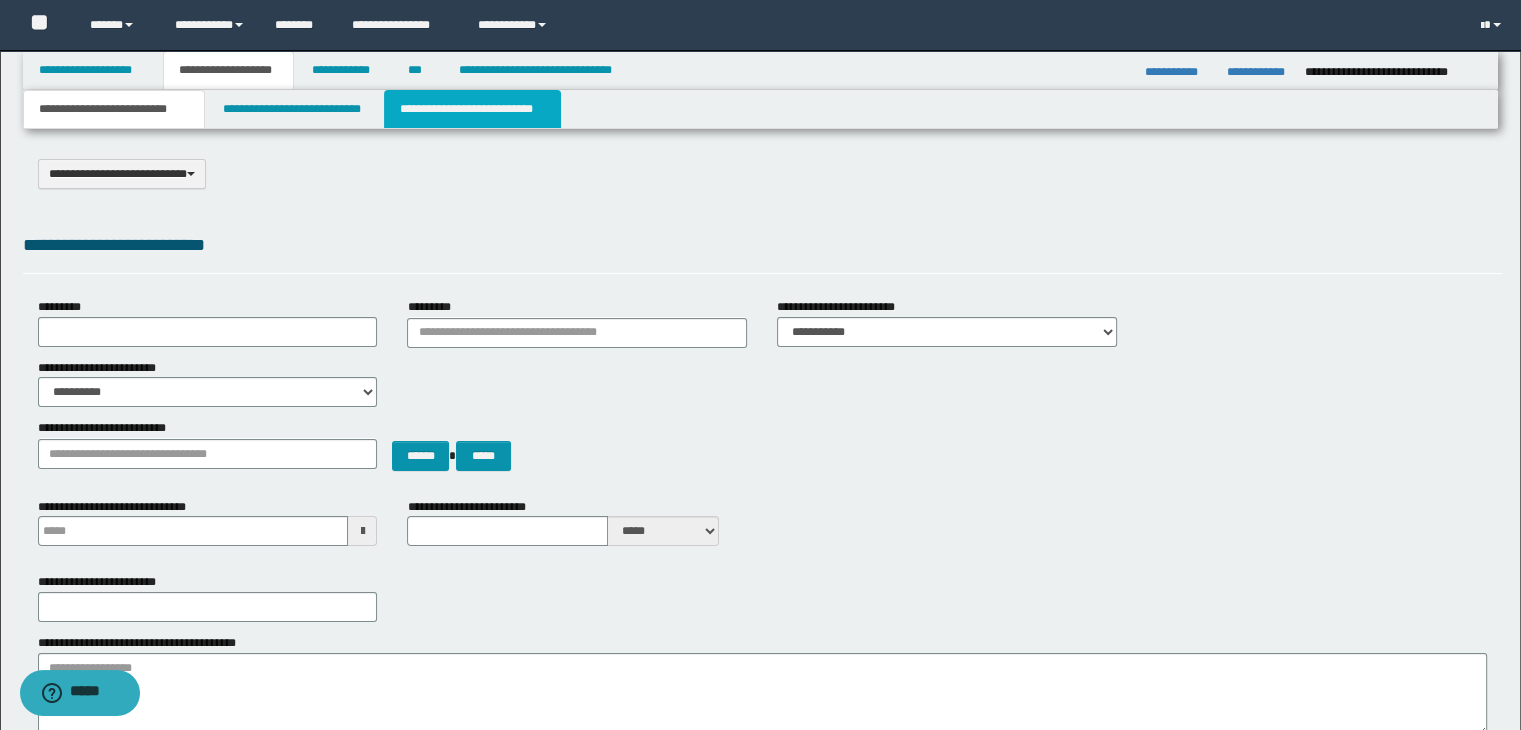 click on "**********" at bounding box center [472, 109] 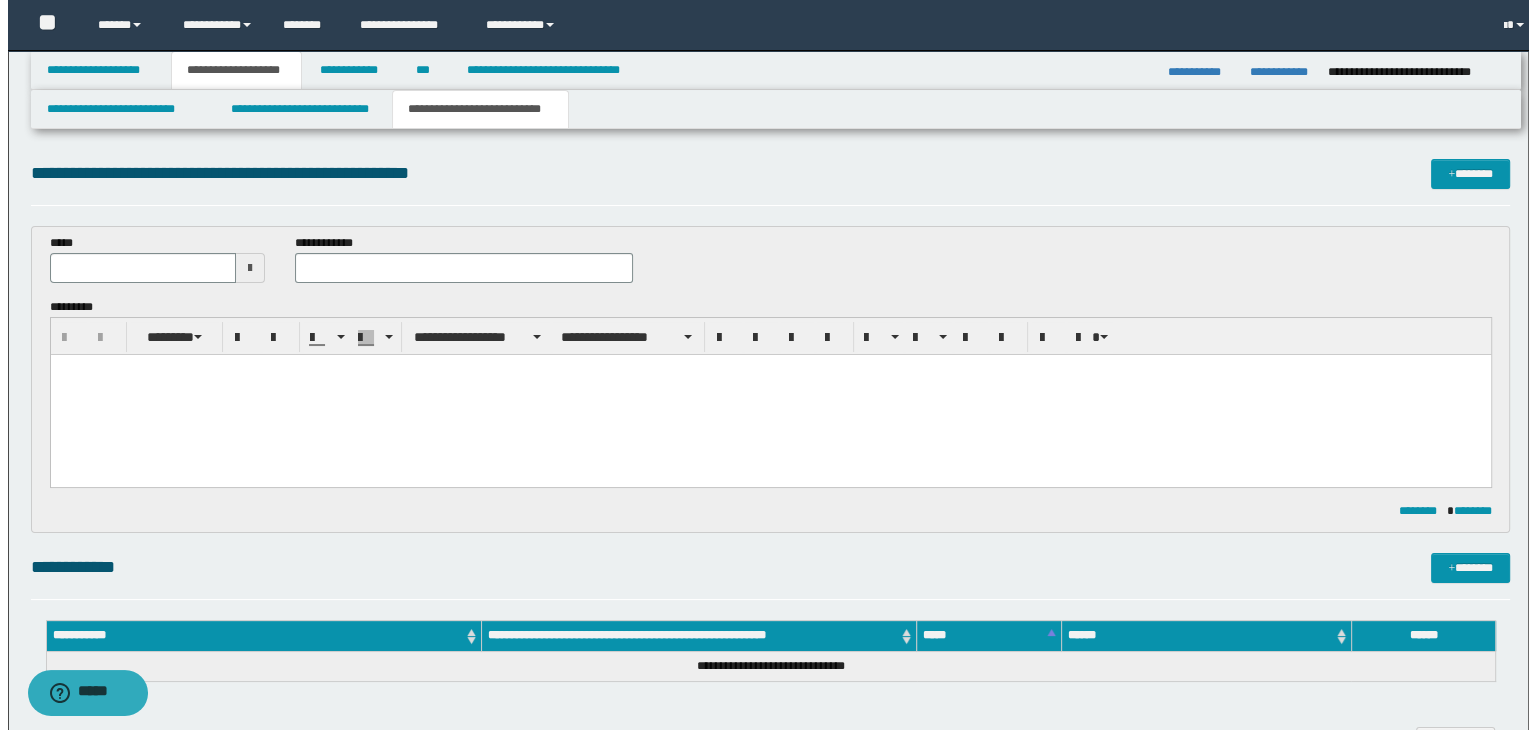 scroll, scrollTop: 0, scrollLeft: 0, axis: both 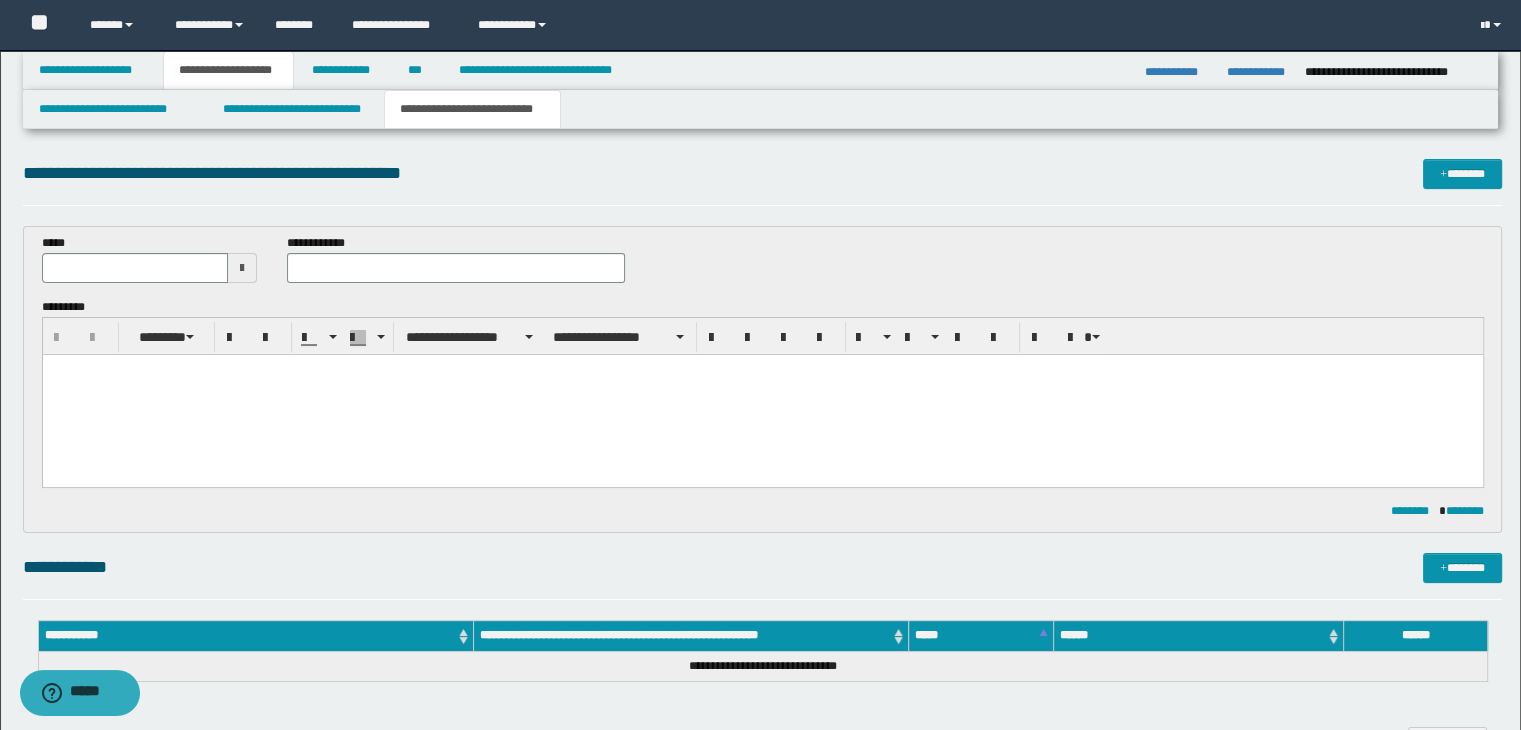 click at bounding box center (762, 394) 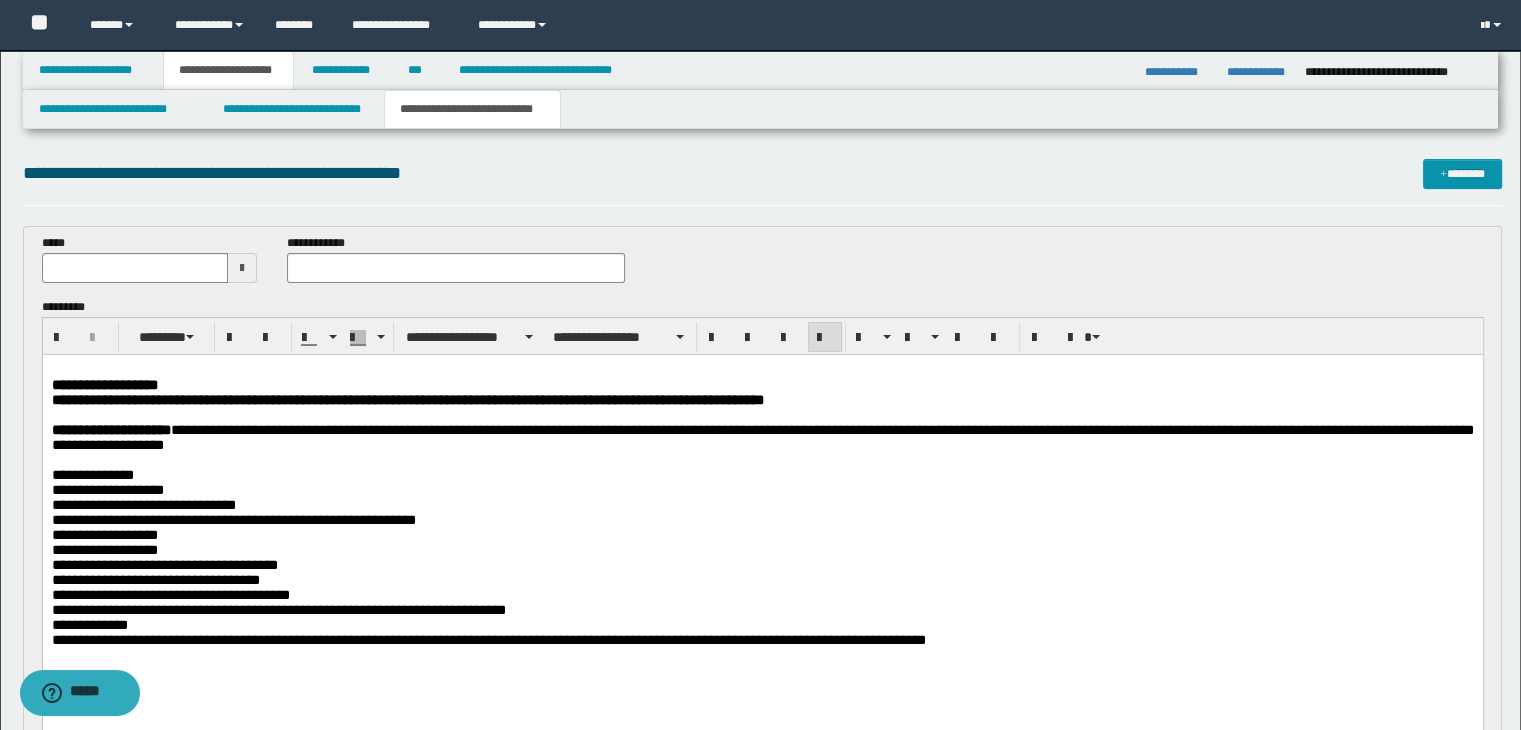 click at bounding box center (242, 268) 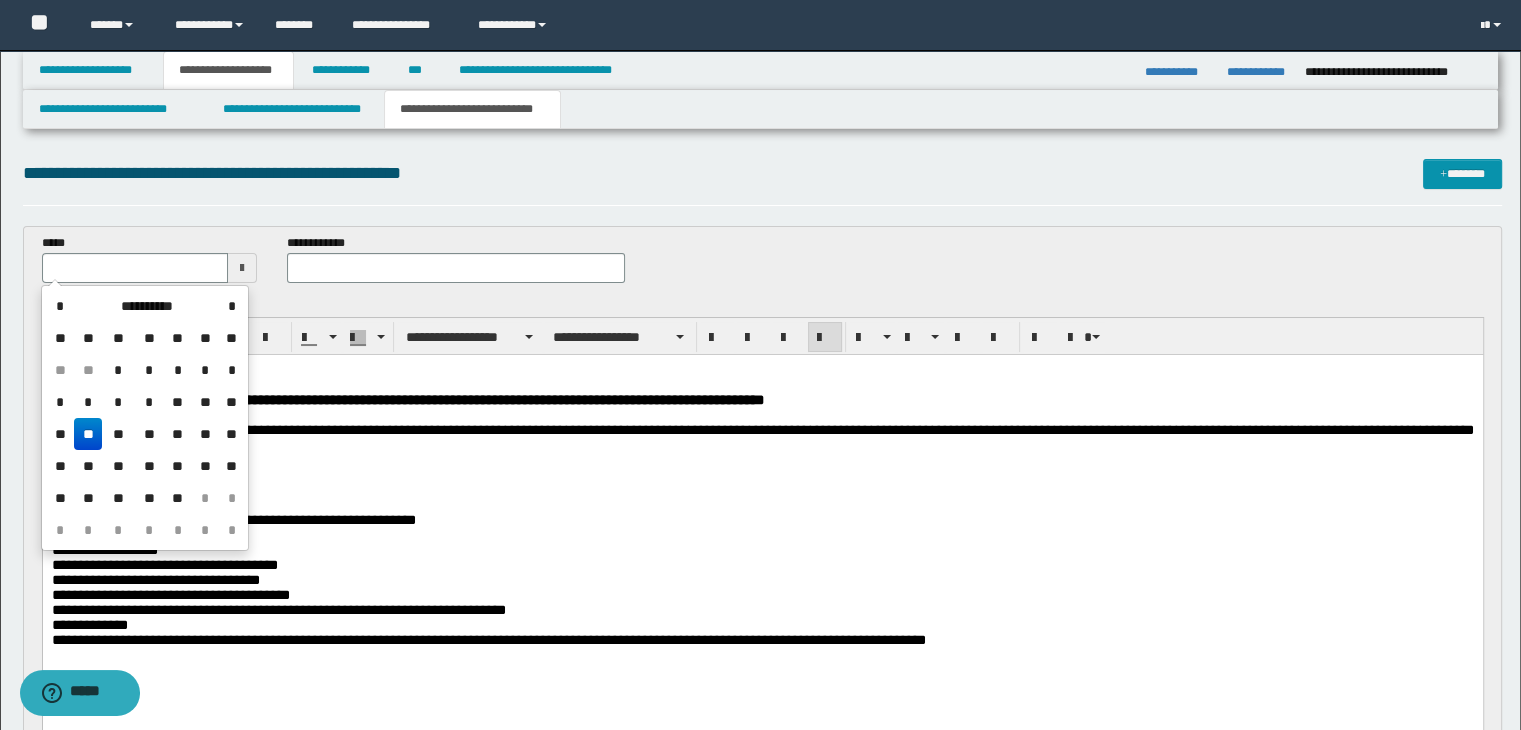 click on "**" at bounding box center (88, 434) 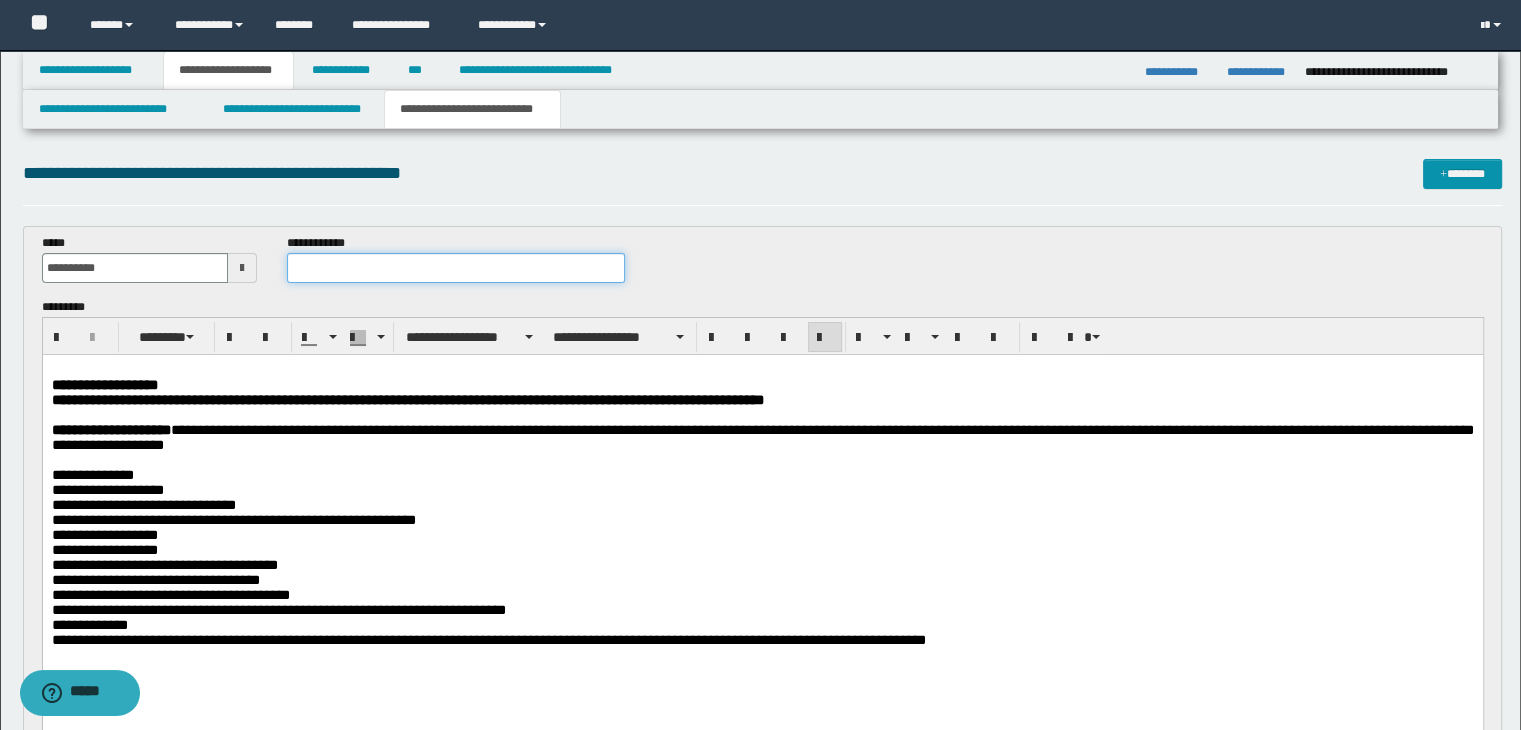 click at bounding box center (456, 268) 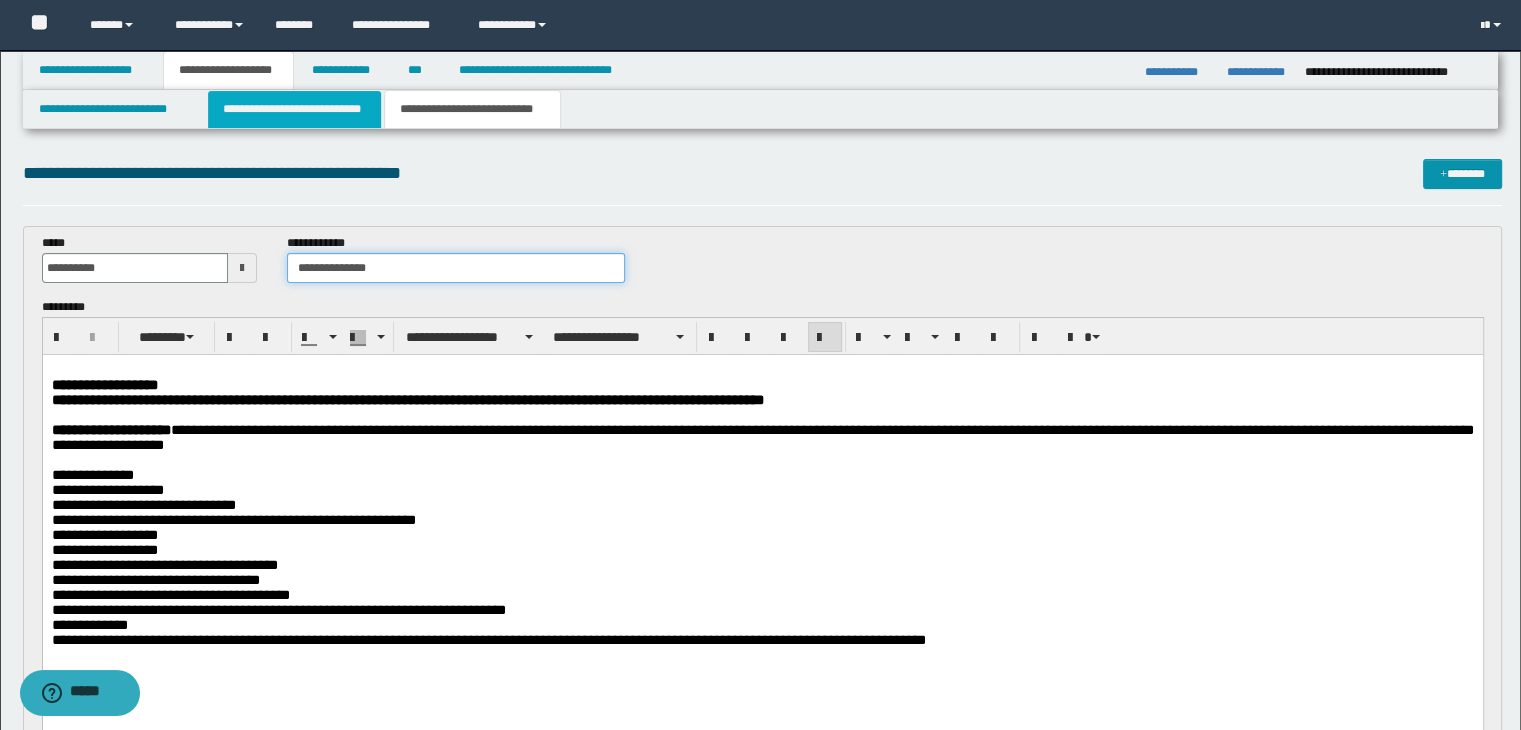 type on "**********" 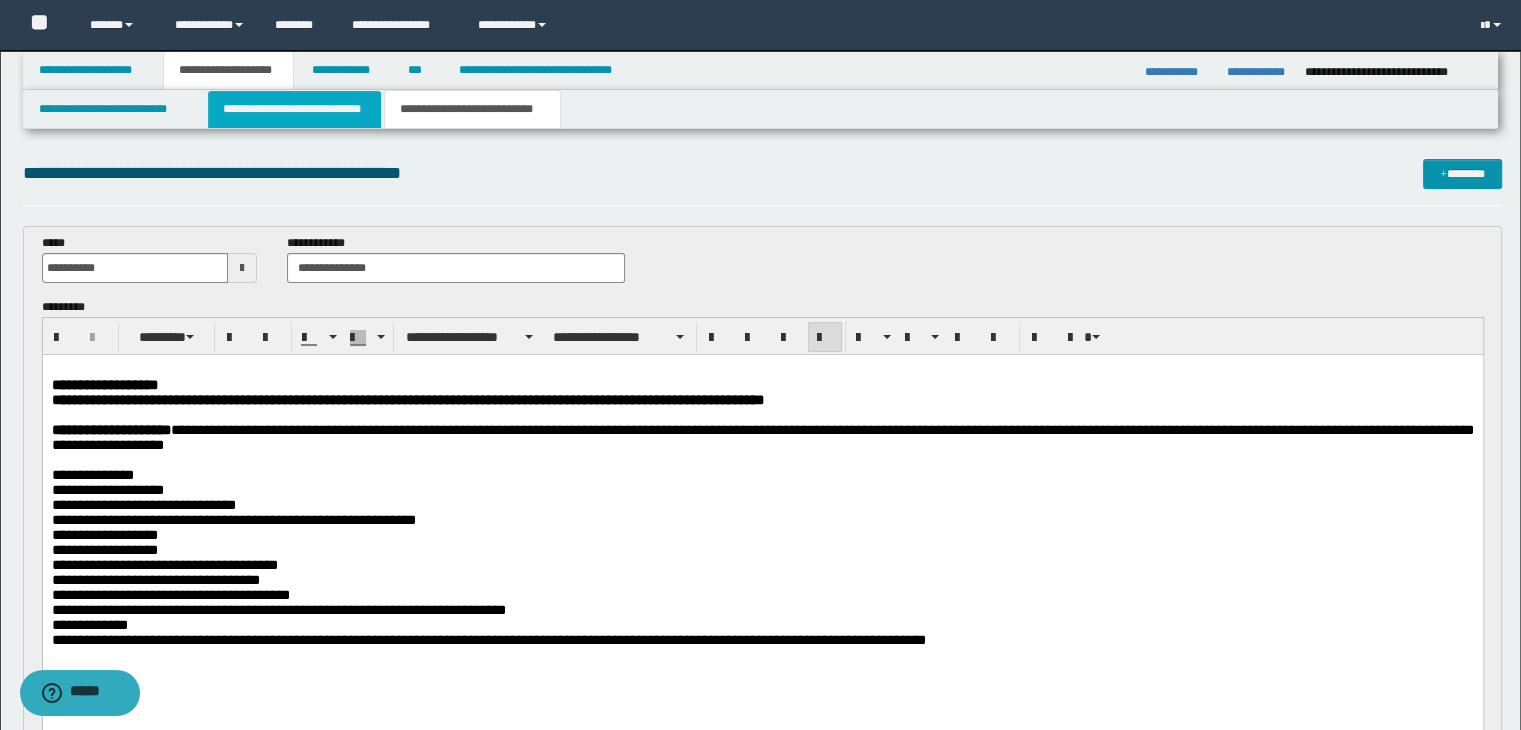 click on "**********" at bounding box center [294, 109] 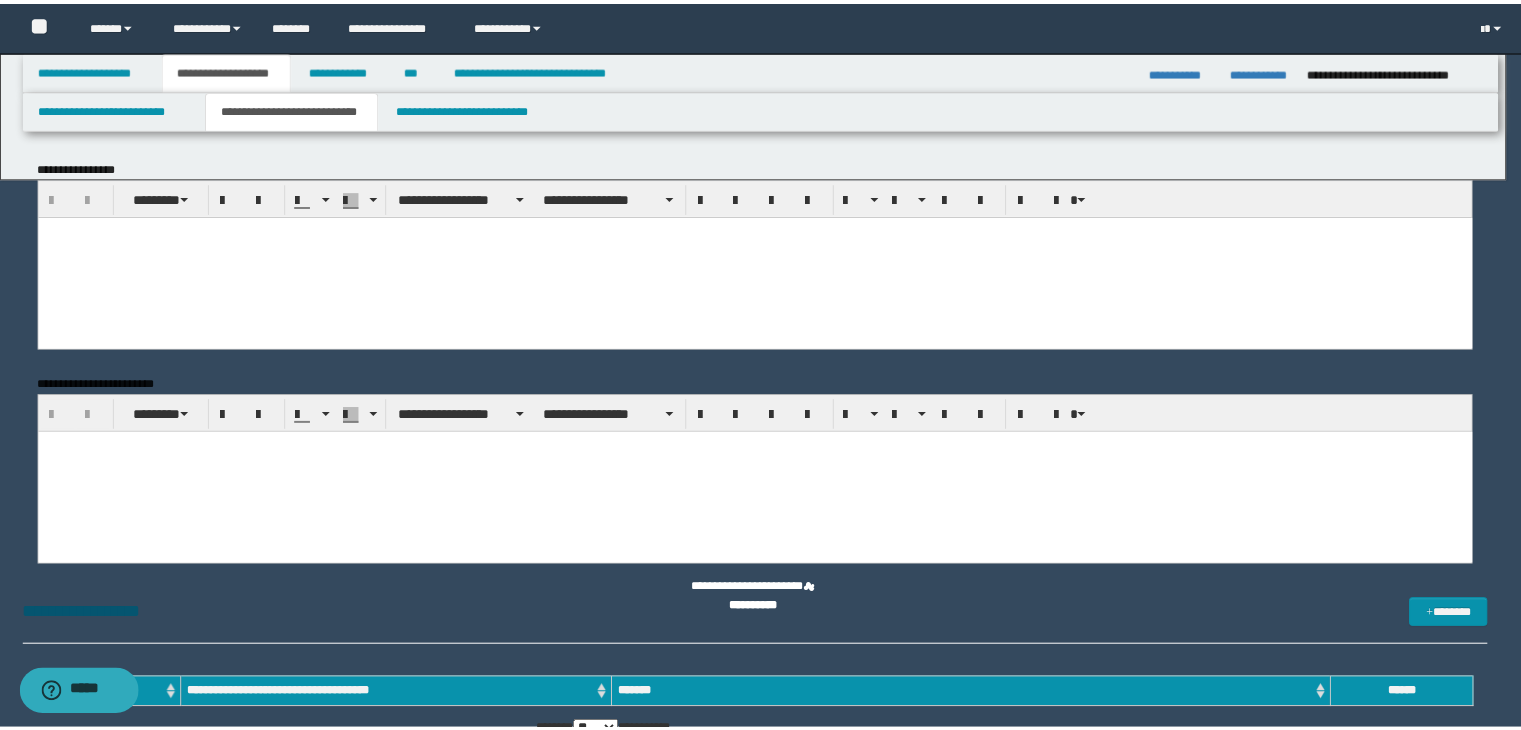 scroll, scrollTop: 0, scrollLeft: 0, axis: both 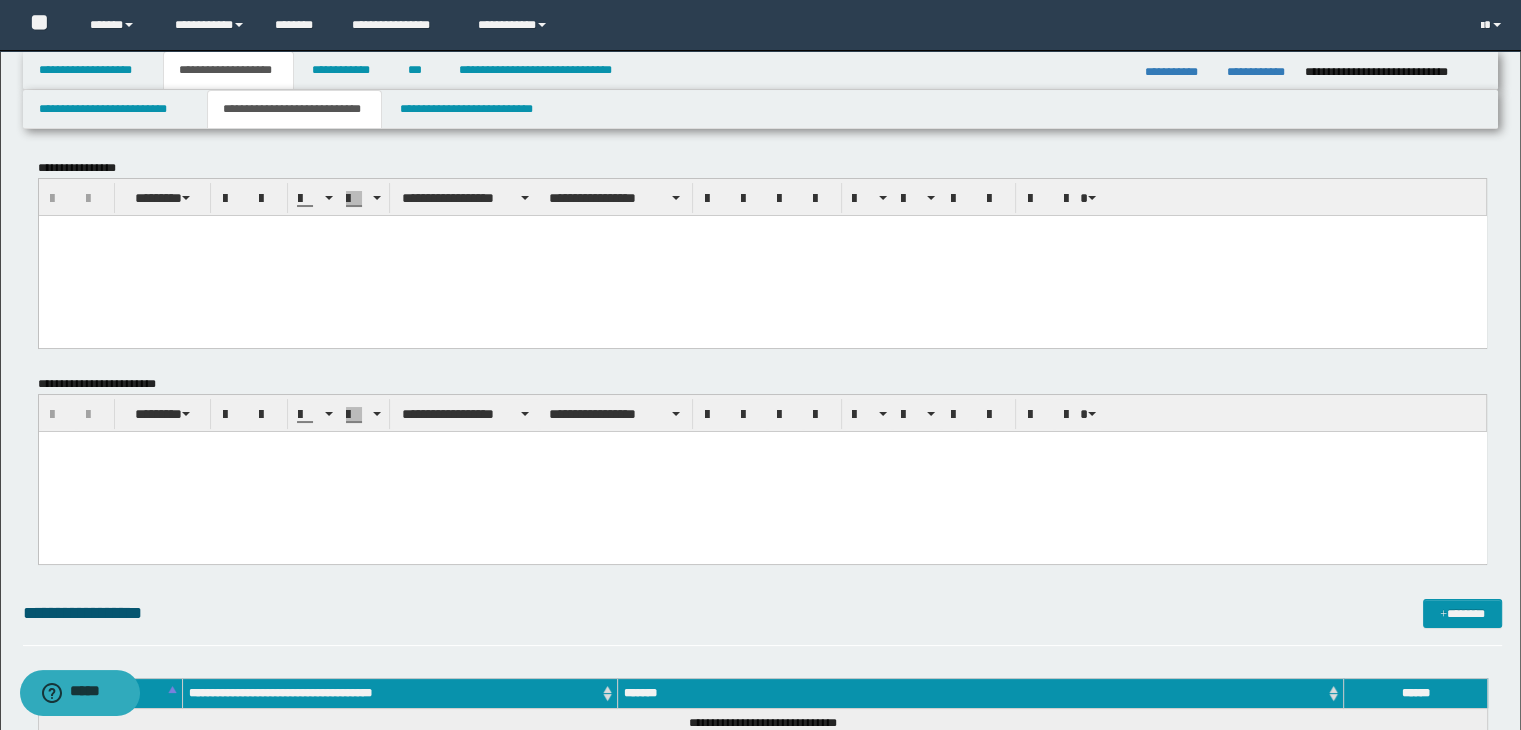 click at bounding box center [762, 255] 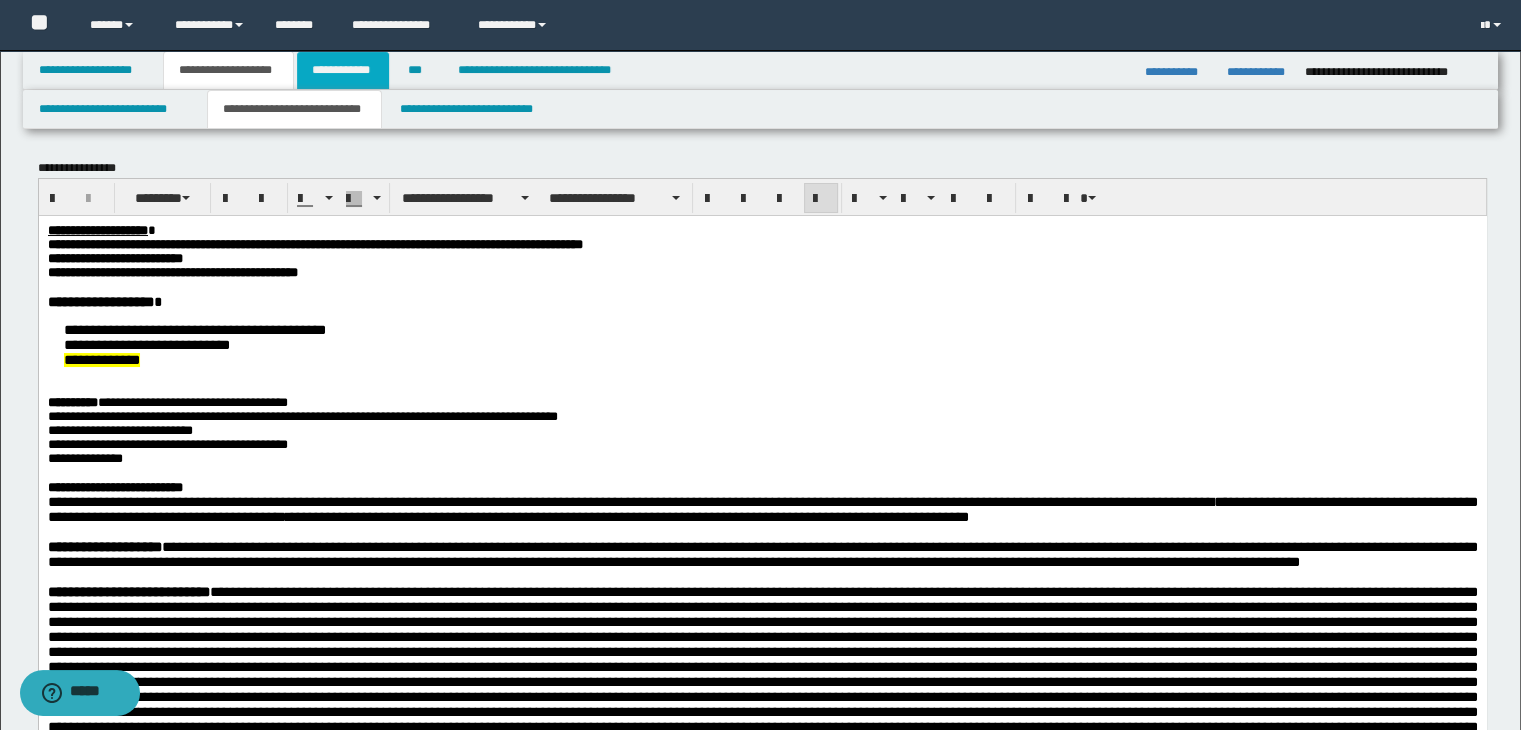 click on "**********" at bounding box center (343, 70) 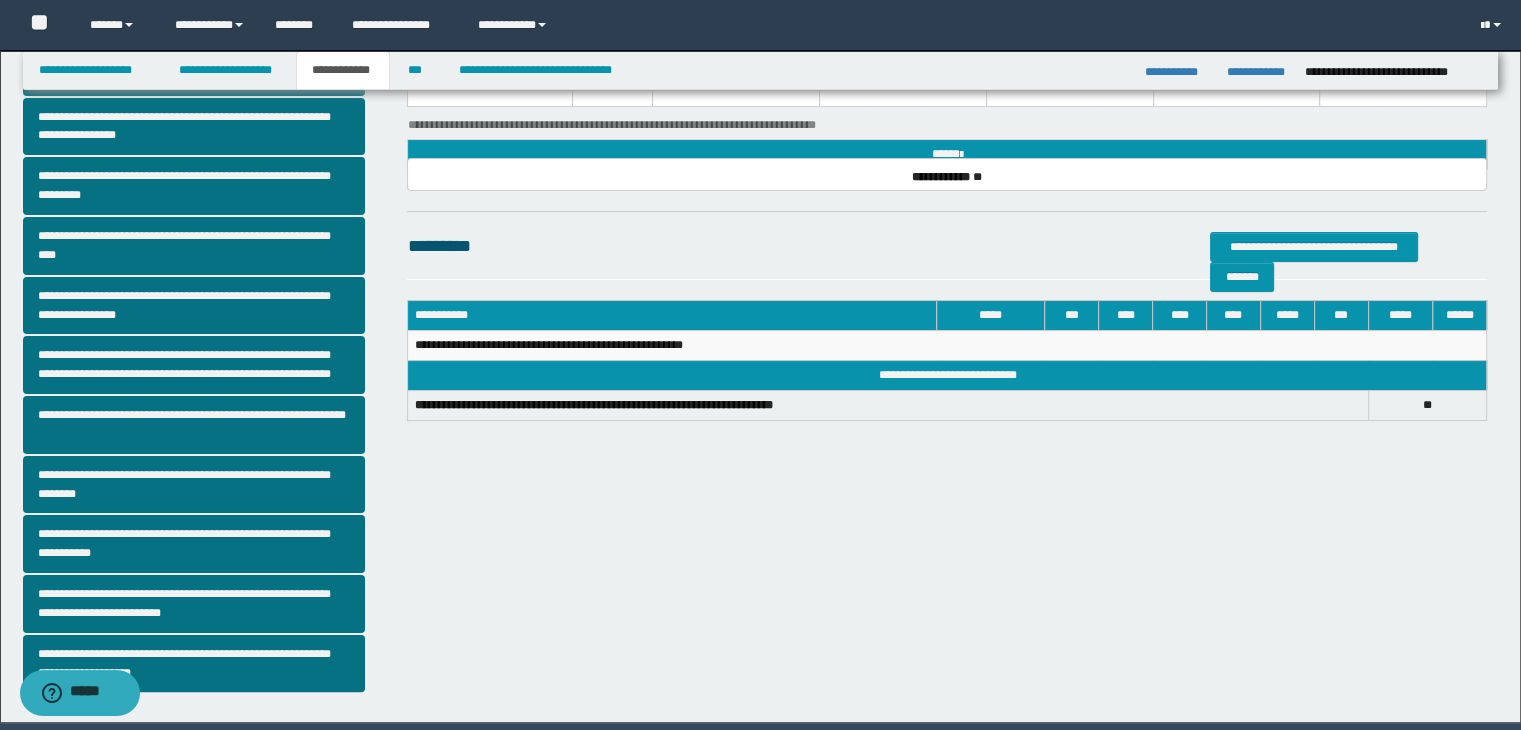 scroll, scrollTop: 381, scrollLeft: 0, axis: vertical 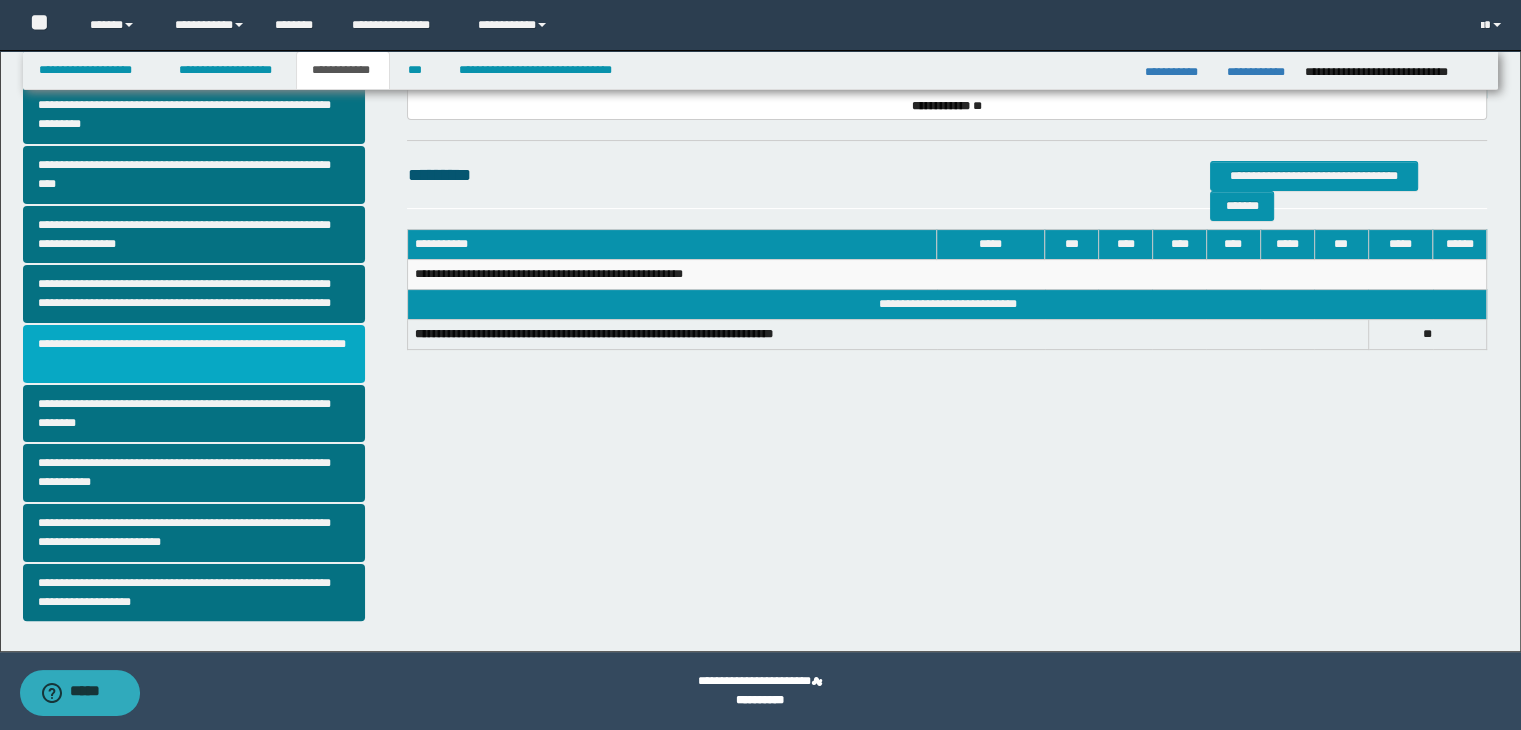 click on "**********" at bounding box center [194, 354] 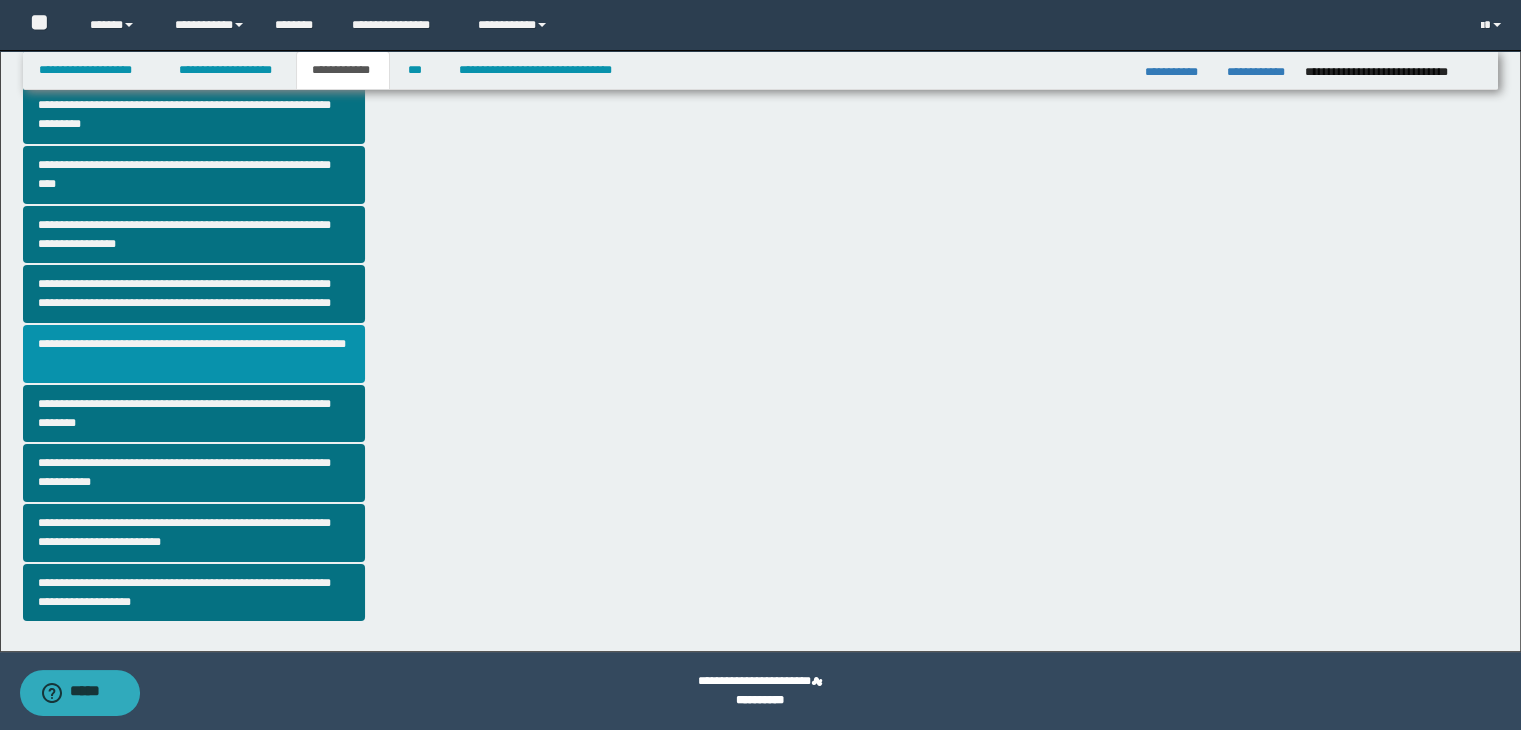 scroll, scrollTop: 0, scrollLeft: 0, axis: both 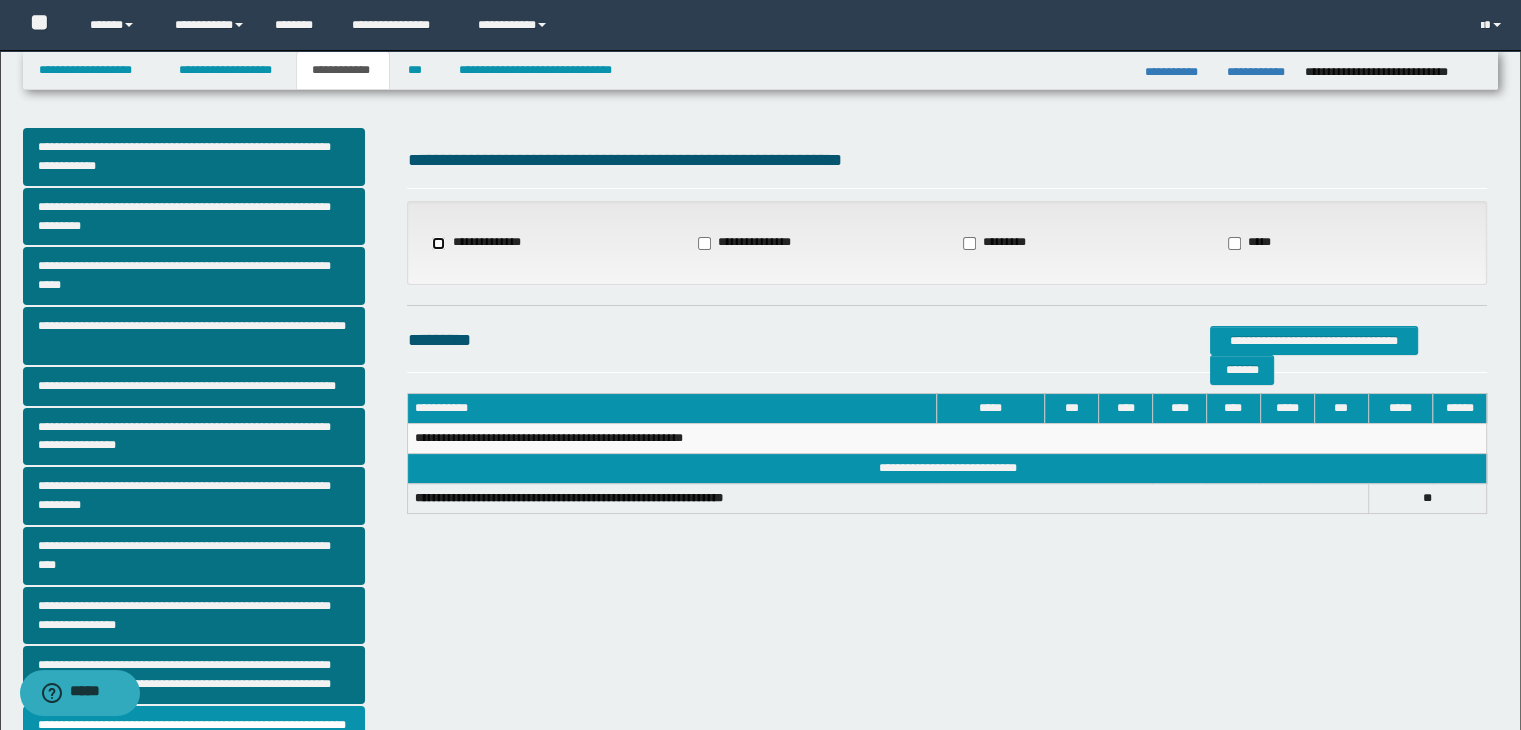 select on "*" 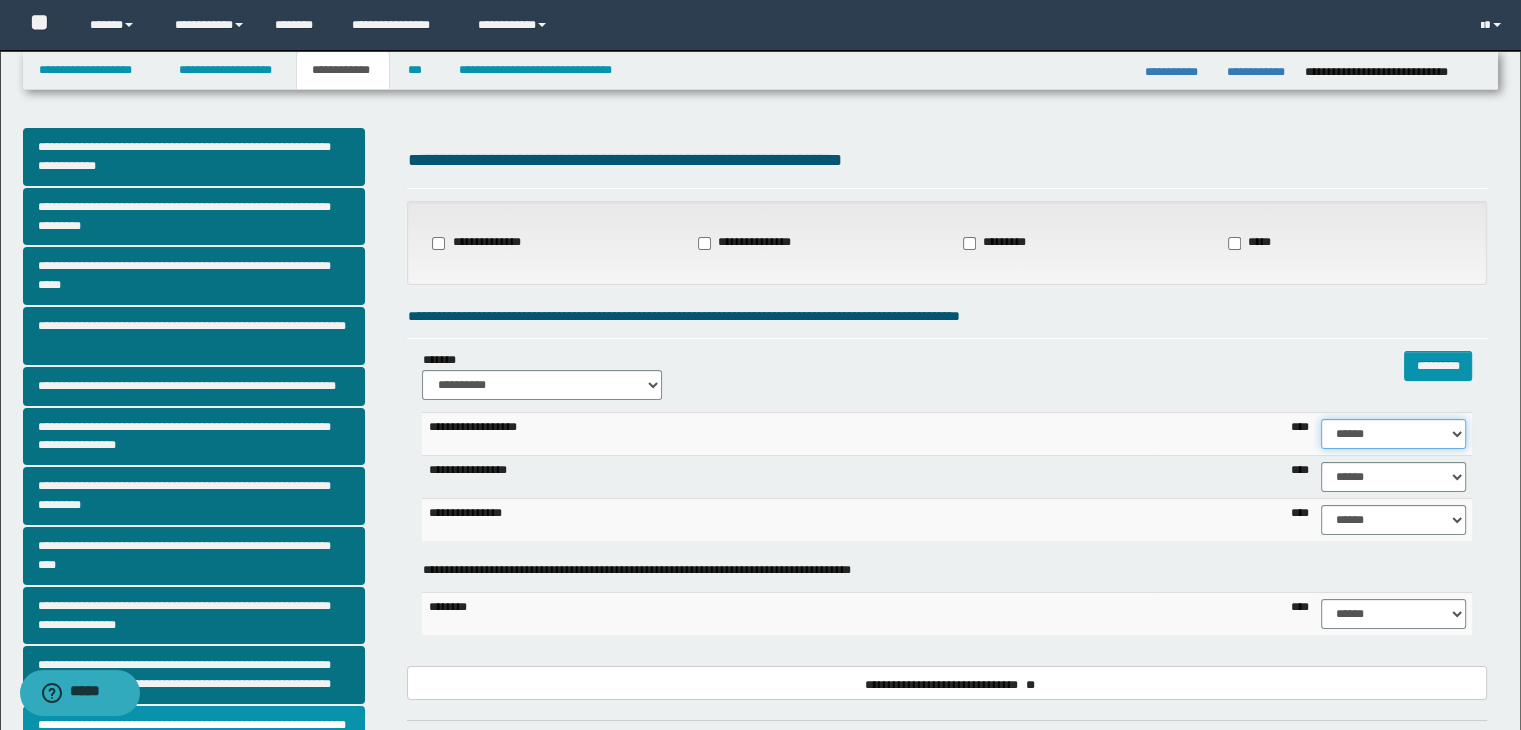 click on "******
****
**
**
**
**
**
**
**
**
***
***
***
***
***
***
***
***
***
***
****
****
****
****" at bounding box center [1393, 434] 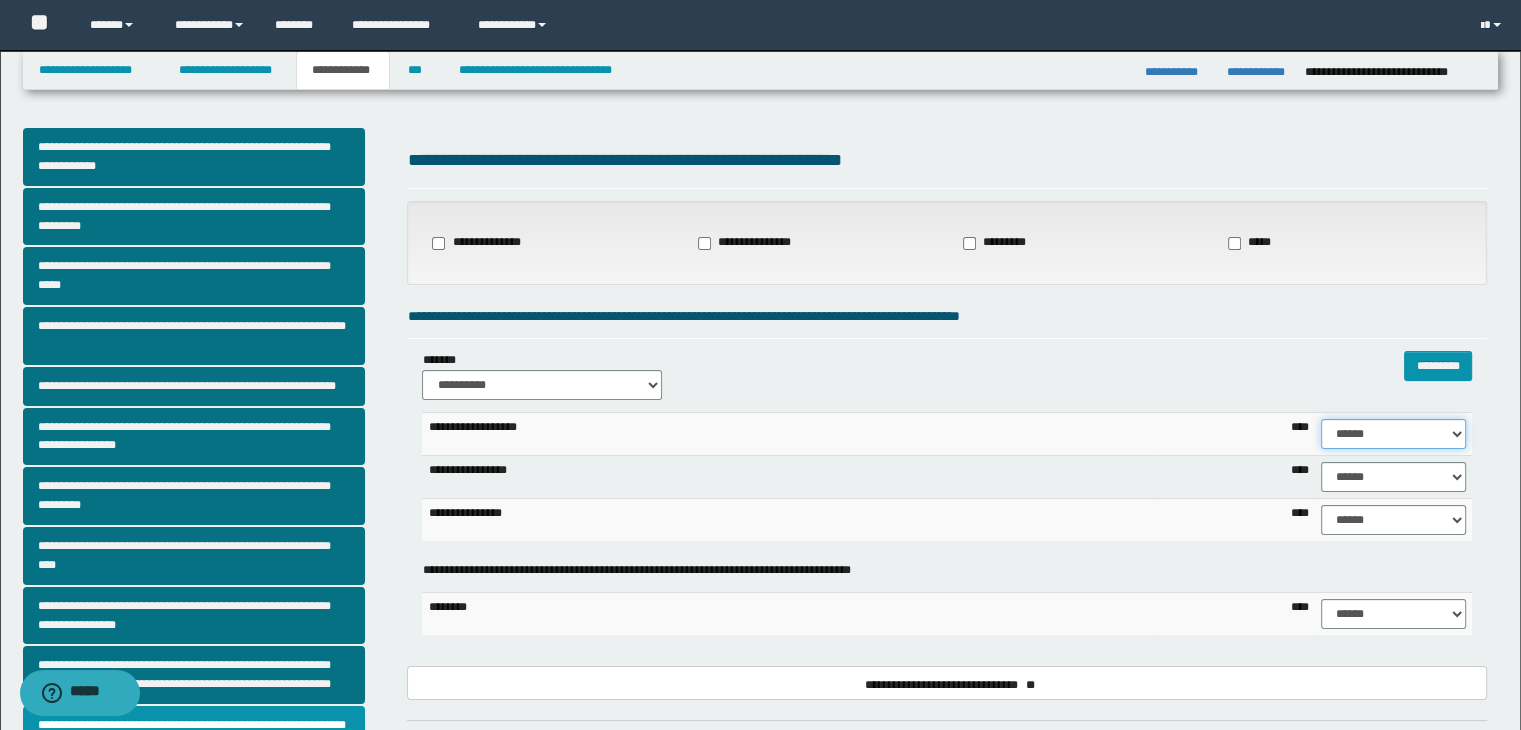 select on "**" 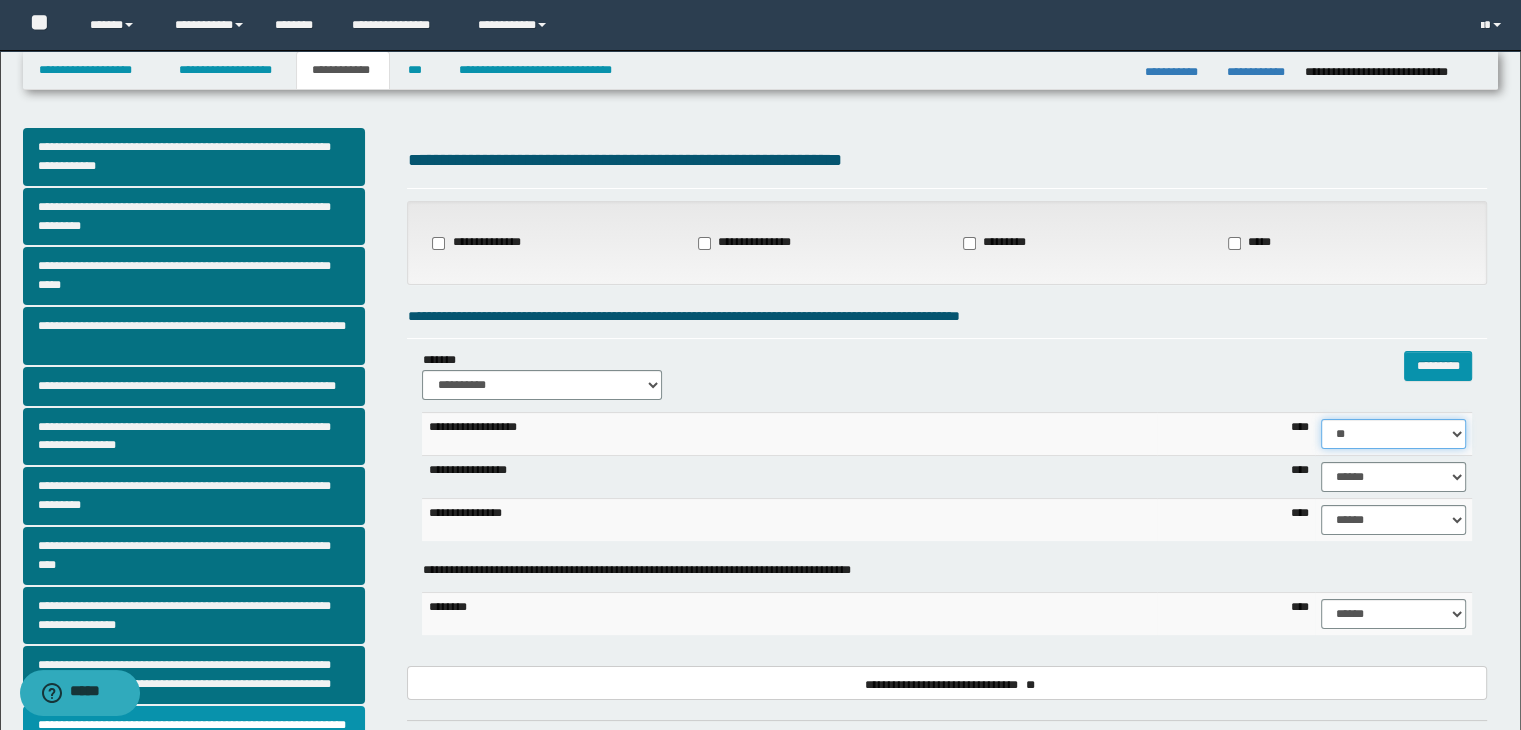 click on "******
****
**
**
**
**
**
**
**
**
***
***
***
***
***
***
***
***
***
***
****
****
****
****" at bounding box center [1393, 434] 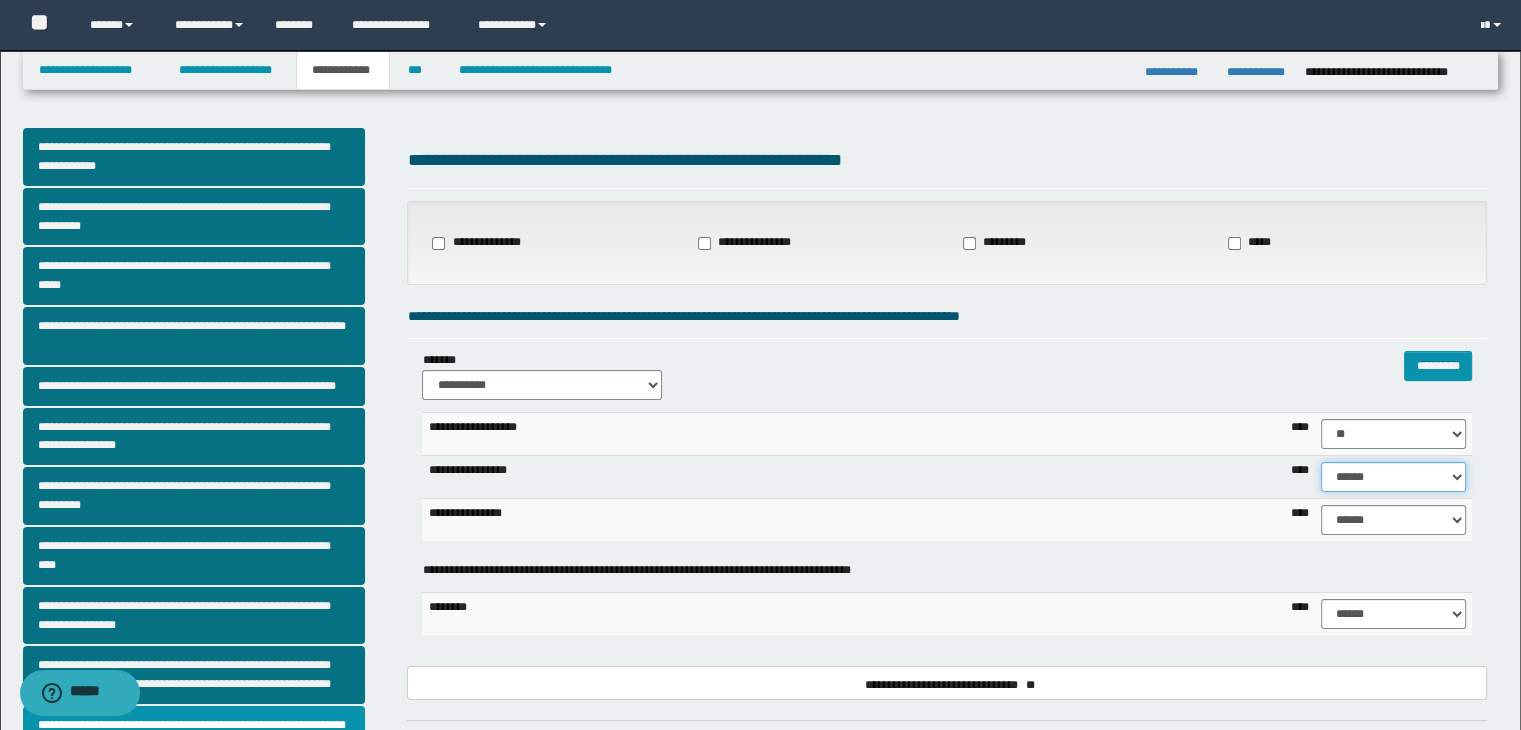 click on "******
****
**
**
**
**
**
**
**
**
***
***
***
***
***
***
***
***
***
***
****
****
****
****" at bounding box center [1393, 477] 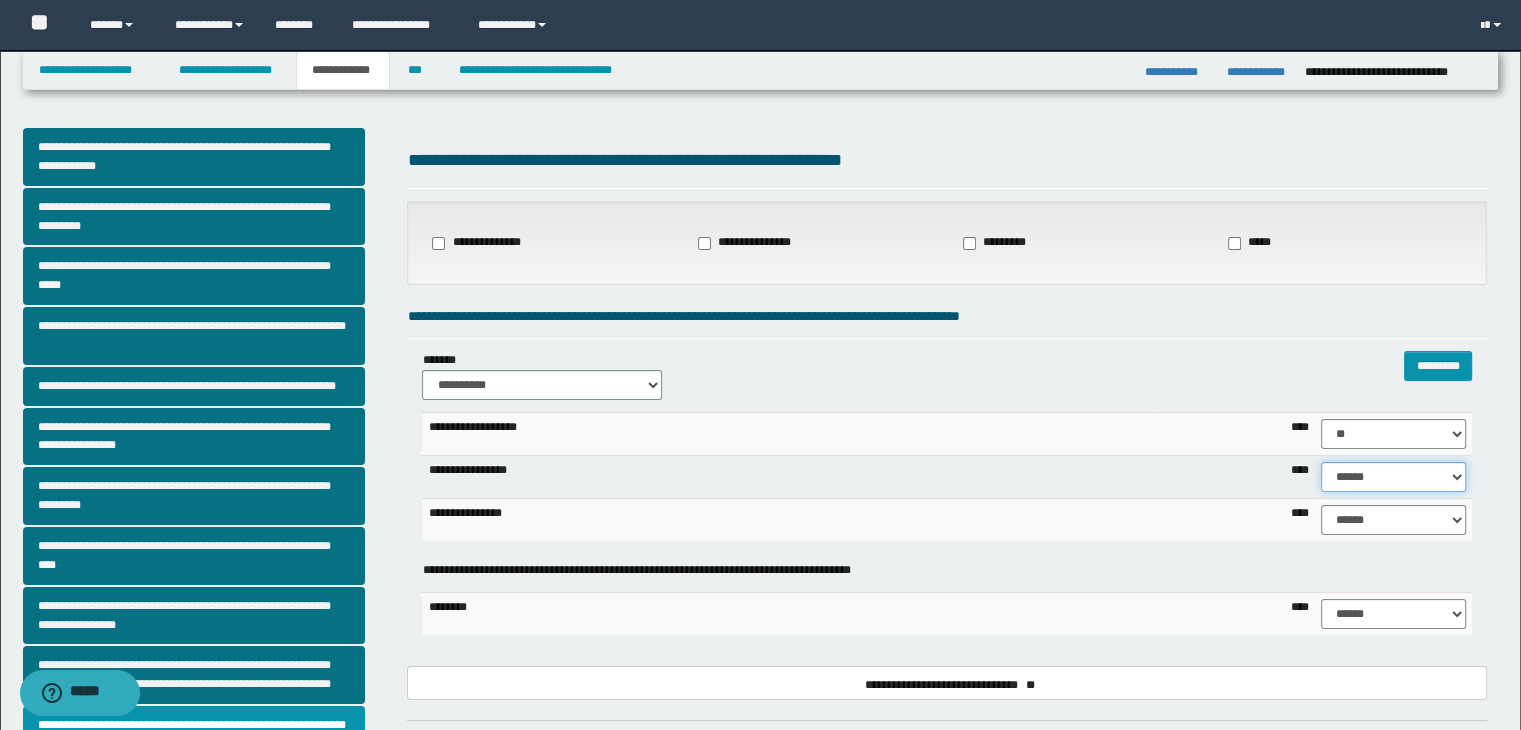 select on "**" 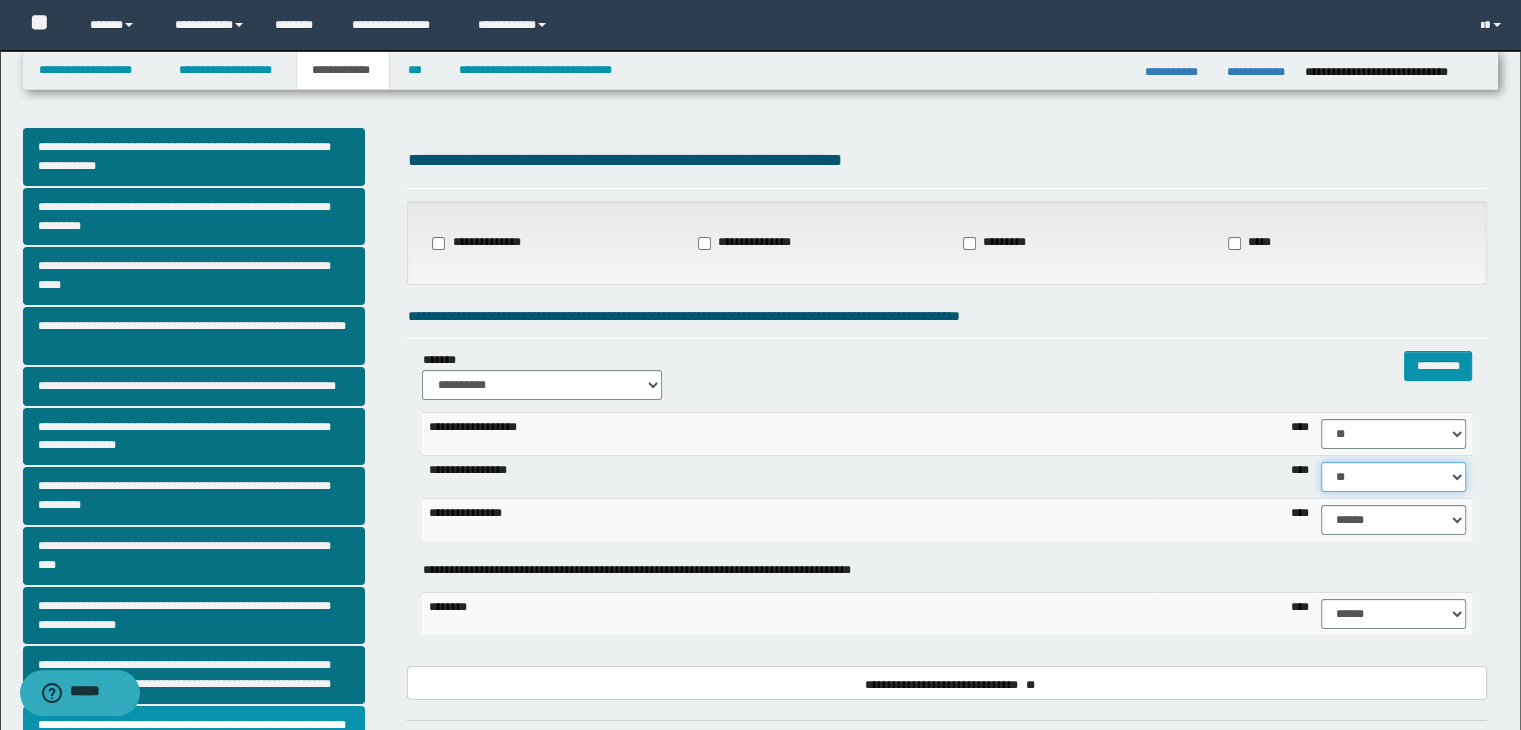 click on "******
****
**
**
**
**
**
**
**
**
***
***
***
***
***
***
***
***
***
***
****
****
****
****" at bounding box center (1393, 477) 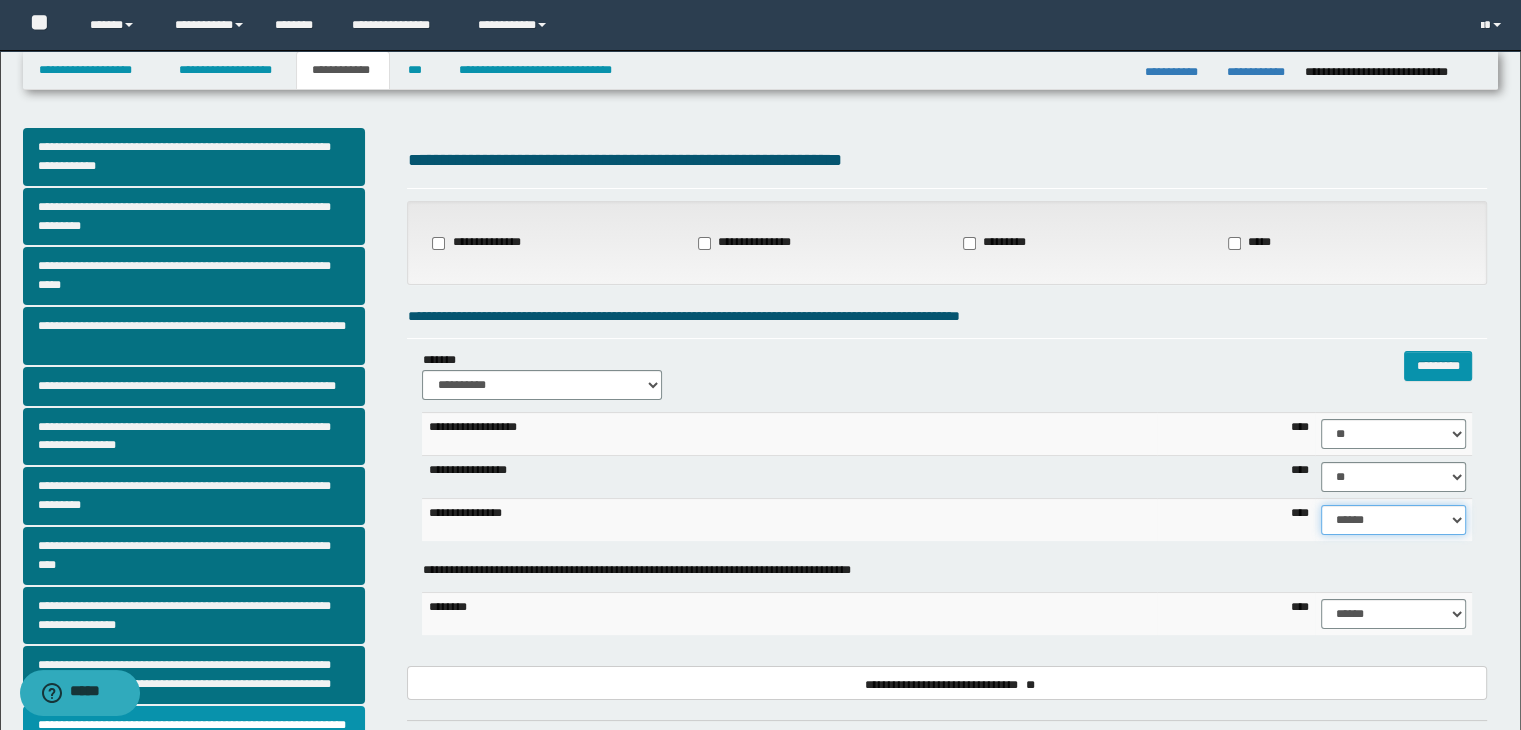 click on "******
****
**
**
**
**
**
**
**
**
***
***
***
***
***
***
***
***
***
***
****
****
****
****" at bounding box center [1393, 520] 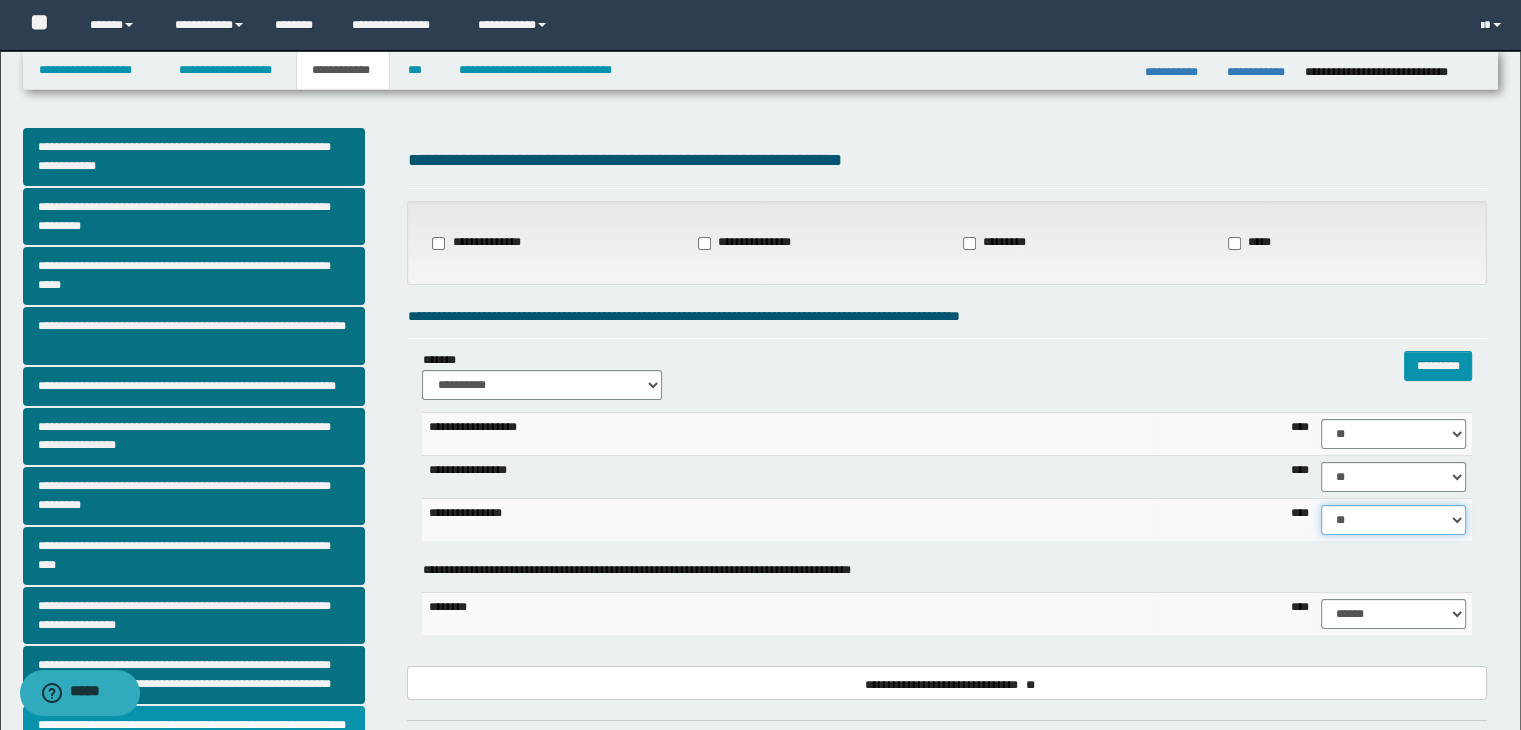 click on "******
****
**
**
**
**
**
**
**
**
***
***
***
***
***
***
***
***
***
***
****
****
****
****" at bounding box center (1393, 520) 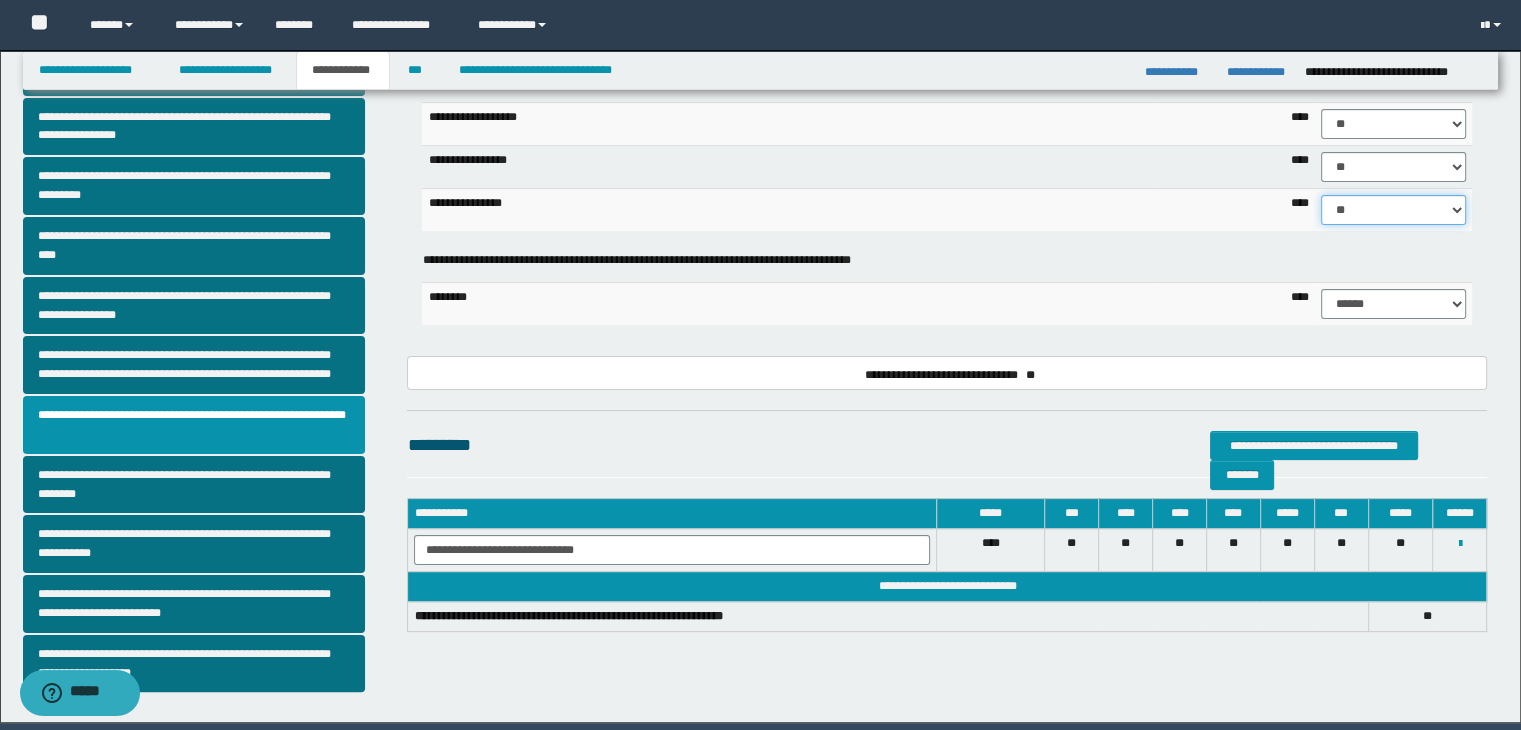 scroll, scrollTop: 381, scrollLeft: 0, axis: vertical 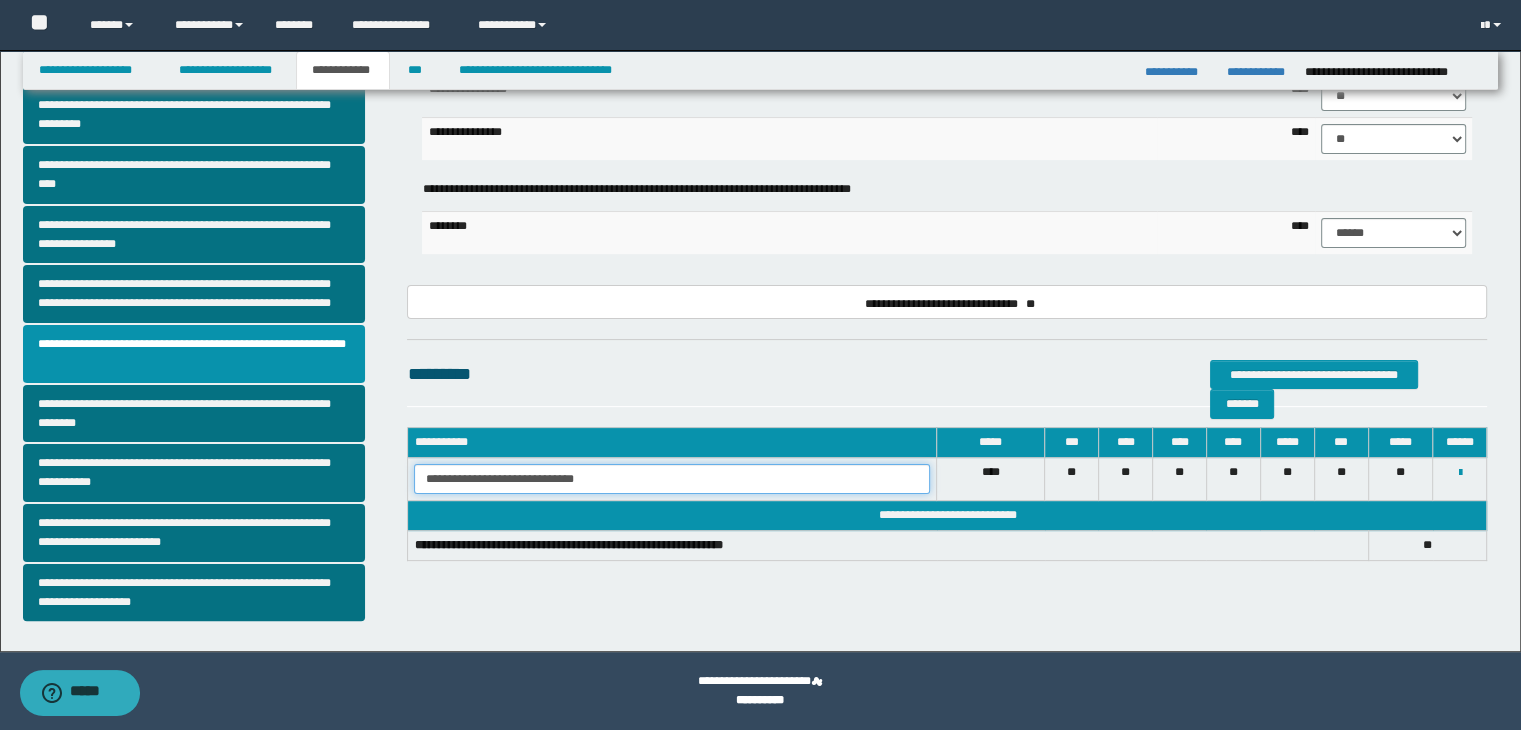 drag, startPoint x: 425, startPoint y: 472, endPoint x: 724, endPoint y: 489, distance: 299.48288 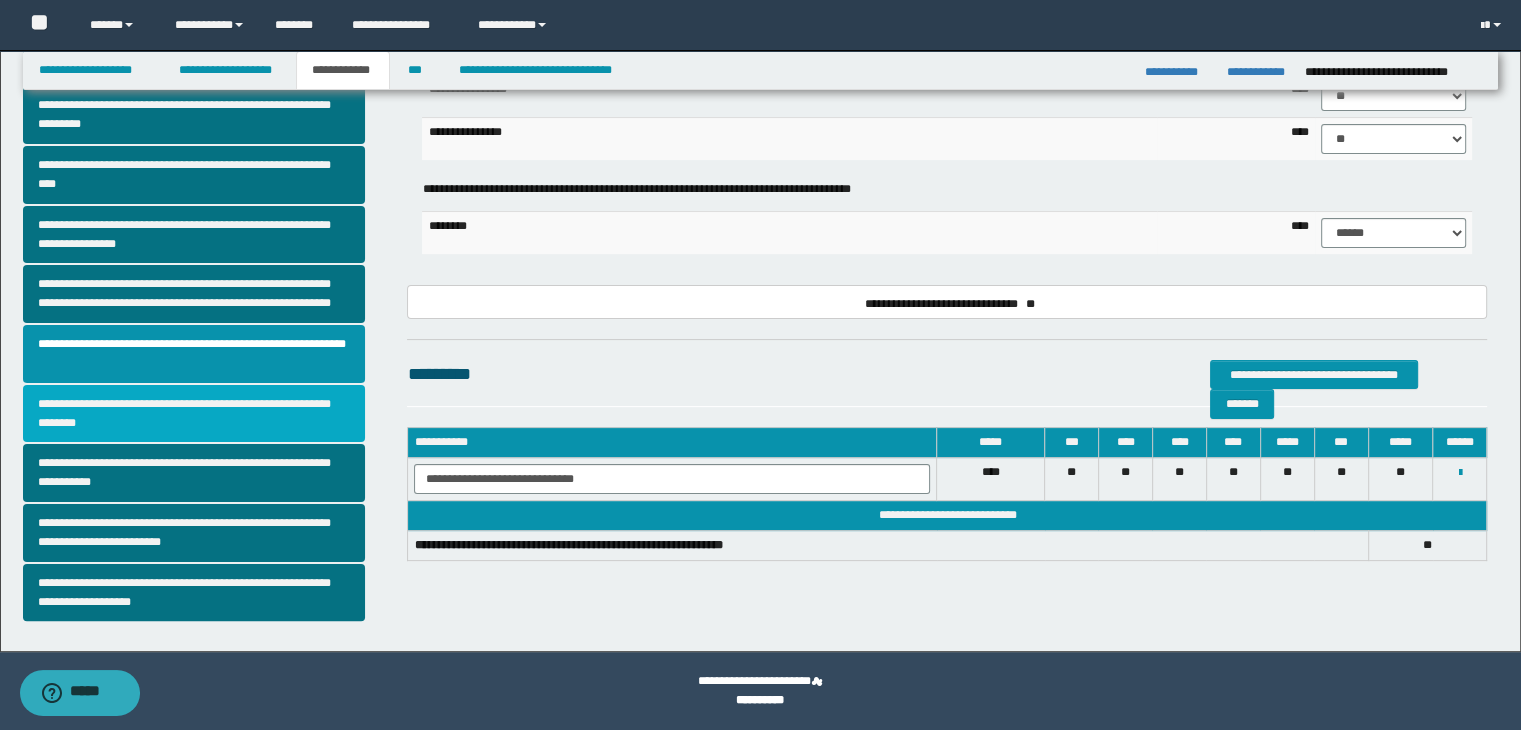 click on "**********" at bounding box center (194, 414) 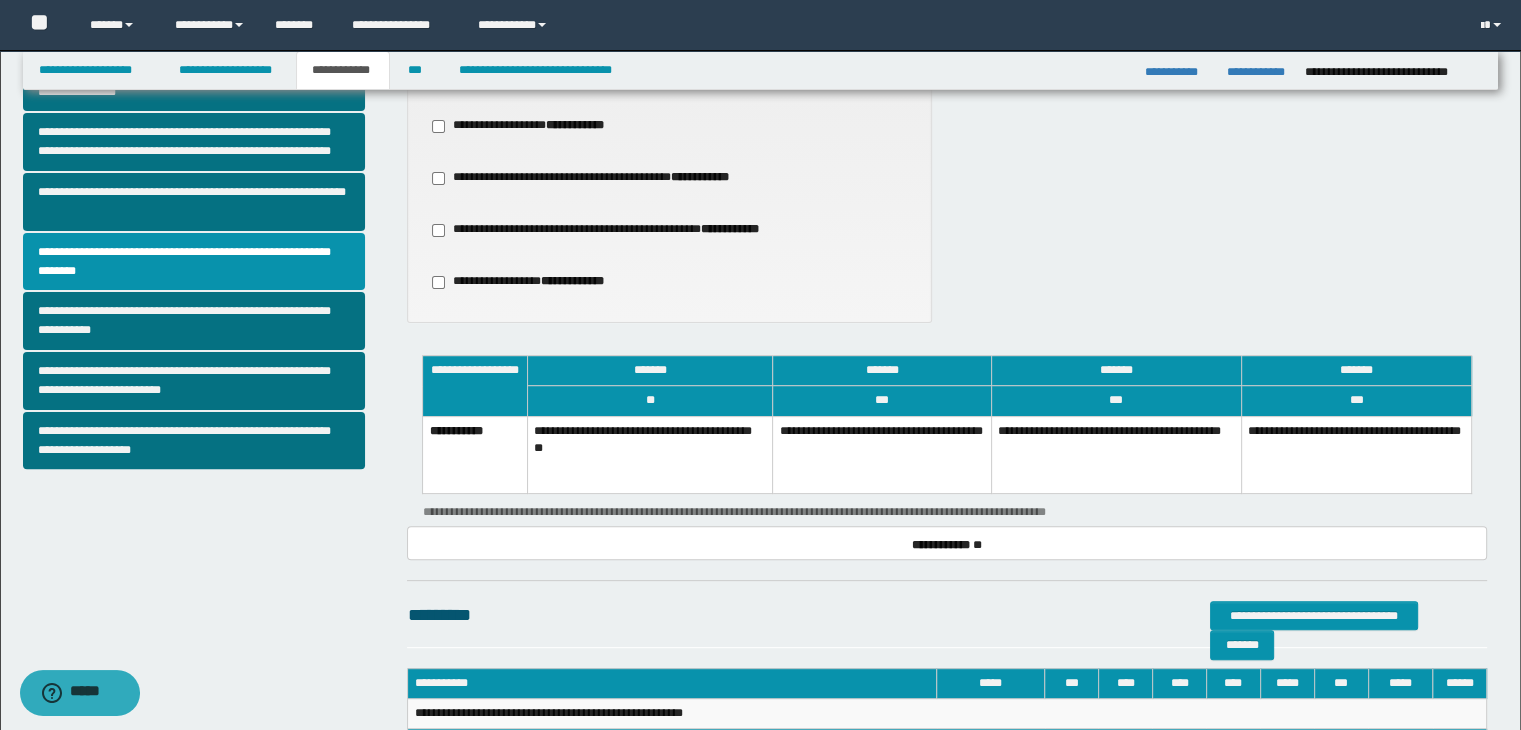 scroll, scrollTop: 604, scrollLeft: 0, axis: vertical 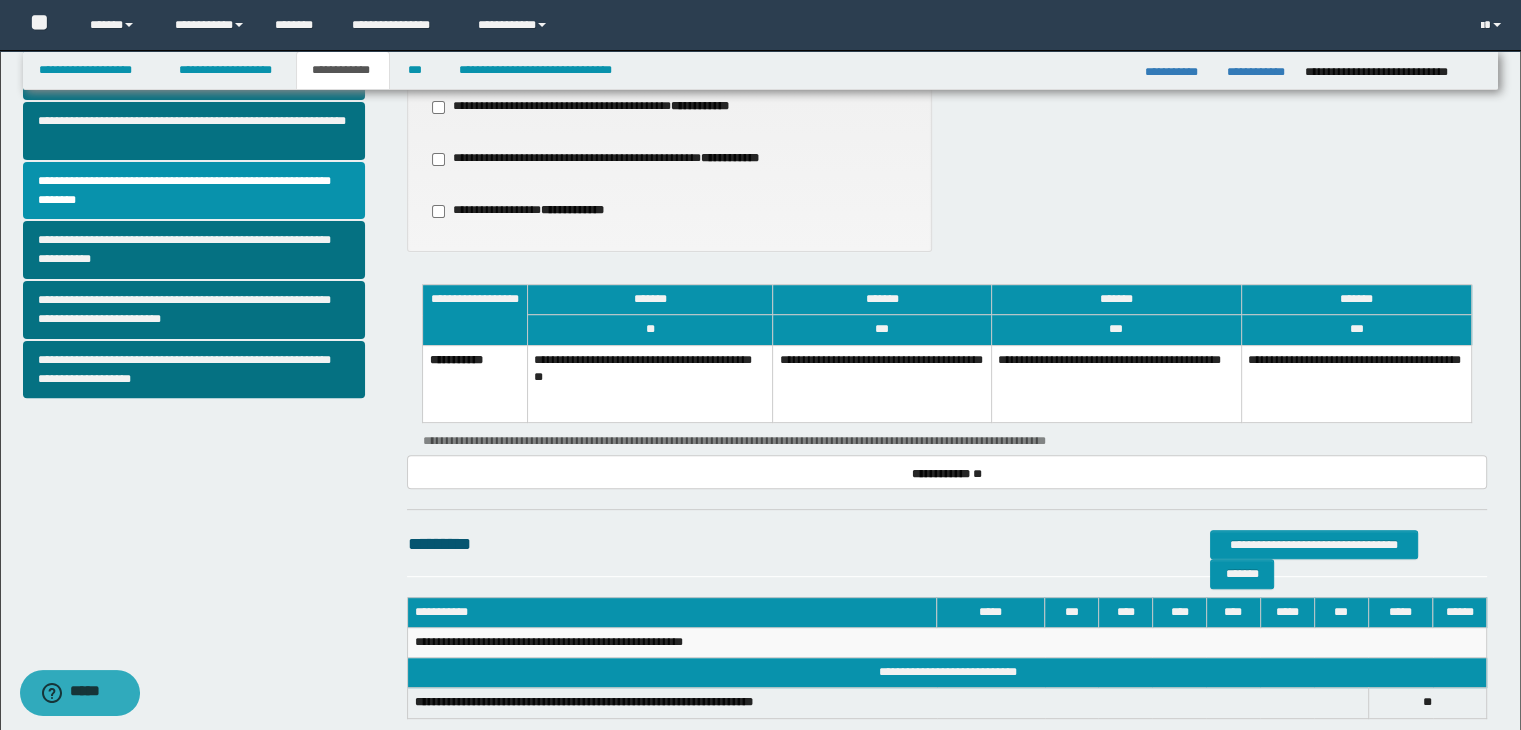 click on "**********" at bounding box center (882, 384) 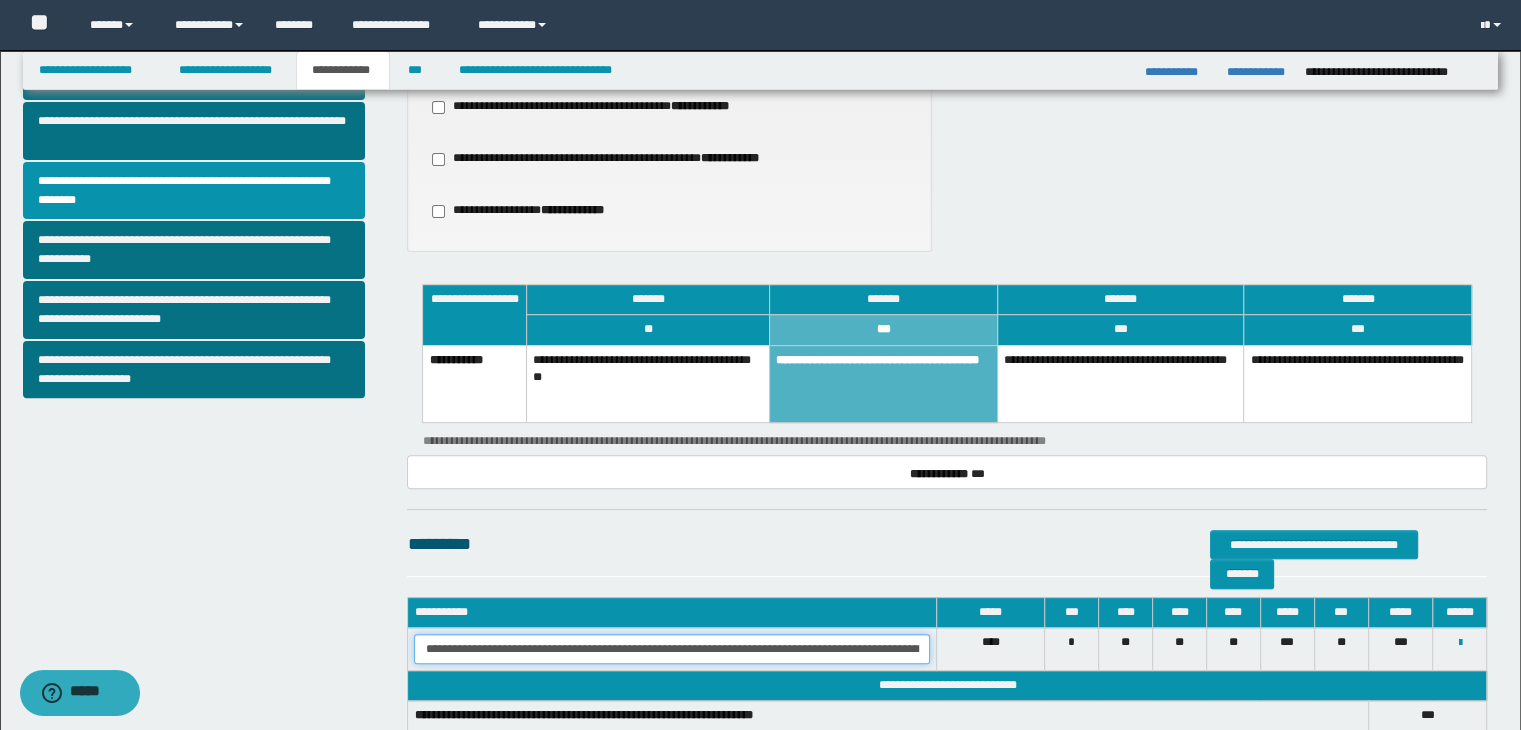 scroll, scrollTop: 0, scrollLeft: 100, axis: horizontal 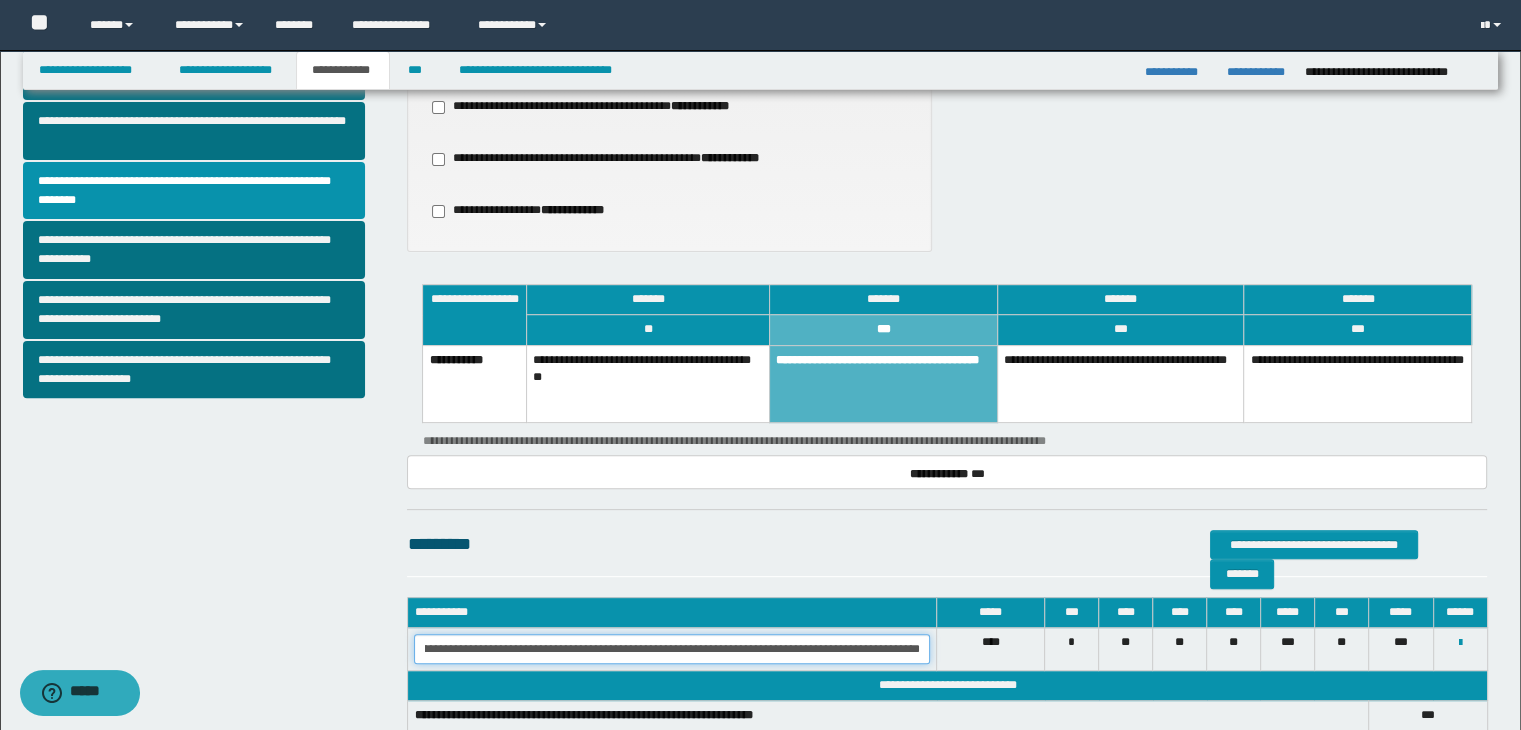 drag, startPoint x: 424, startPoint y: 648, endPoint x: 1104, endPoint y: 676, distance: 680.57623 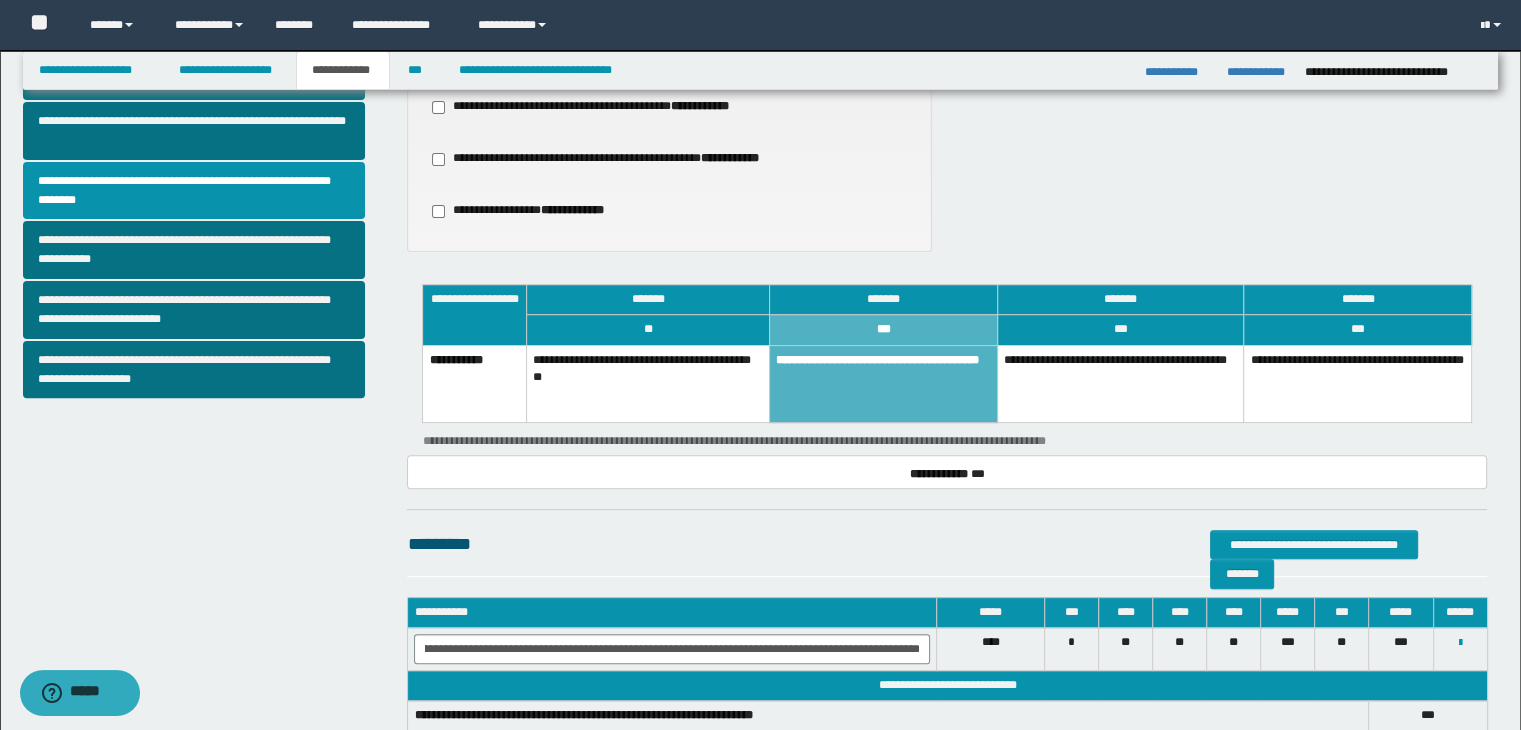 scroll, scrollTop: 0, scrollLeft: 0, axis: both 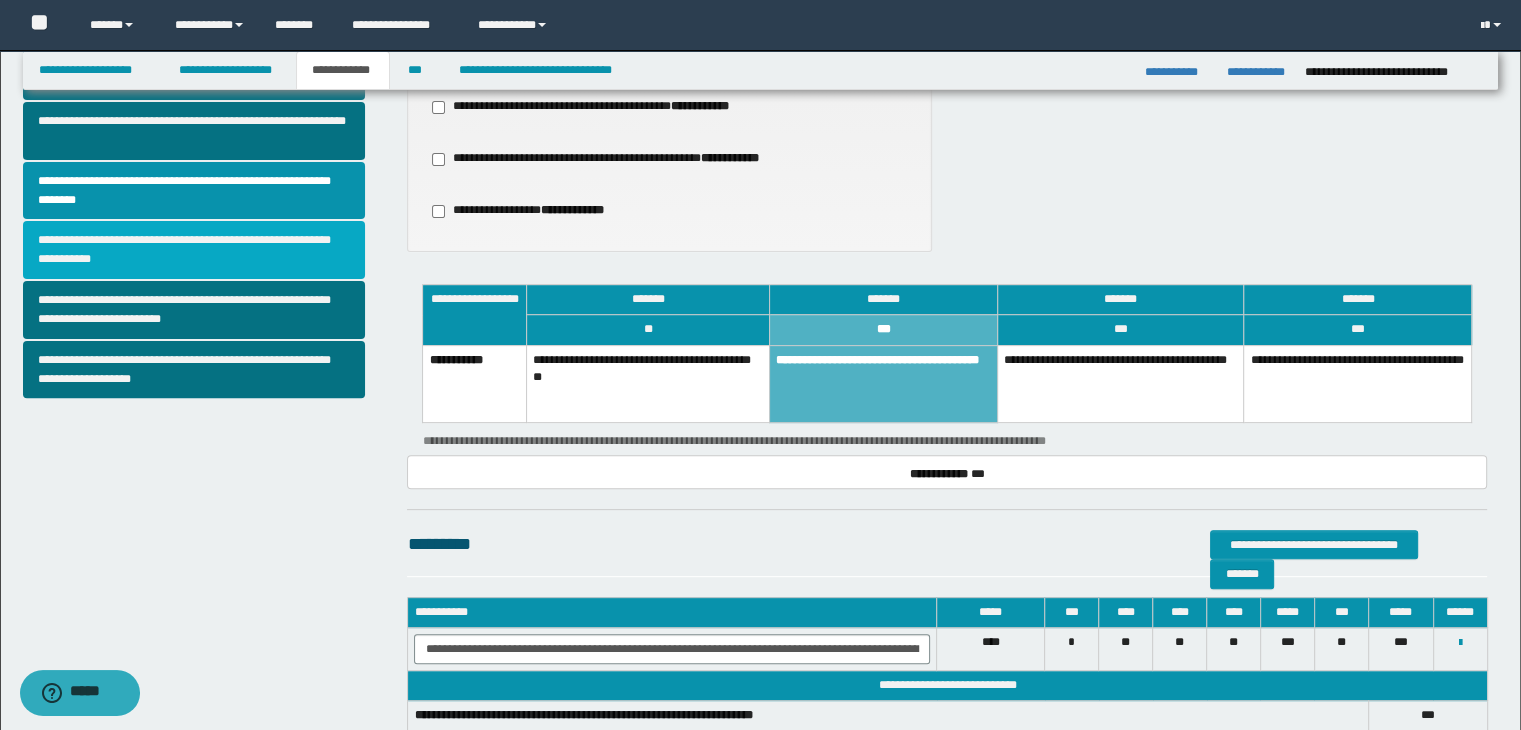 click on "**********" at bounding box center (194, 250) 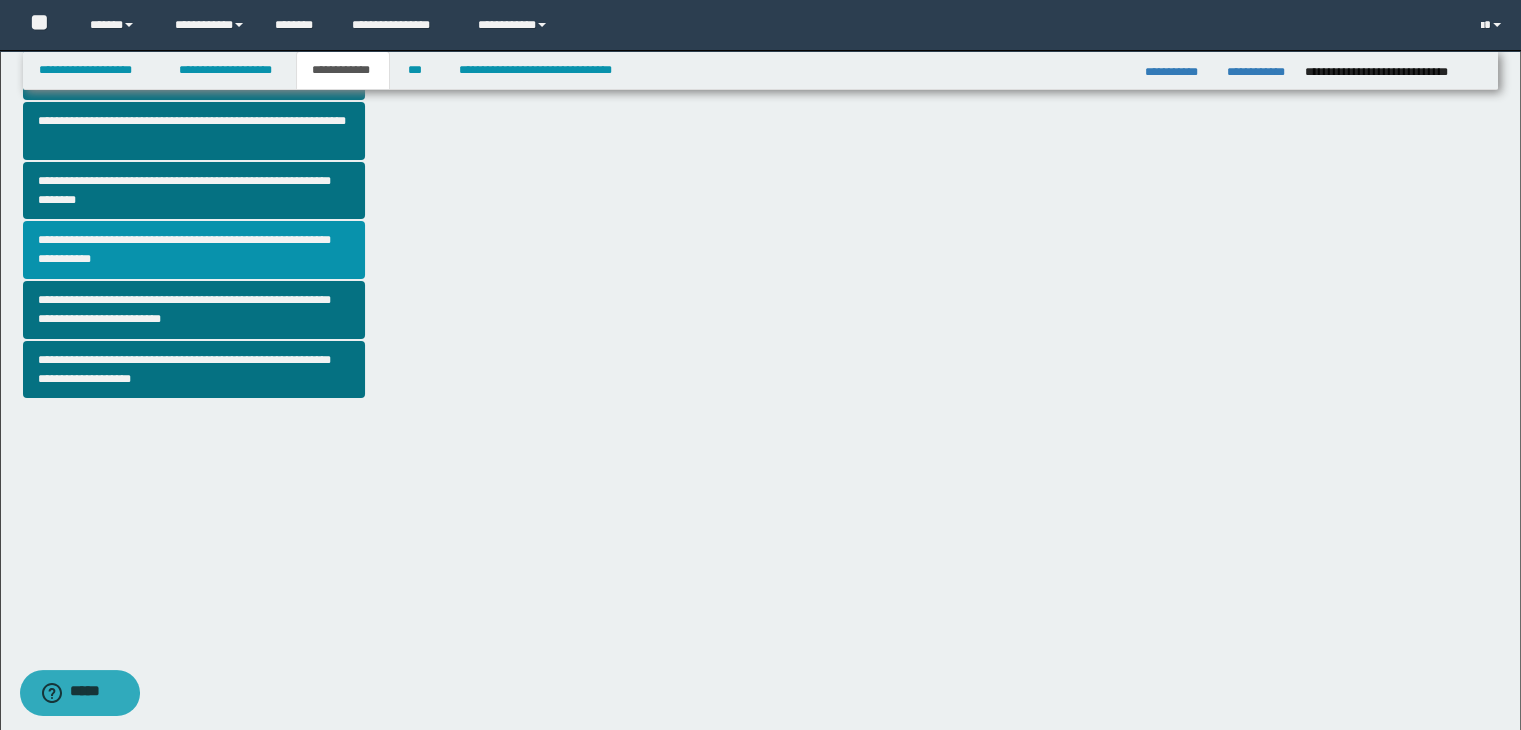 scroll, scrollTop: 0, scrollLeft: 0, axis: both 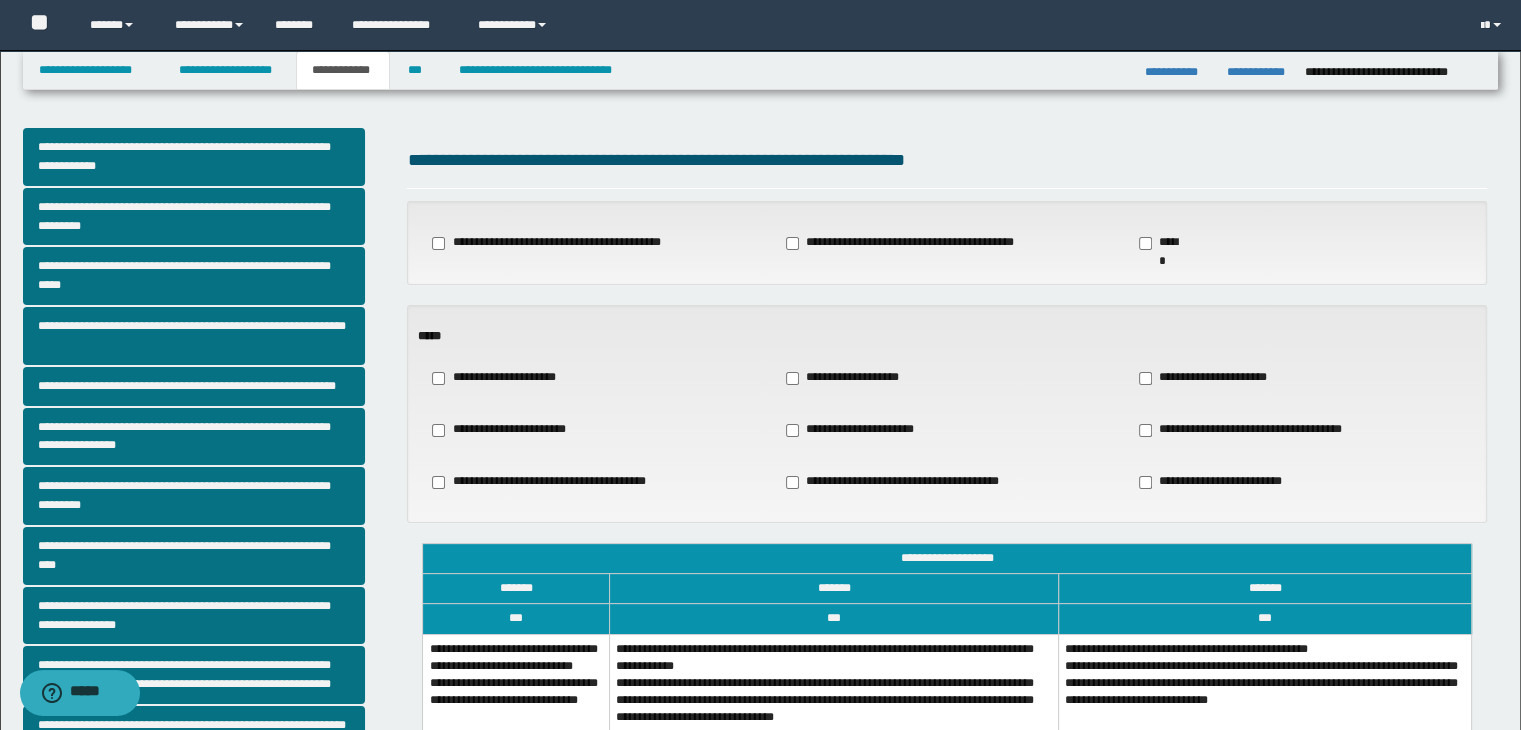 click on "**********" at bounding box center (833, 707) 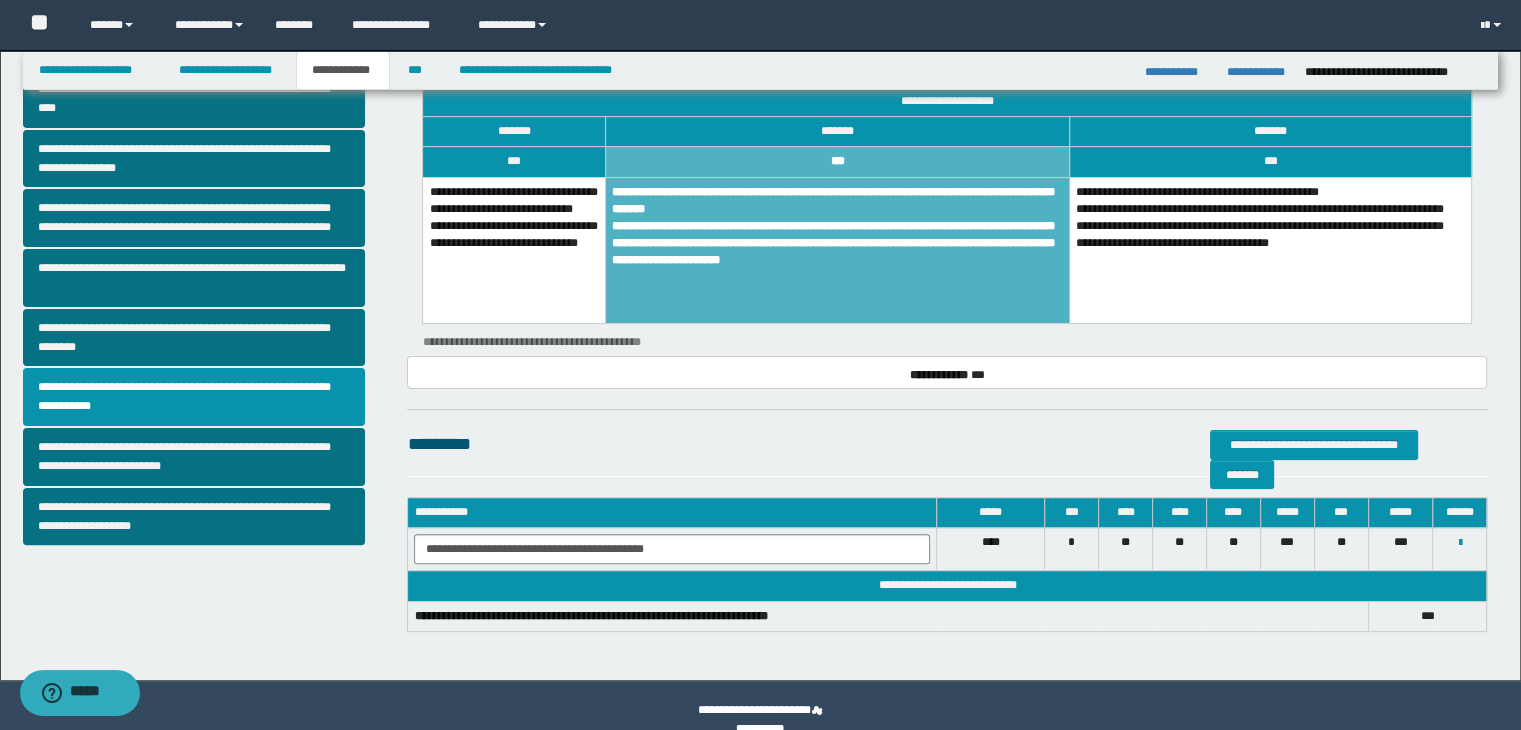 scroll, scrollTop: 486, scrollLeft: 0, axis: vertical 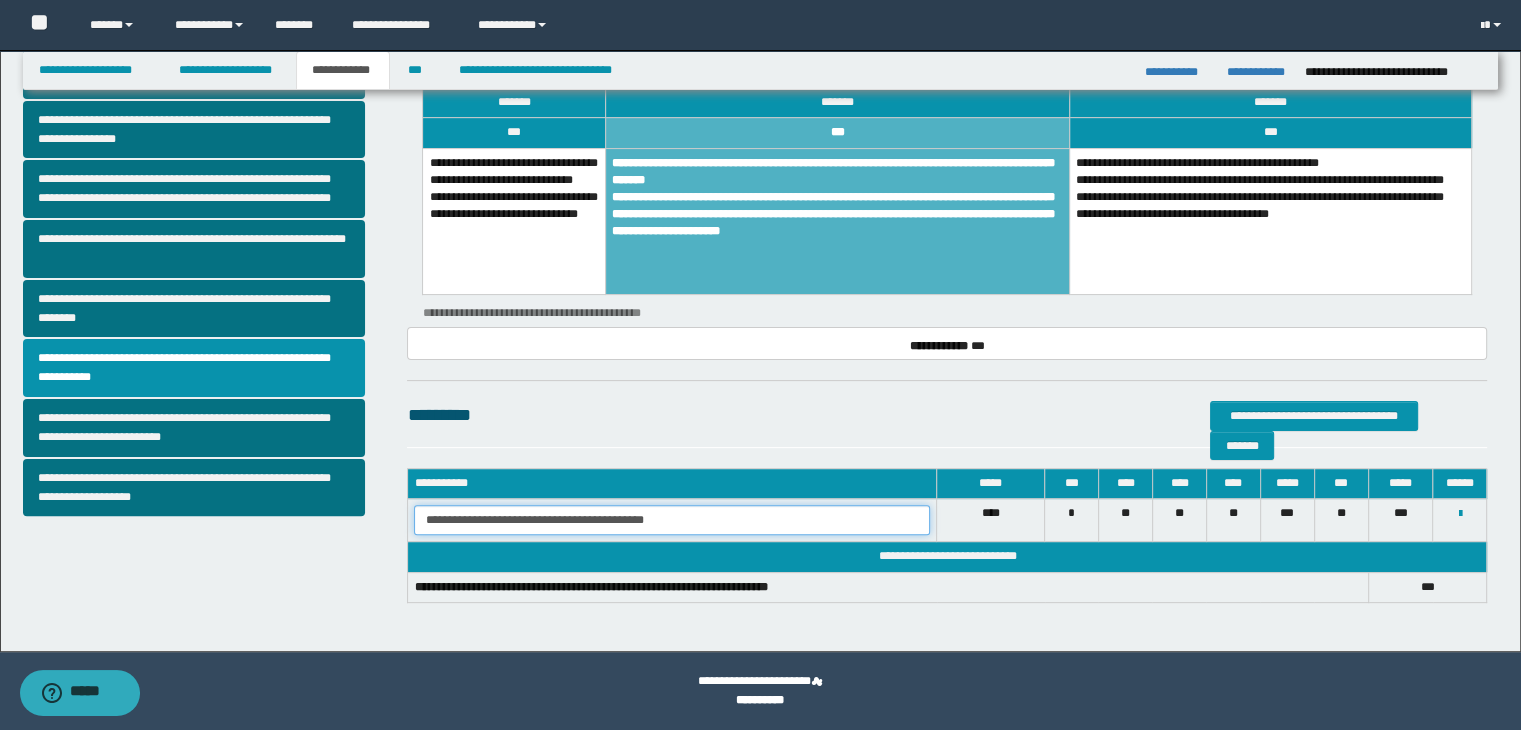 drag, startPoint x: 415, startPoint y: 516, endPoint x: 780, endPoint y: 529, distance: 365.23145 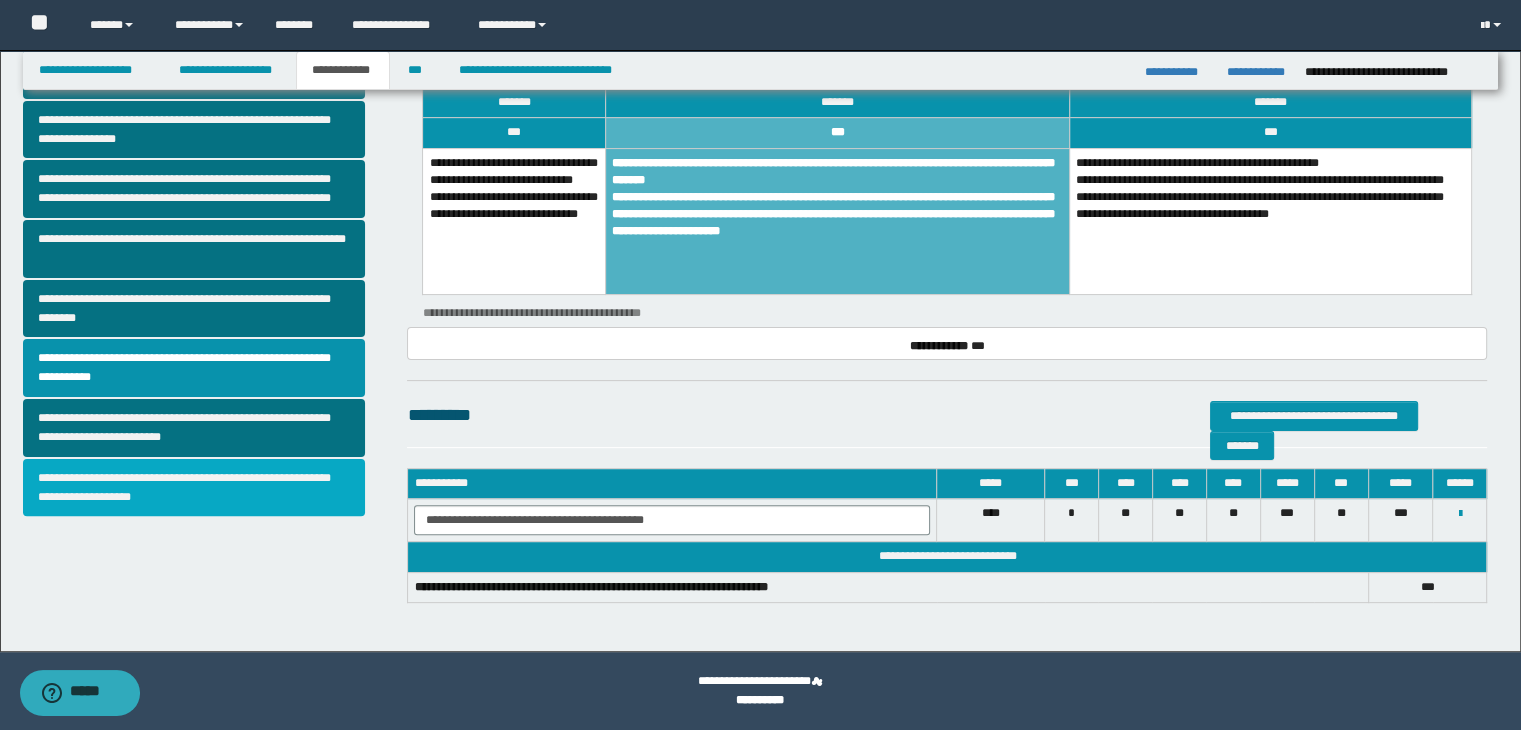 click on "**********" at bounding box center (194, 488) 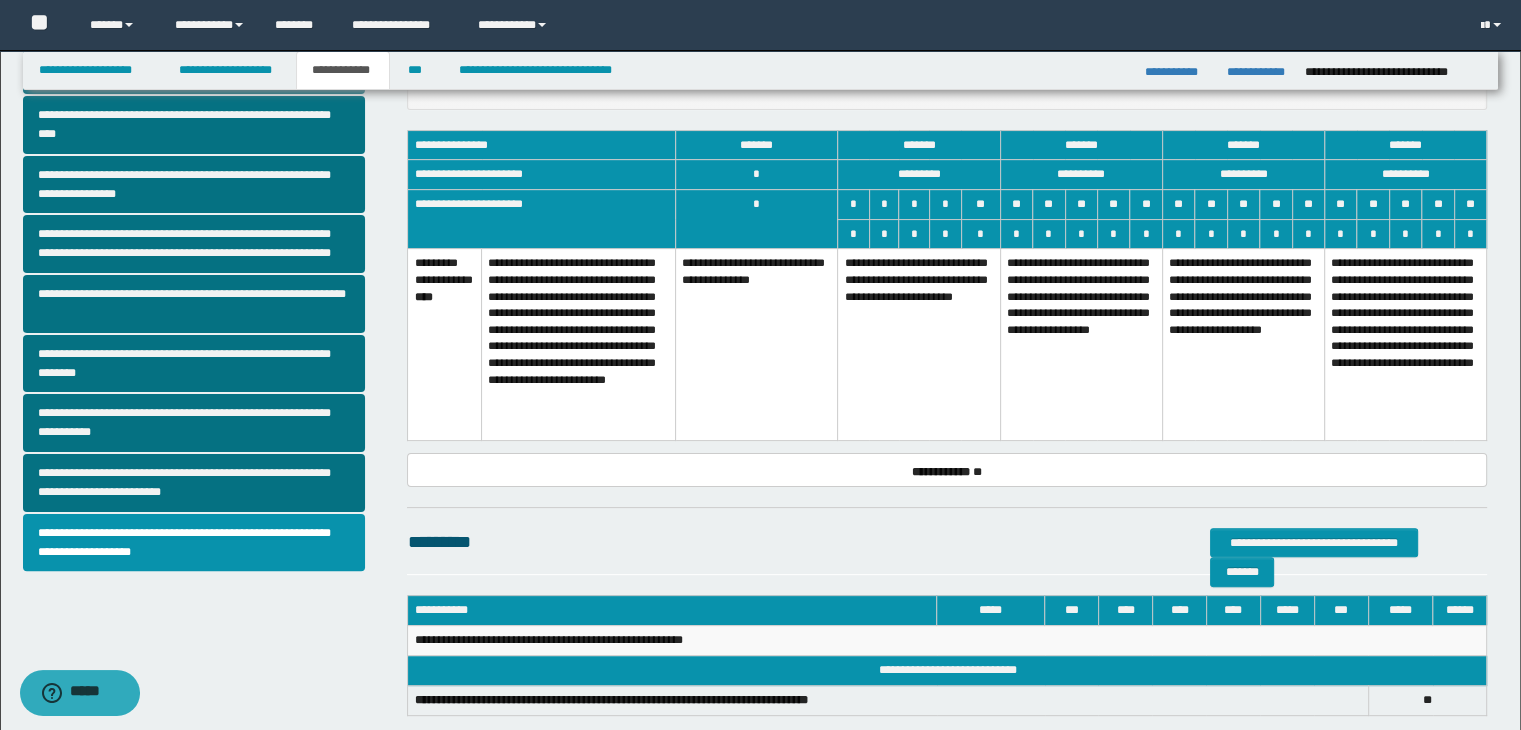 scroll, scrollTop: 471, scrollLeft: 0, axis: vertical 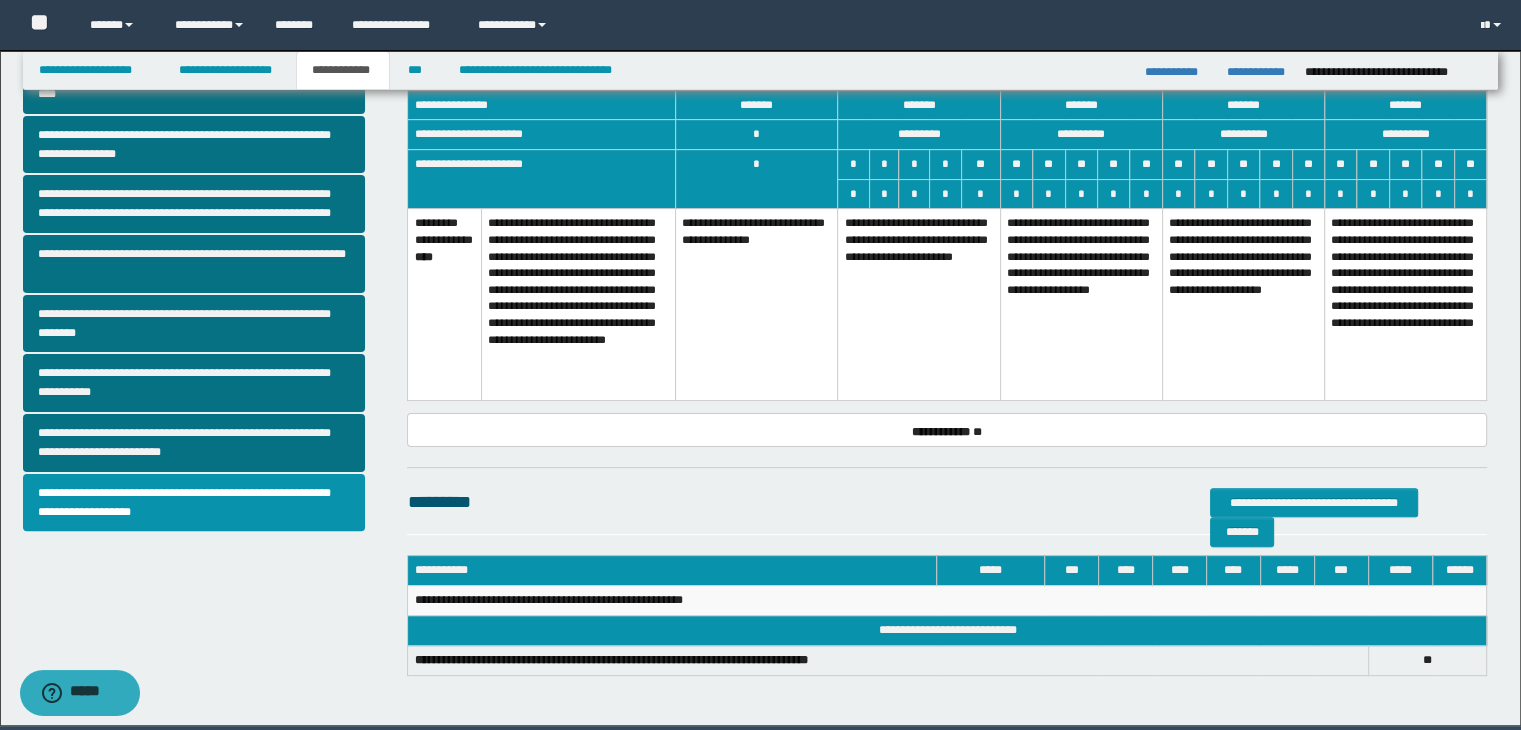 click on "**********" at bounding box center (919, 305) 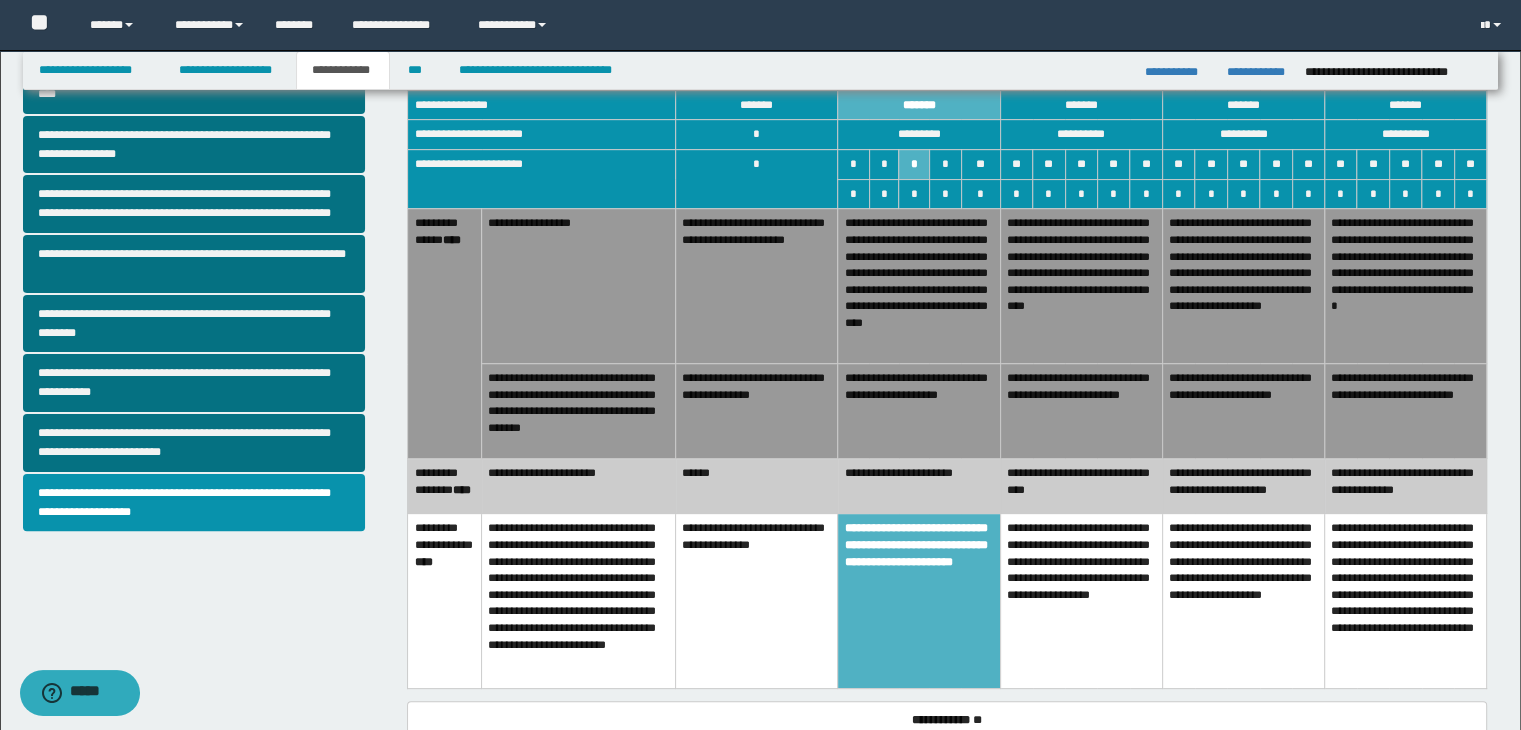 click on "**********" at bounding box center (919, 411) 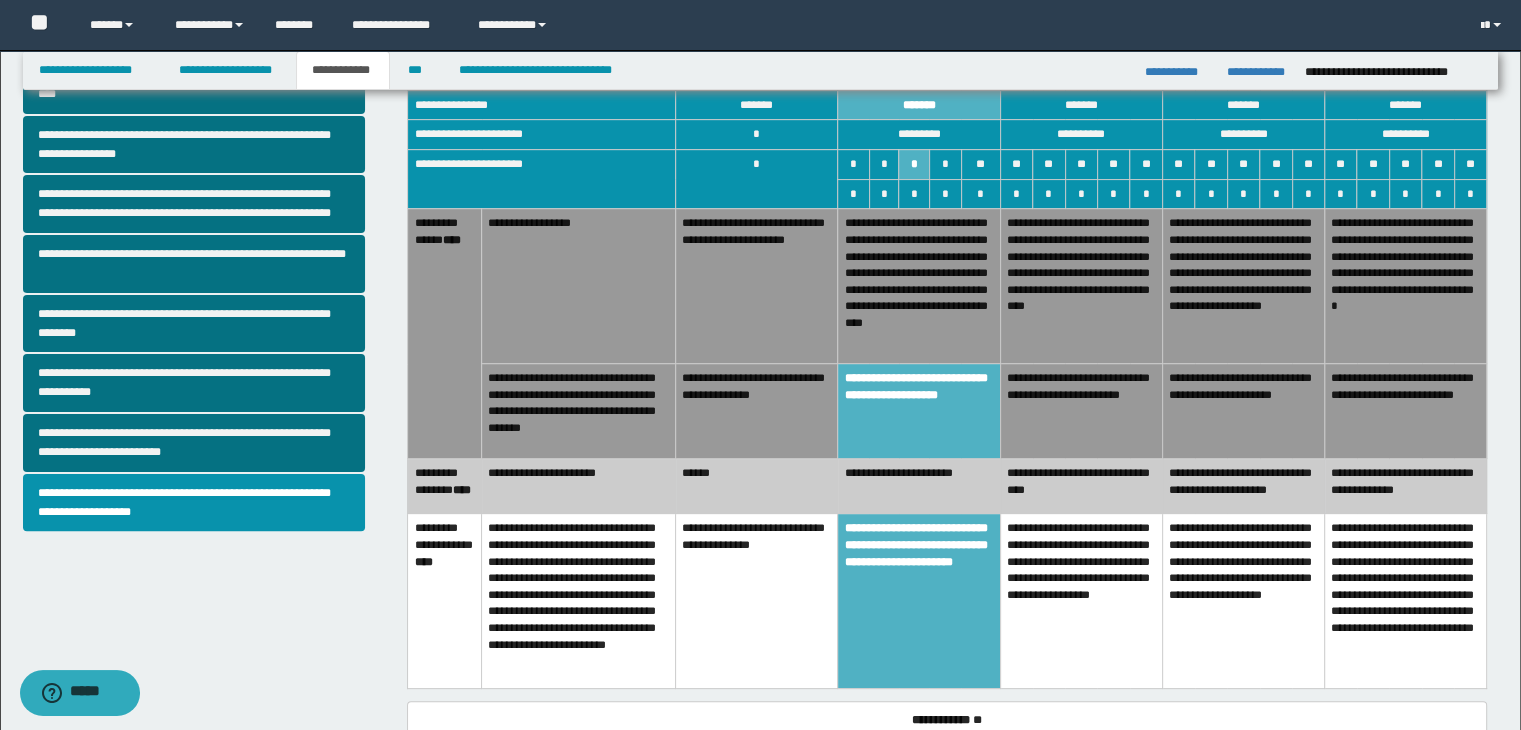 click on "**********" at bounding box center (919, 286) 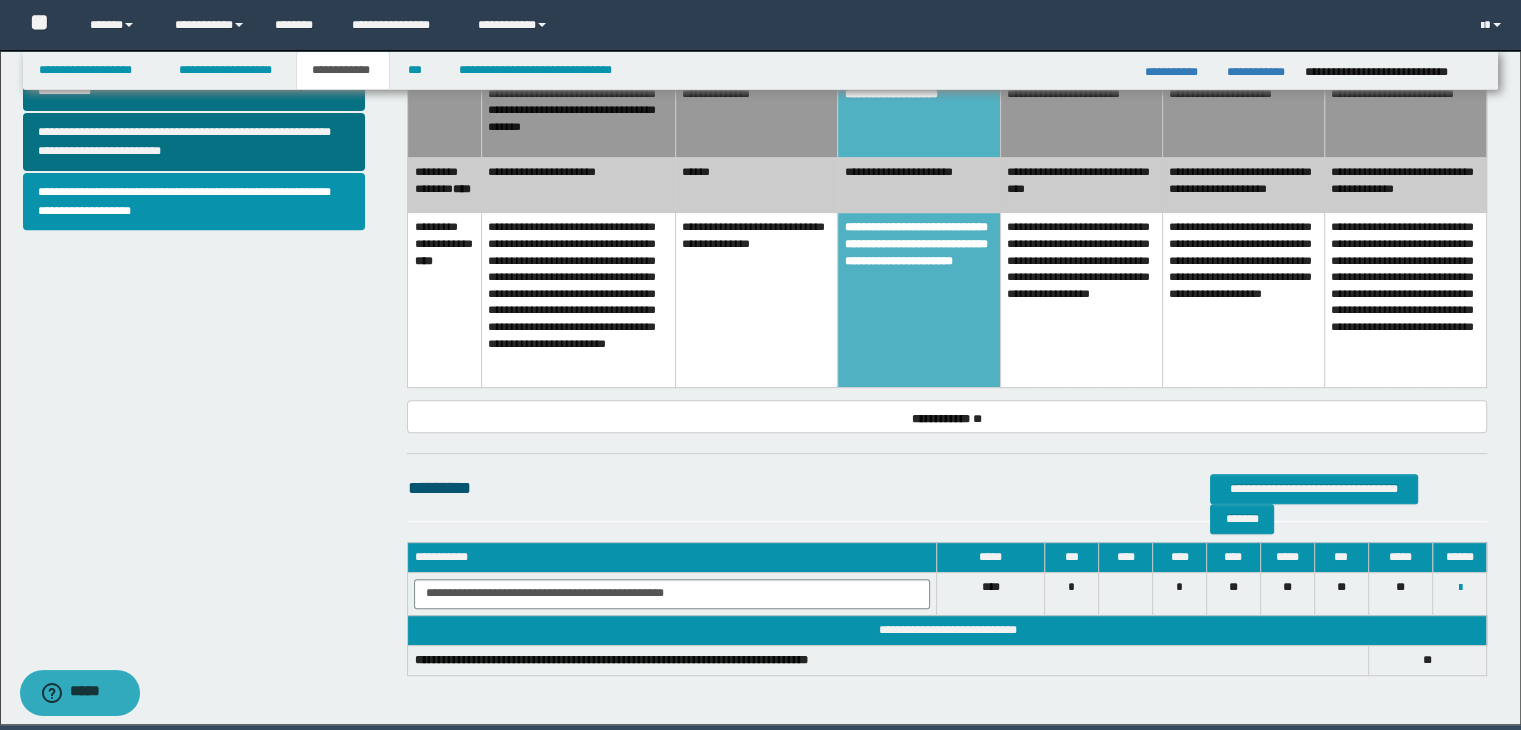 scroll, scrollTop: 845, scrollLeft: 0, axis: vertical 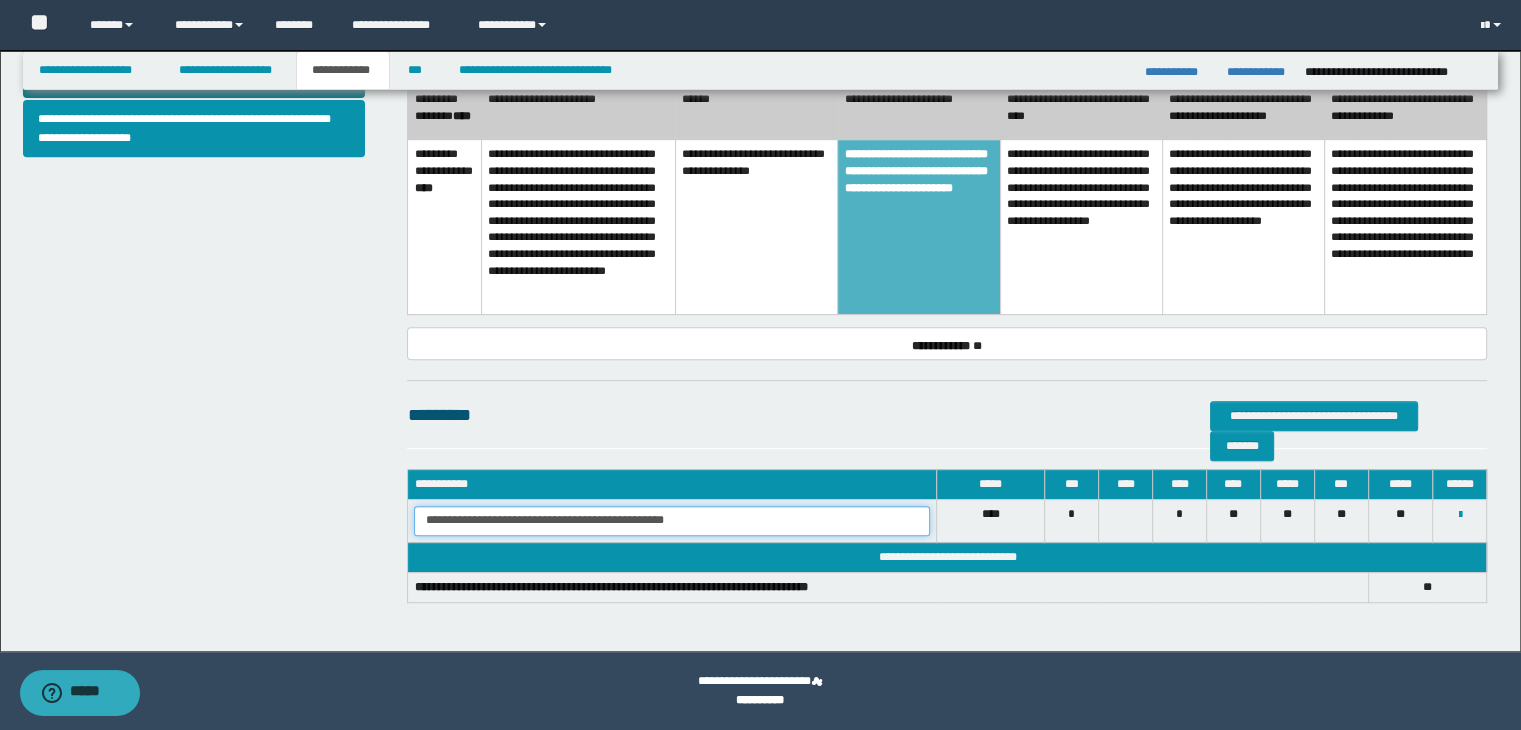 drag, startPoint x: 424, startPoint y: 517, endPoint x: 757, endPoint y: 538, distance: 333.6615 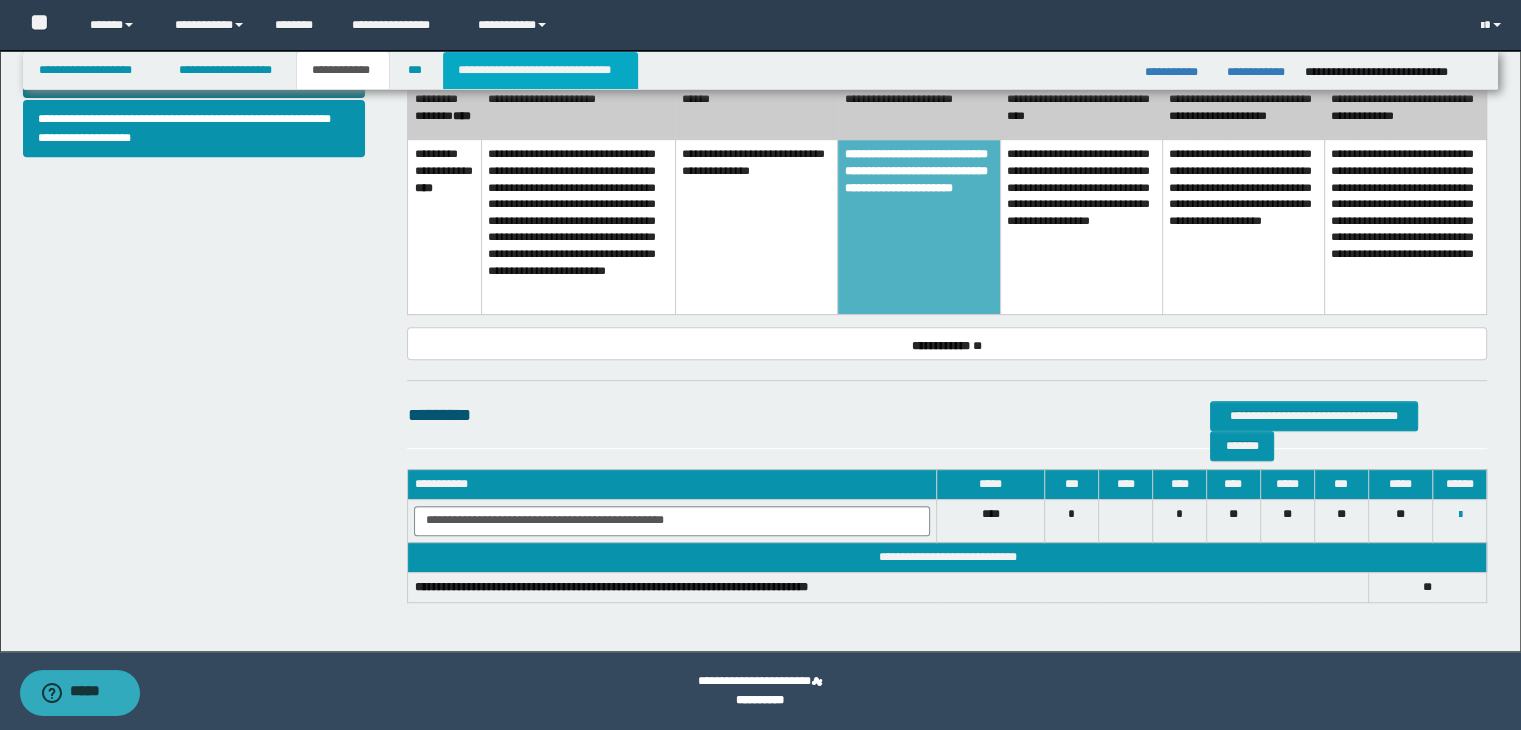 click on "**********" at bounding box center (540, 70) 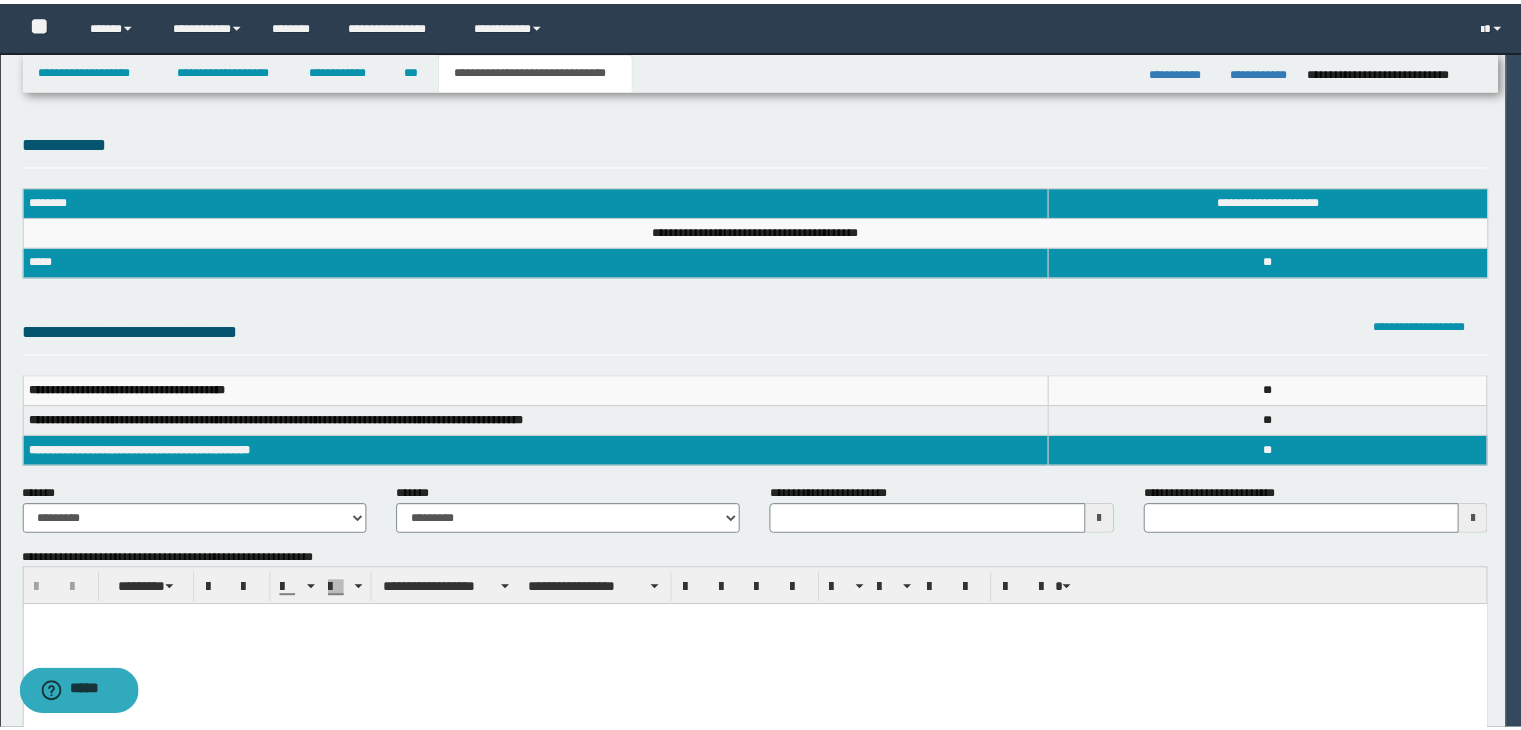 scroll, scrollTop: 0, scrollLeft: 0, axis: both 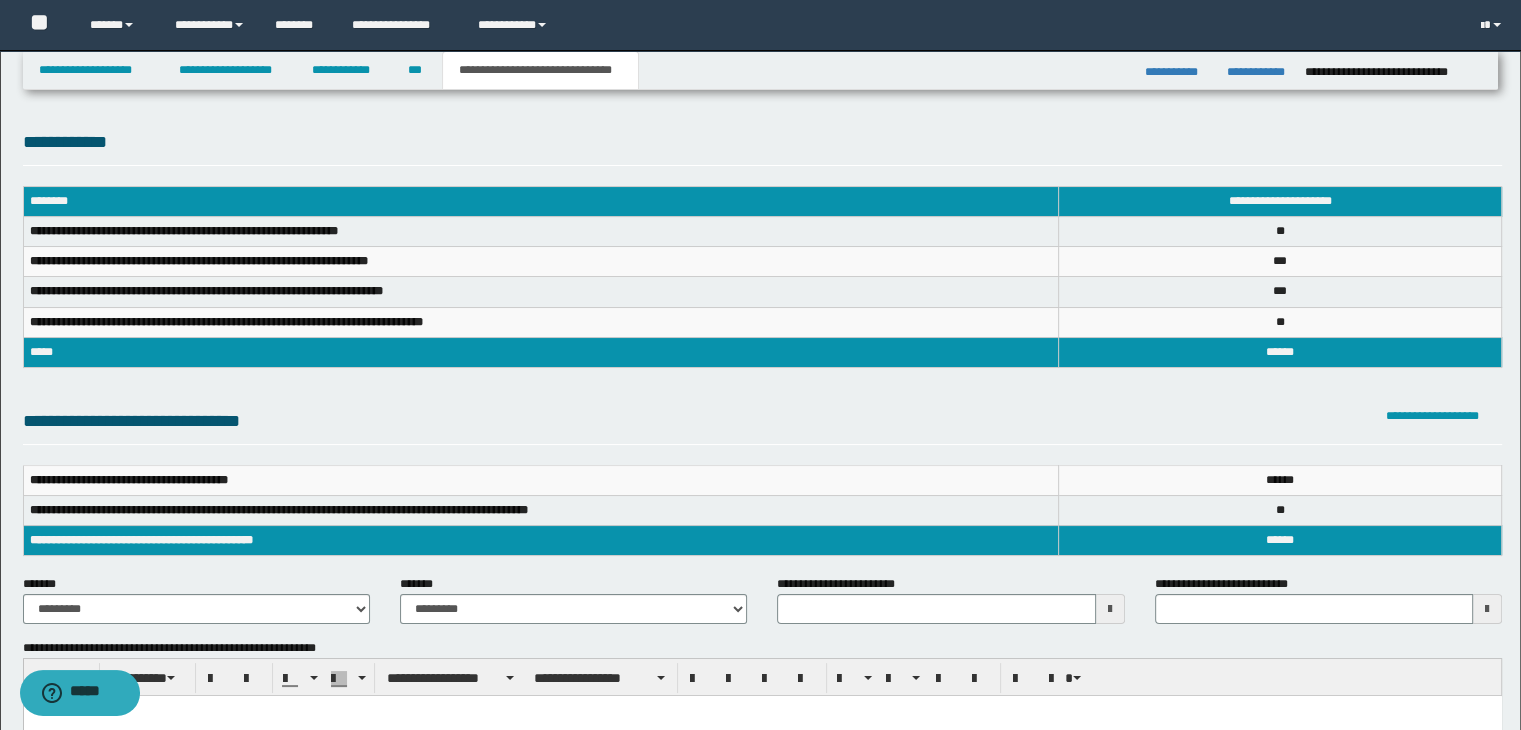 type 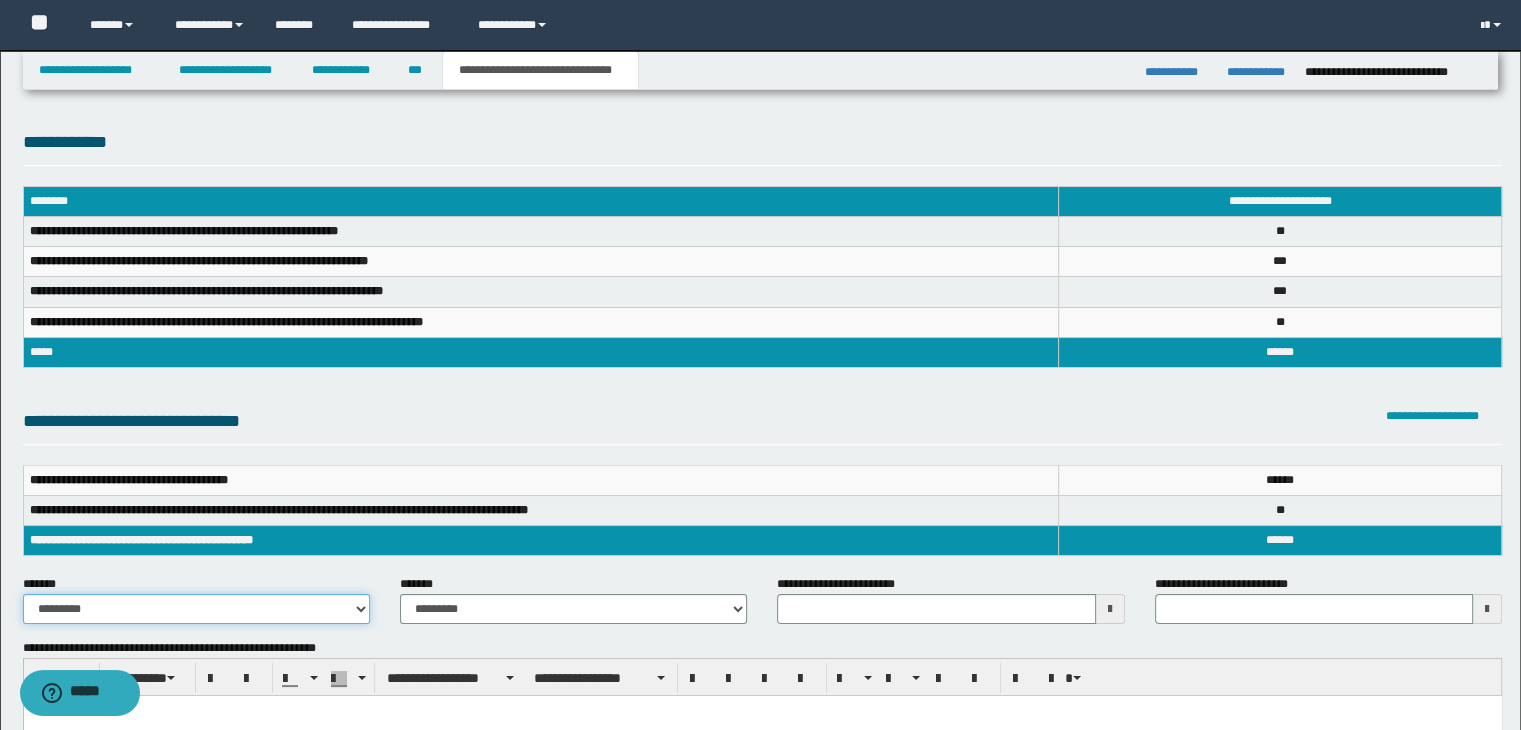 click on "**********" at bounding box center (196, 609) 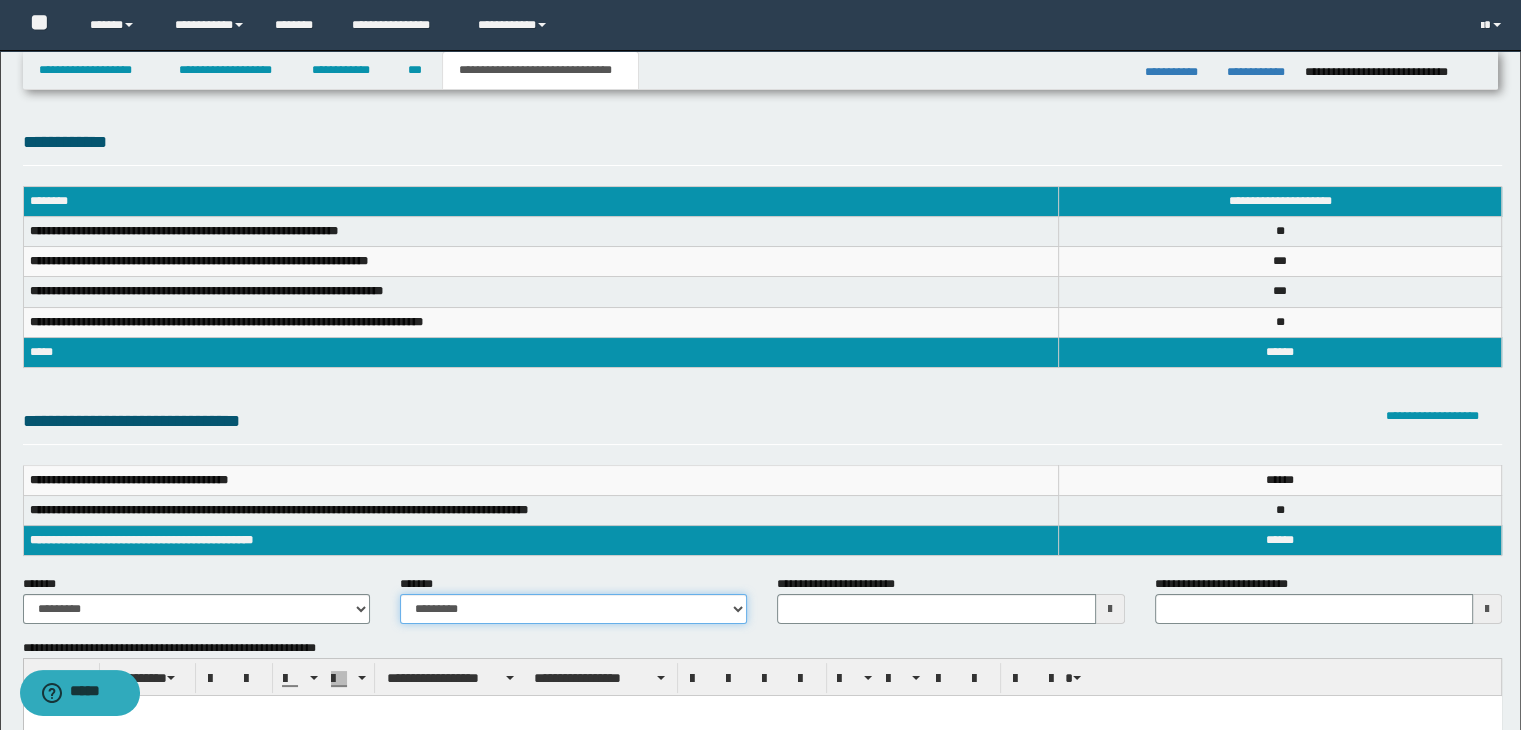 click on "**********" at bounding box center [573, 609] 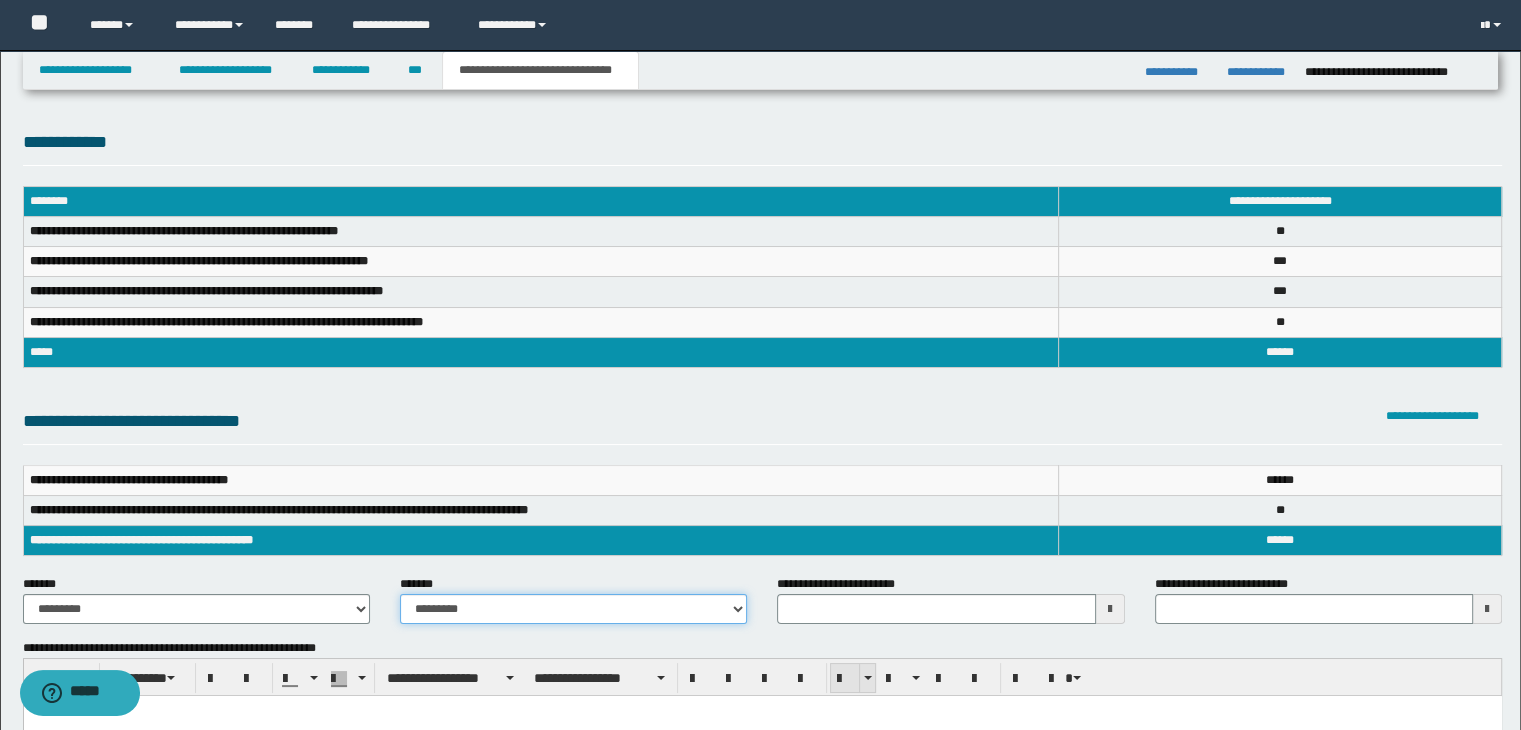 type 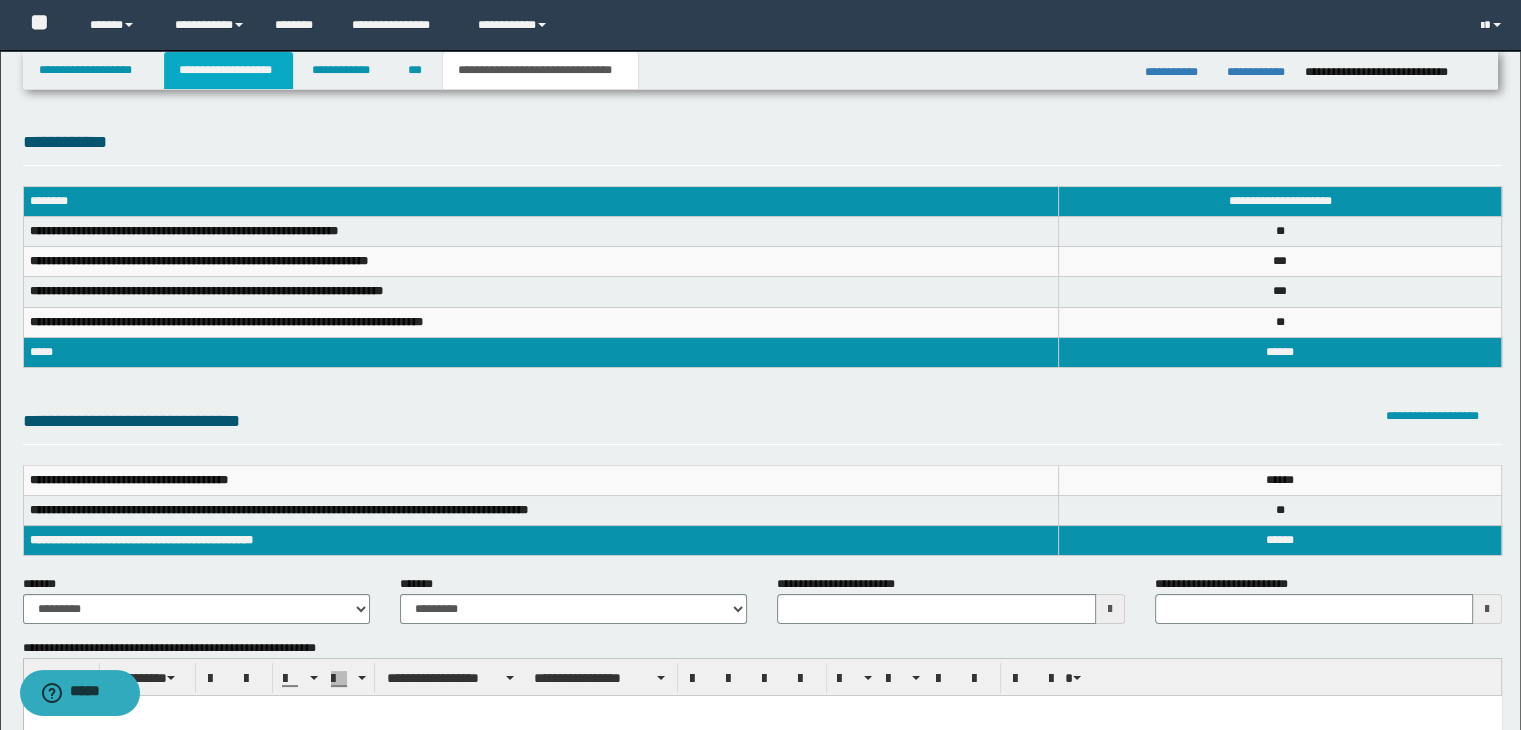 click on "**********" at bounding box center (228, 70) 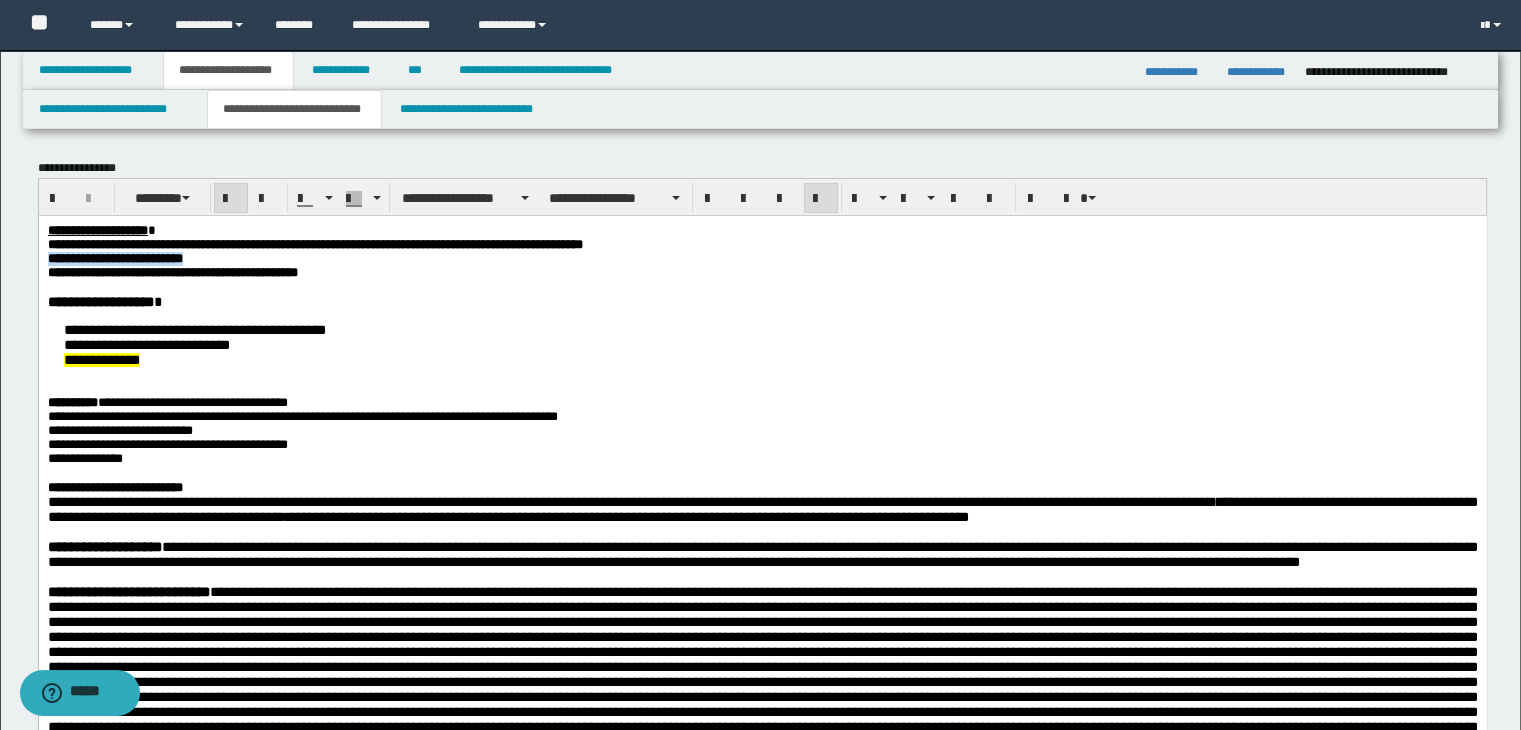 drag, startPoint x: 50, startPoint y: 262, endPoint x: 282, endPoint y: 261, distance: 232.00215 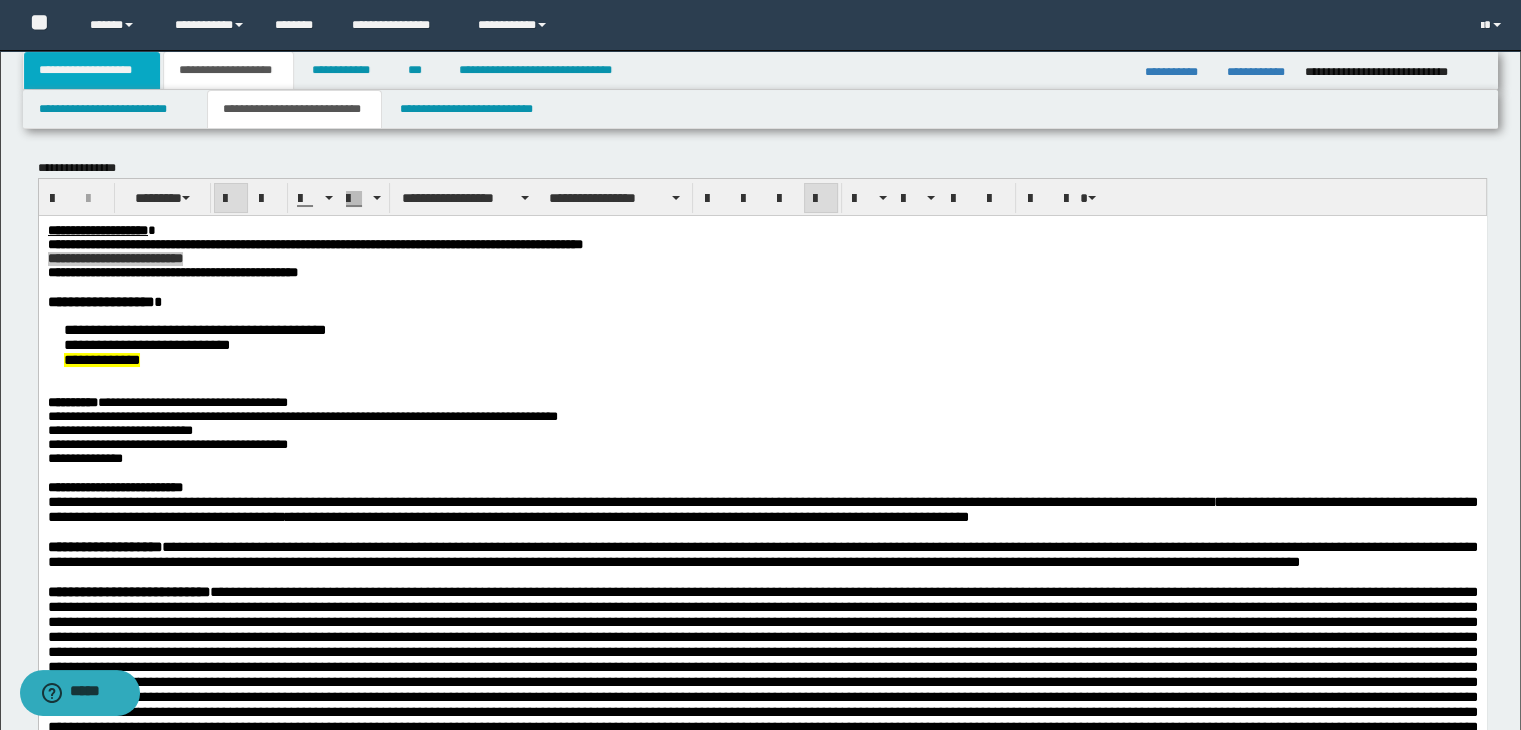 click on "**********" at bounding box center [92, 70] 